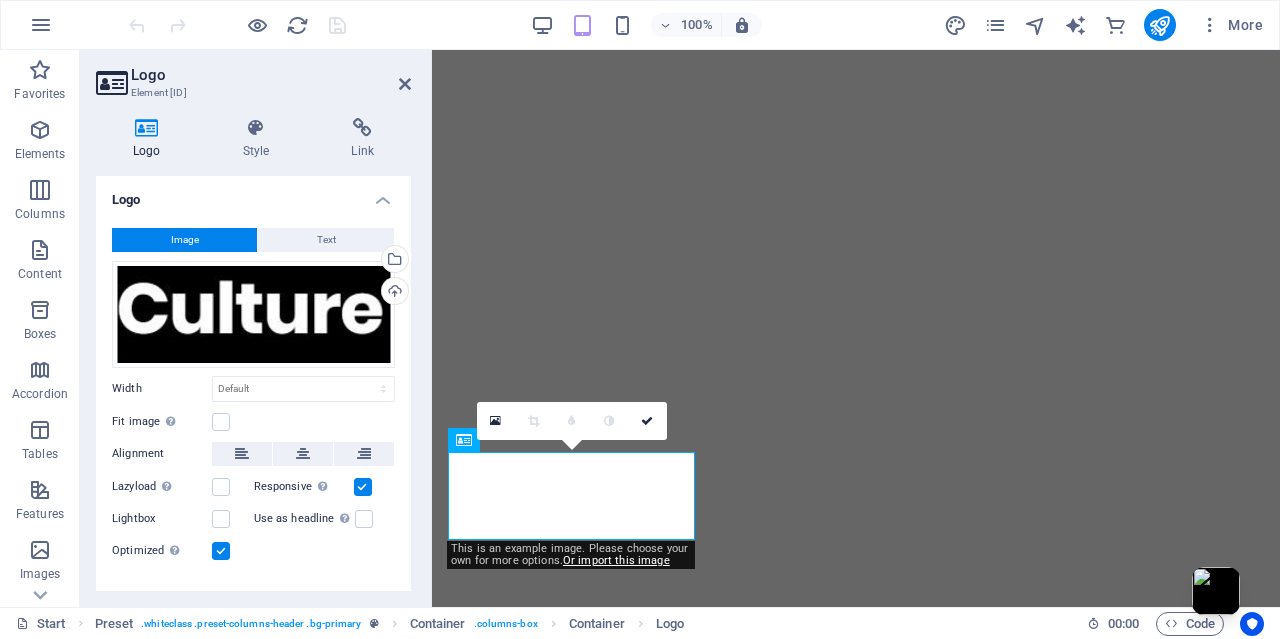 scroll, scrollTop: 0, scrollLeft: 0, axis: both 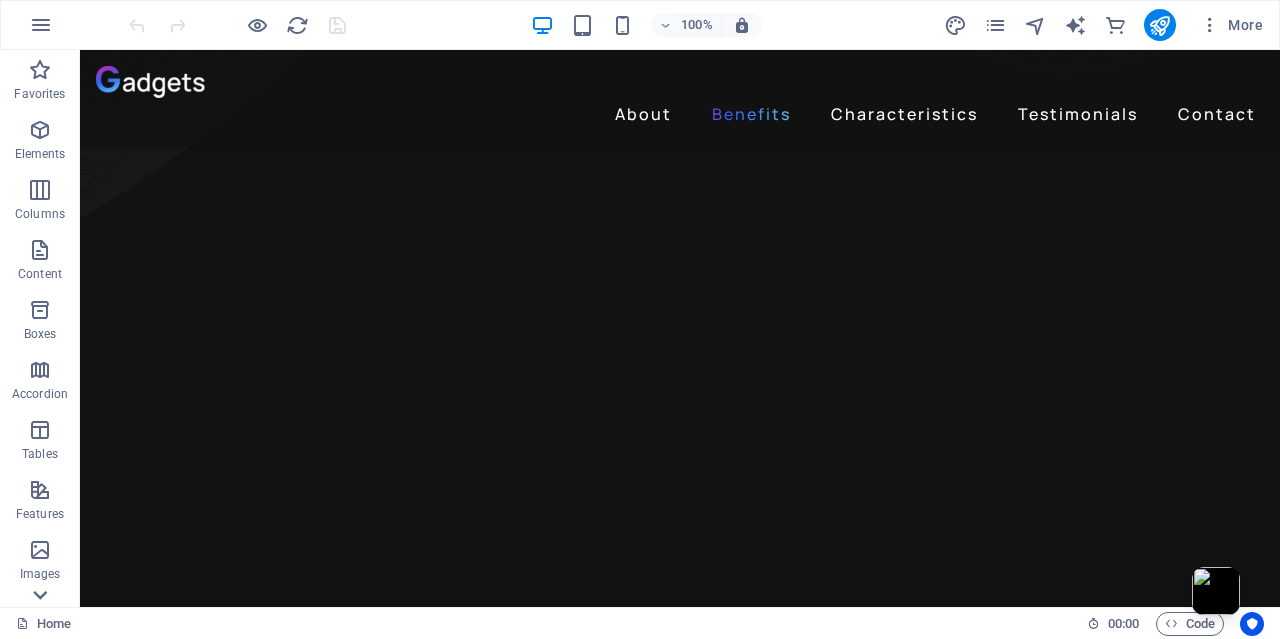 click 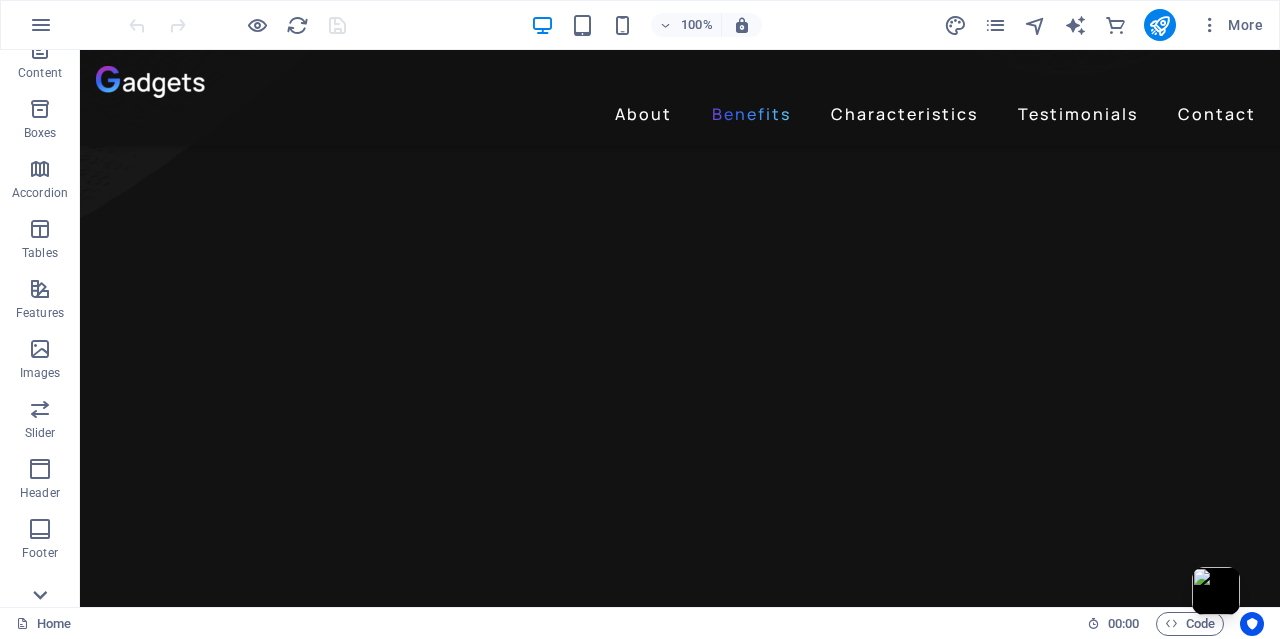 scroll, scrollTop: 403, scrollLeft: 0, axis: vertical 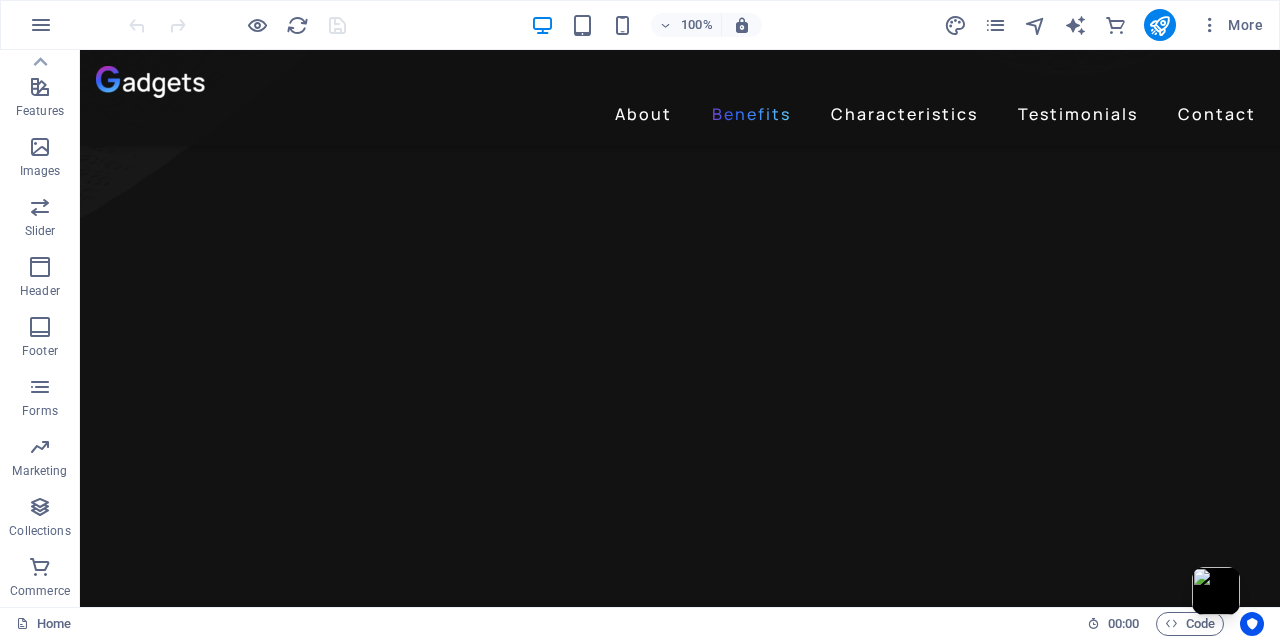 click on "Favorites Elements Columns Content Boxes Accordion Tables Features Images Slider Header Footer Forms Marketing Collections Commerce" at bounding box center (40, 328) 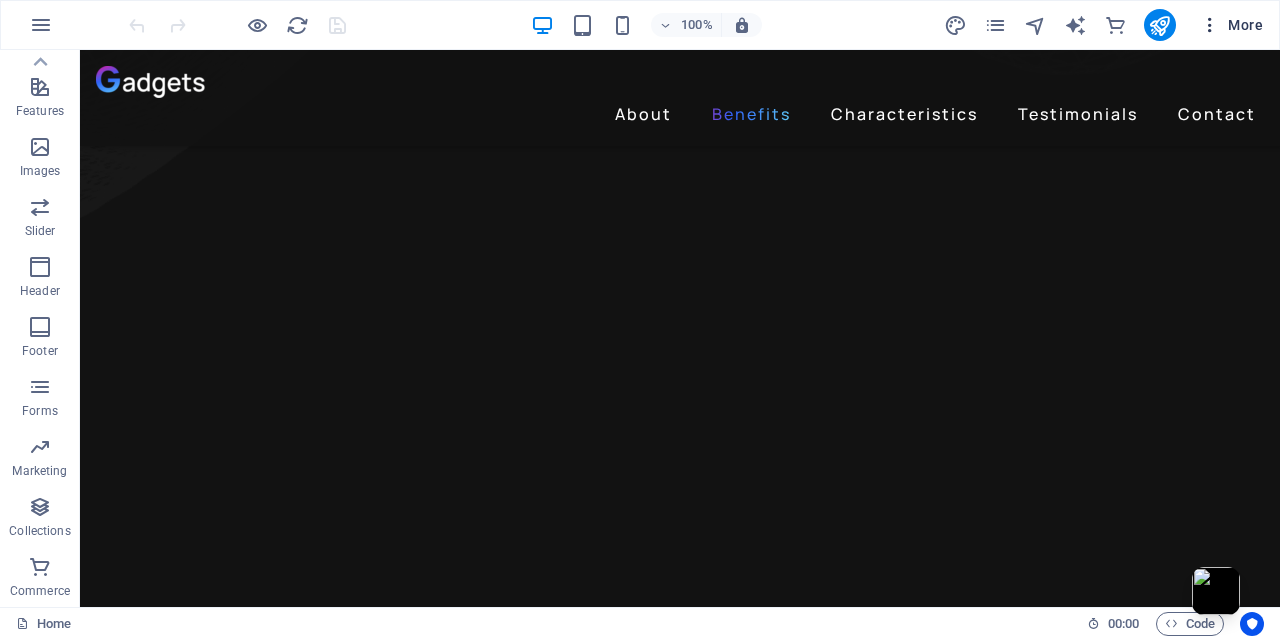 click at bounding box center [1210, 25] 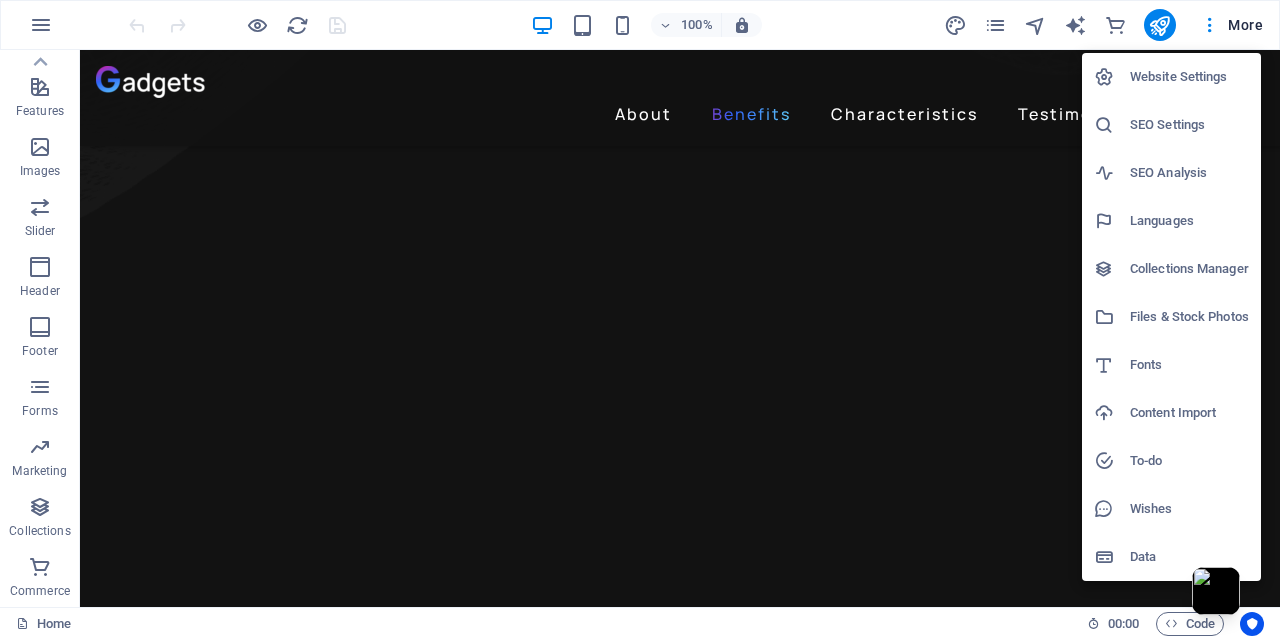 click on "Website Settings" at bounding box center [1189, 77] 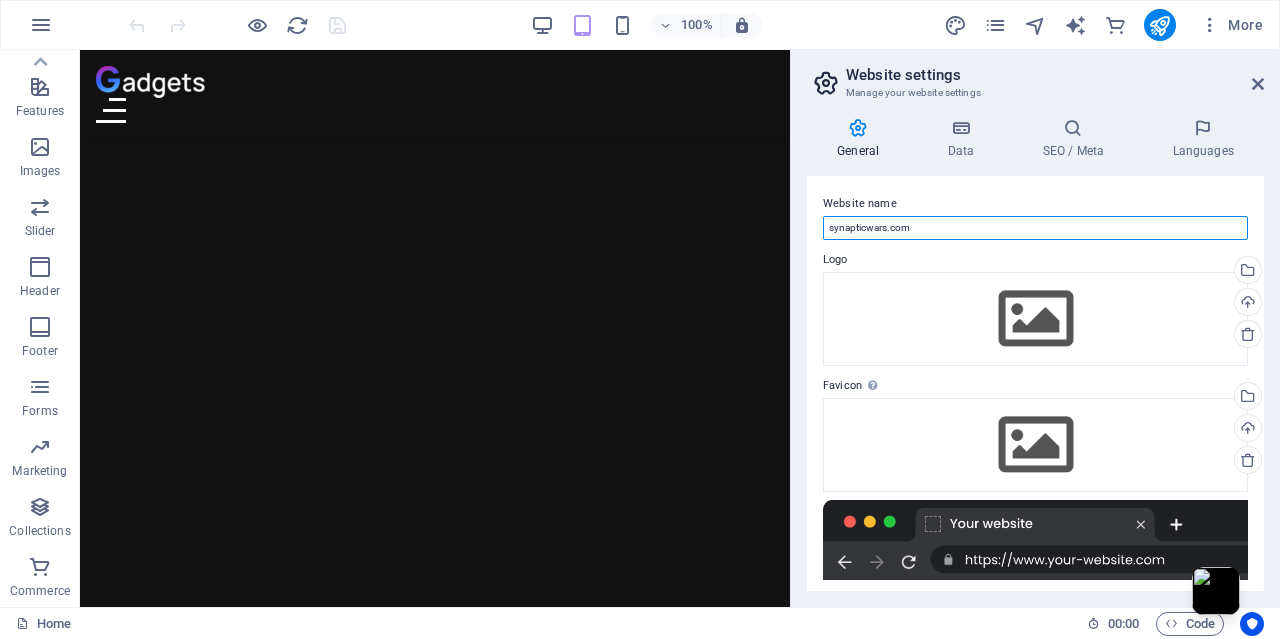 click on "synapticwars.com" at bounding box center (1035, 228) 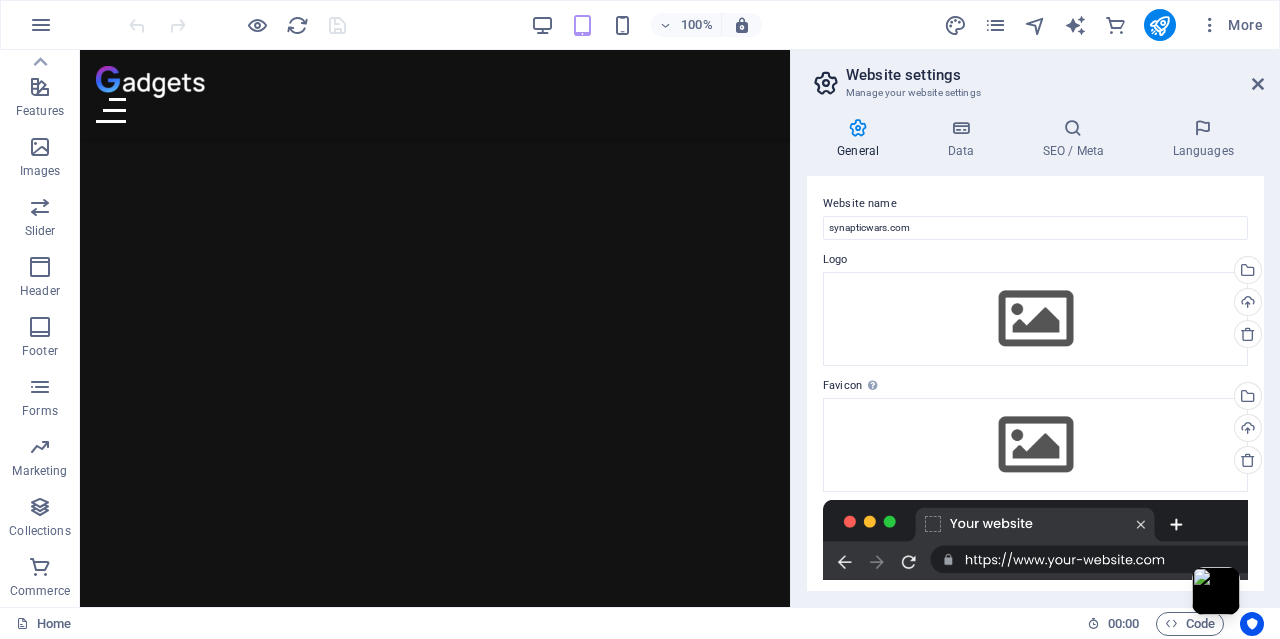 drag, startPoint x: 1267, startPoint y: 358, endPoint x: 1266, endPoint y: 411, distance: 53.009434 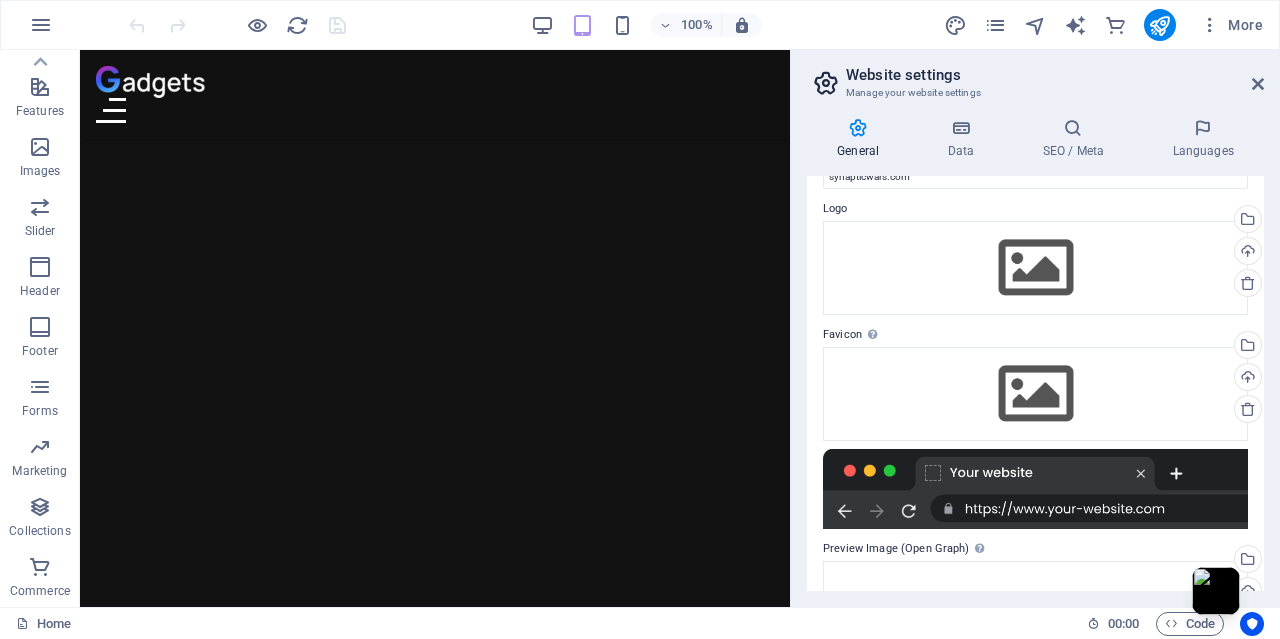 scroll, scrollTop: 53, scrollLeft: 0, axis: vertical 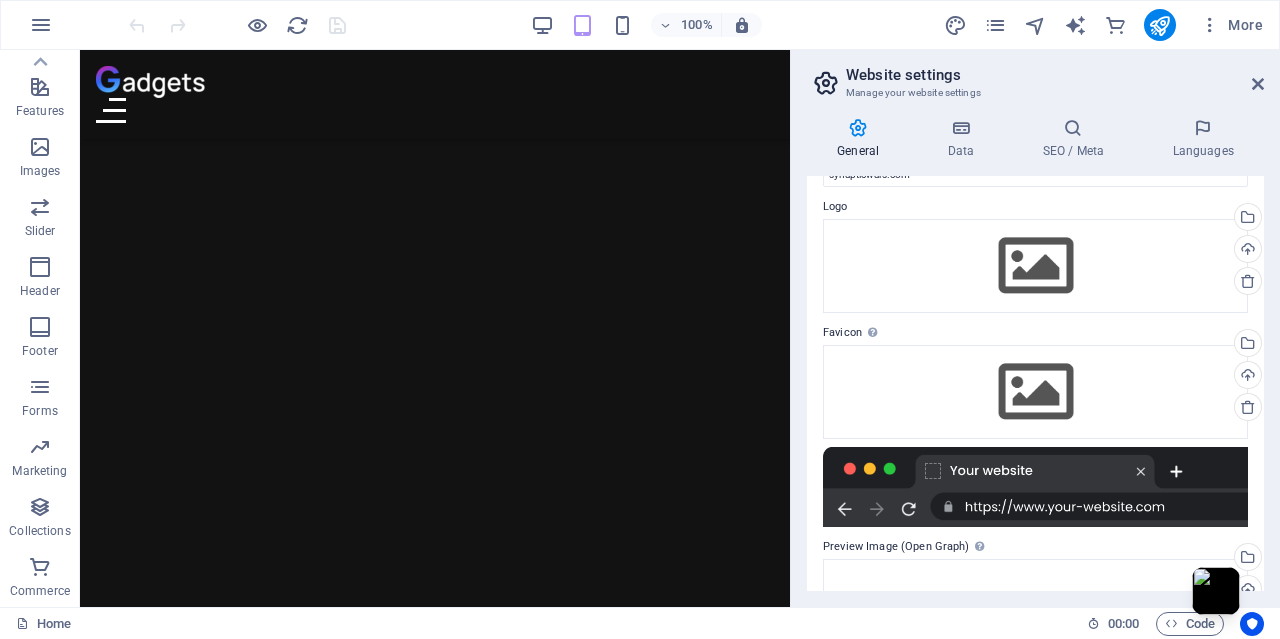 click on "General  Data  SEO / Meta  Languages Website name synapticwars.com Logo Drag files here, click to choose files or select files from Files or our free stock photos & videos Select files from the file manager, stock photos, or upload file(s) Upload Favicon Set the favicon of your website here. A favicon is a small icon shown in the browser tab next to your website title. It helps visitors identify your website. Drag files here, click to choose files or select files from Files or our free stock photos & videos Select files from the file manager, stock photos, or upload file(s) Upload Preview Image (Open Graph) This image will be shown when the website is shared on social networks Drag files here, click to choose files or select files from Files or our free stock photos & videos Select files from the file manager, stock photos, or upload file(s) Upload Contact data for this website. This can be used everywhere on the website and will update automatically. Company synapticwars.com First name Last name Street Test" at bounding box center [1035, 354] 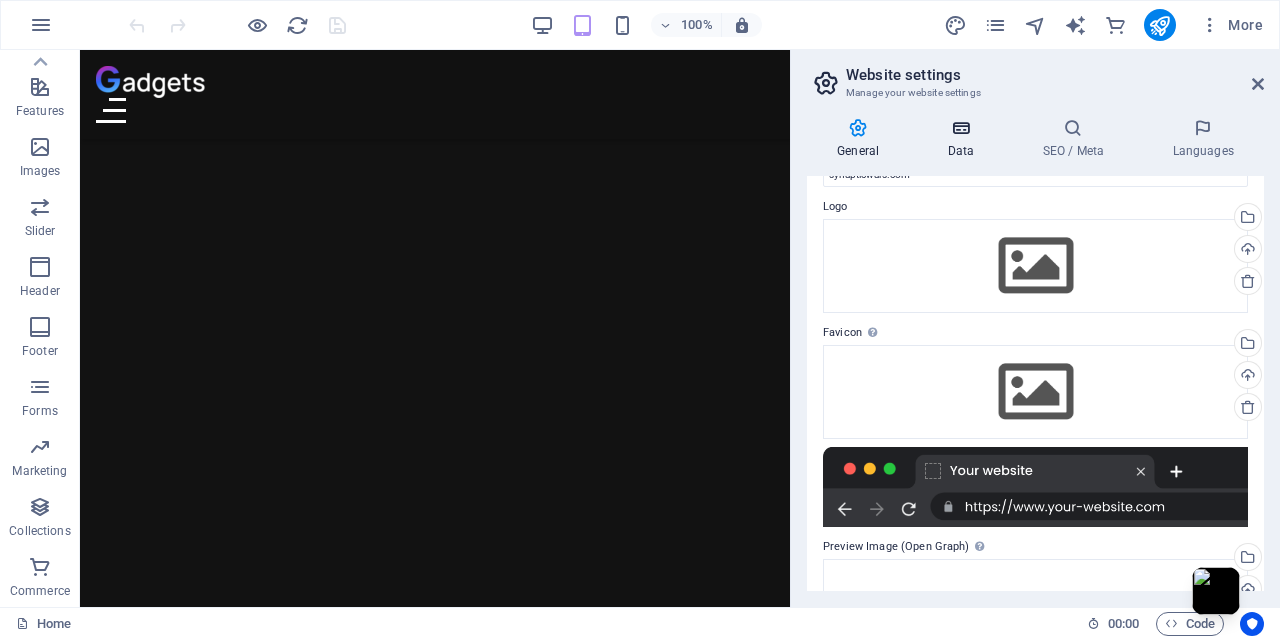 click on "Data" at bounding box center [964, 139] 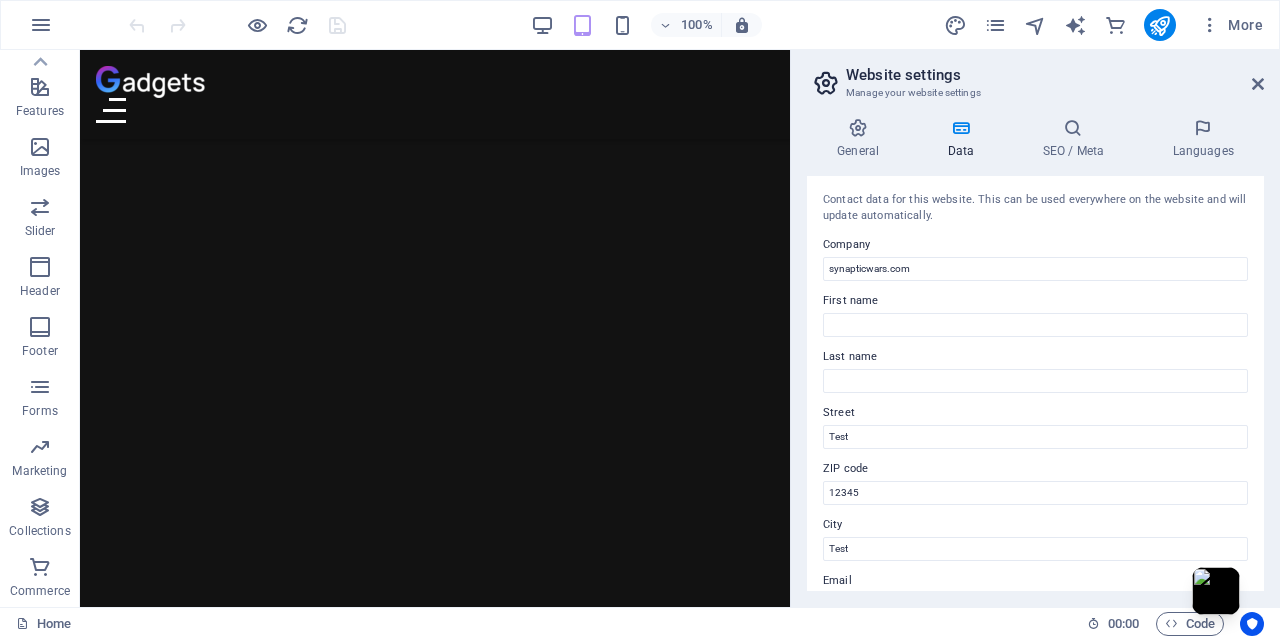 click on "General  Data  SEO / Meta  Languages Website name synapticwars.com Logo Drag files here, click to choose files or select files from Files or our free stock photos & videos Select files from the file manager, stock photos, or upload file(s) Upload Favicon Set the favicon of your website here. A favicon is a small icon shown in the browser tab next to your website title. It helps visitors identify your website. Drag files here, click to choose files or select files from Files or our free stock photos & videos Select files from the file manager, stock photos, or upload file(s) Upload Preview Image (Open Graph) This image will be shown when the website is shared on social networks Drag files here, click to choose files or select files from Files or our free stock photos & videos Select files from the file manager, stock photos, or upload file(s) Upload Contact data for this website. This can be used everywhere on the website and will update automatically. Company synapticwars.com First name Last name Street Test" at bounding box center (1035, 354) 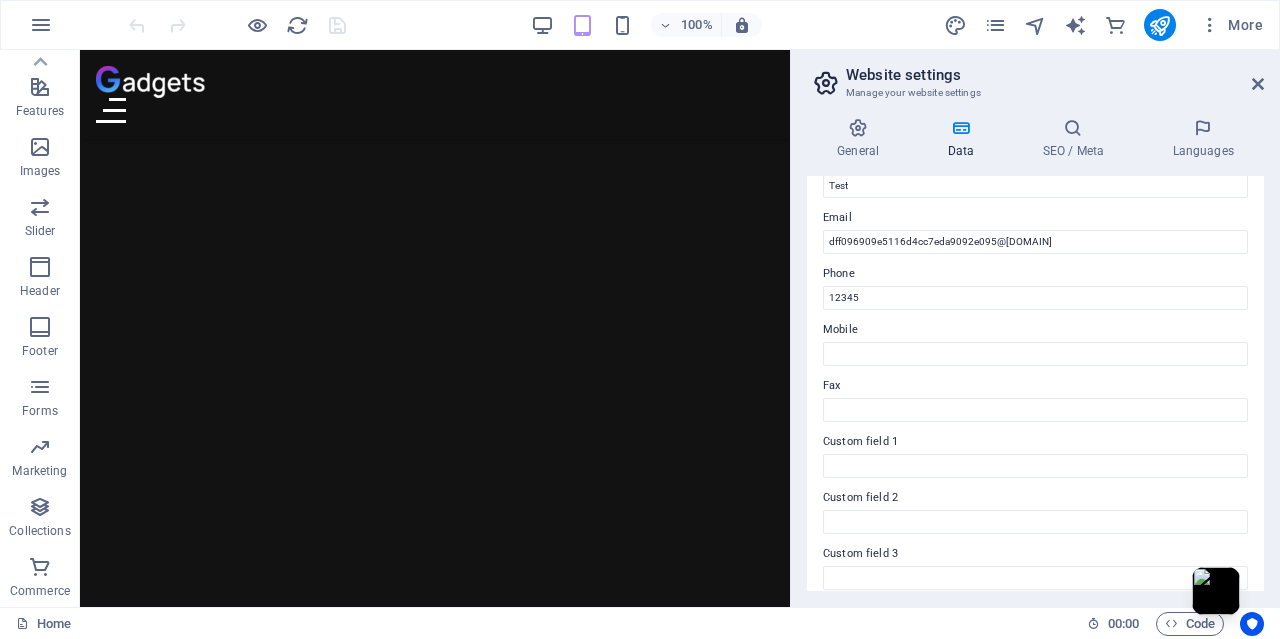 scroll, scrollTop: 366, scrollLeft: 0, axis: vertical 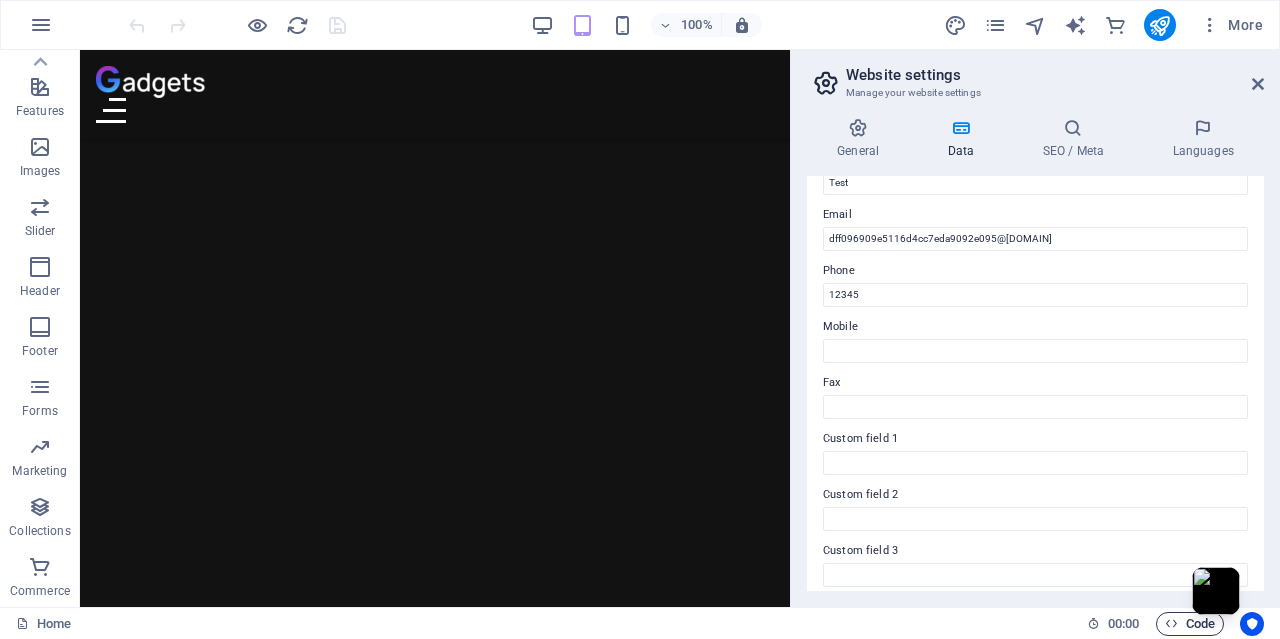 click on "Code" at bounding box center [1190, 624] 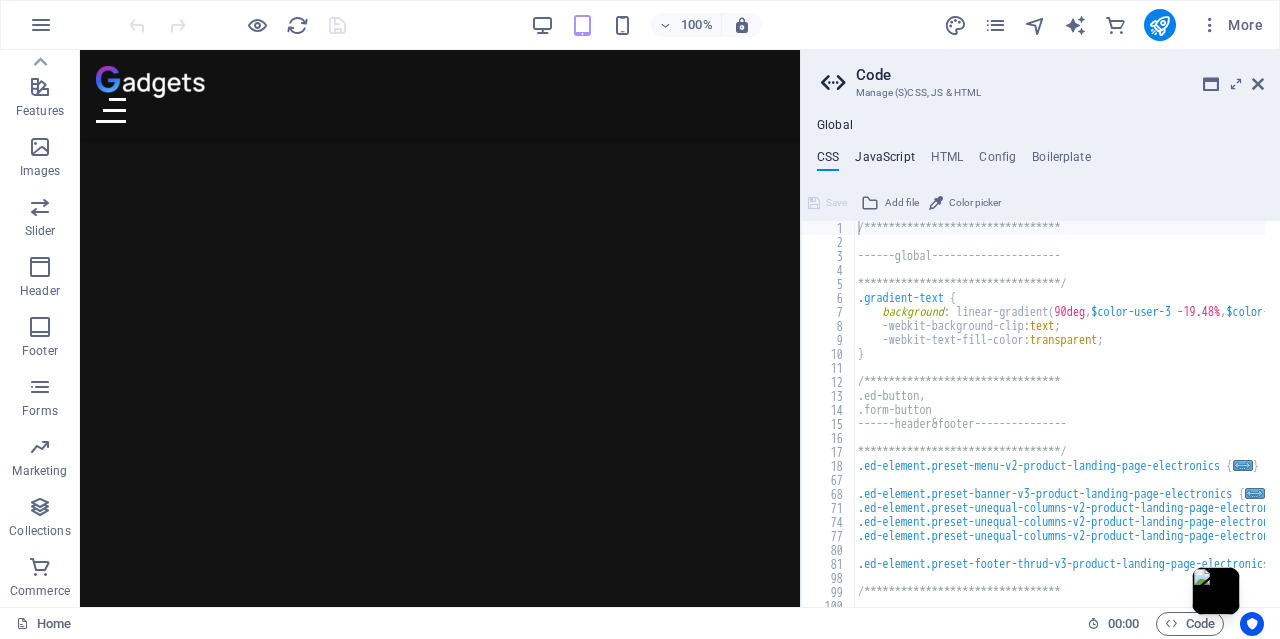click on "JavaScript" at bounding box center [884, 161] 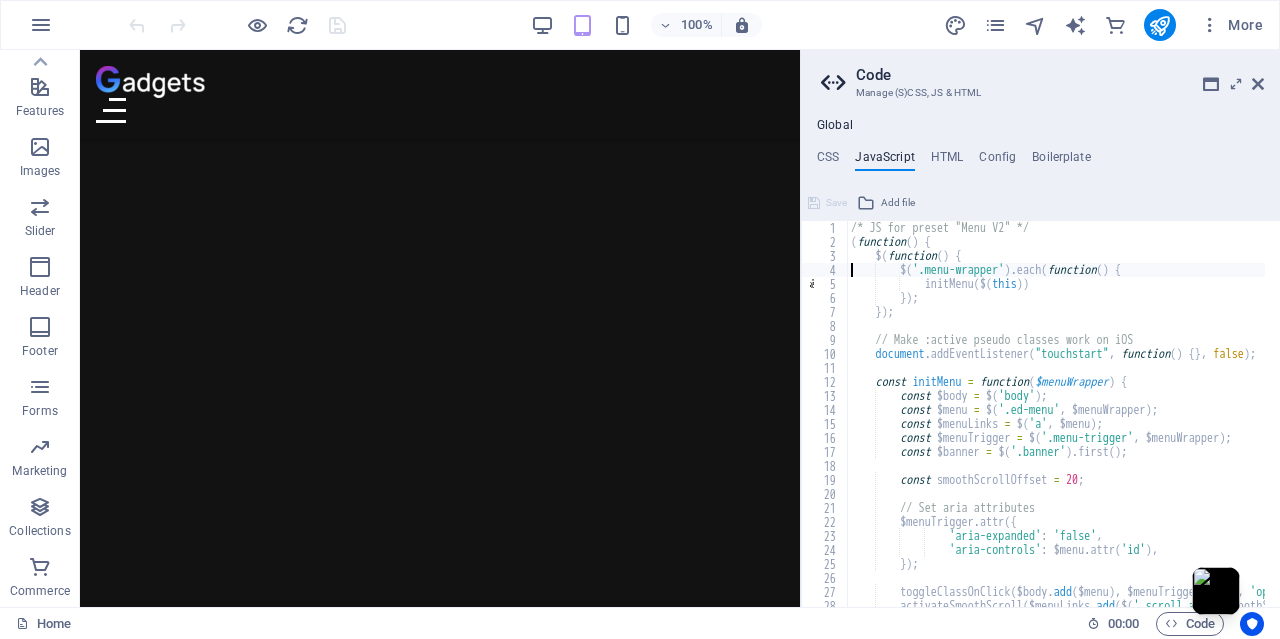 type on "});" 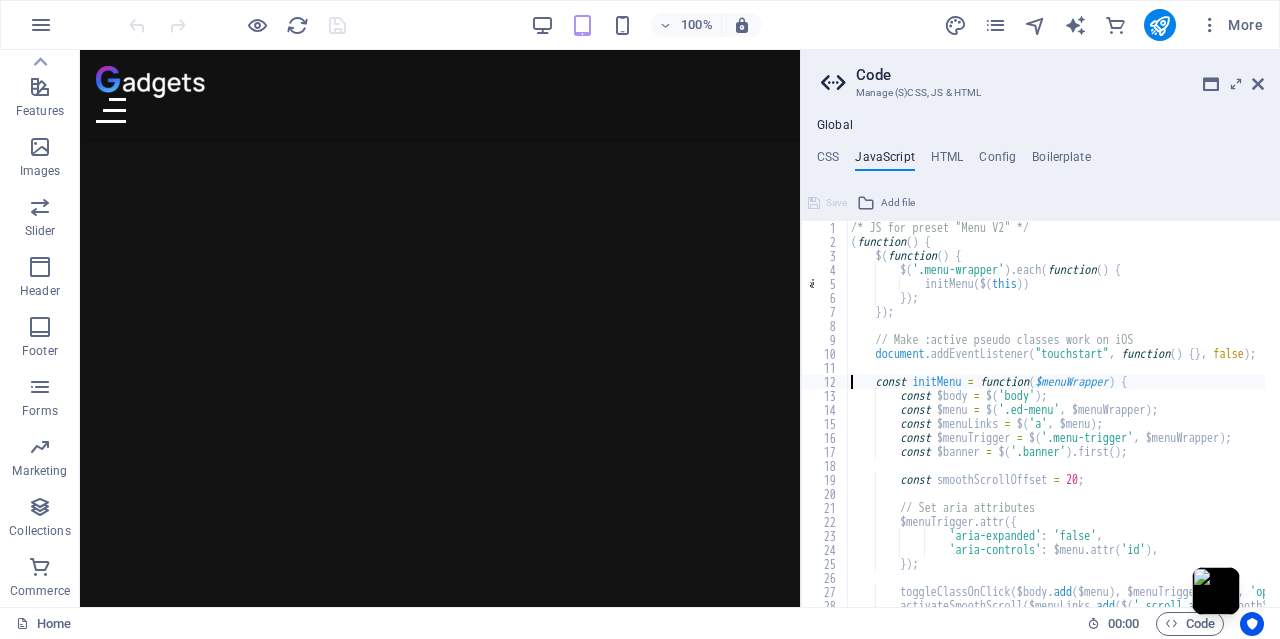 type on "const $banner = $('.banner').first();" 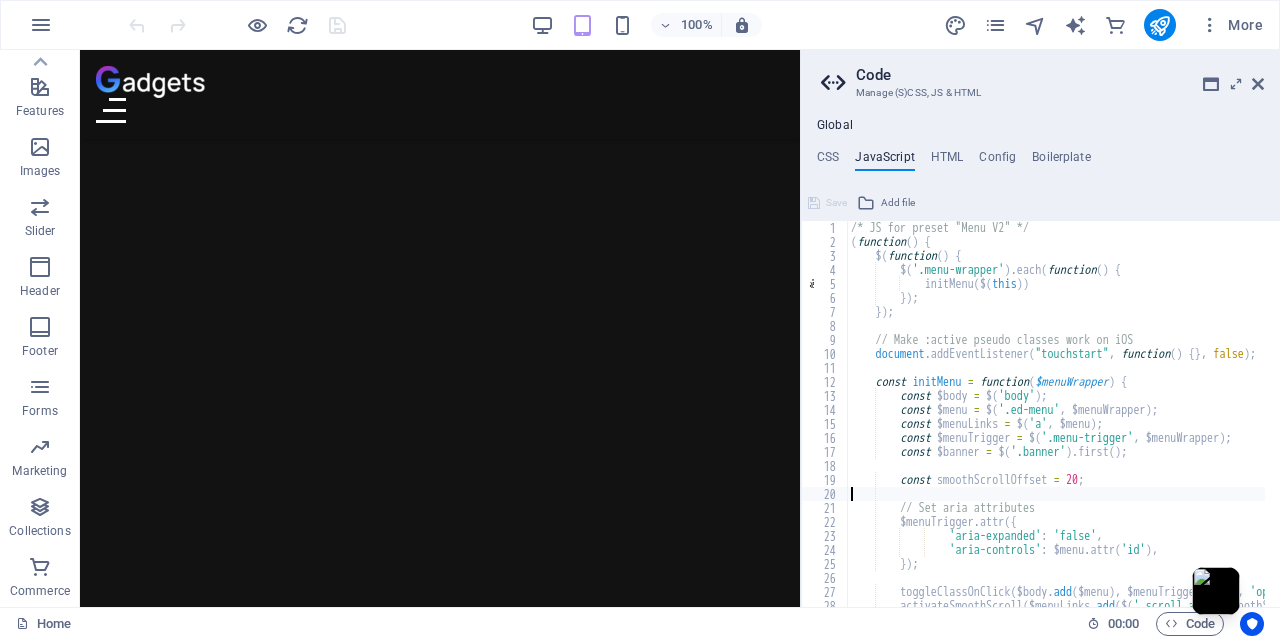 type on "});" 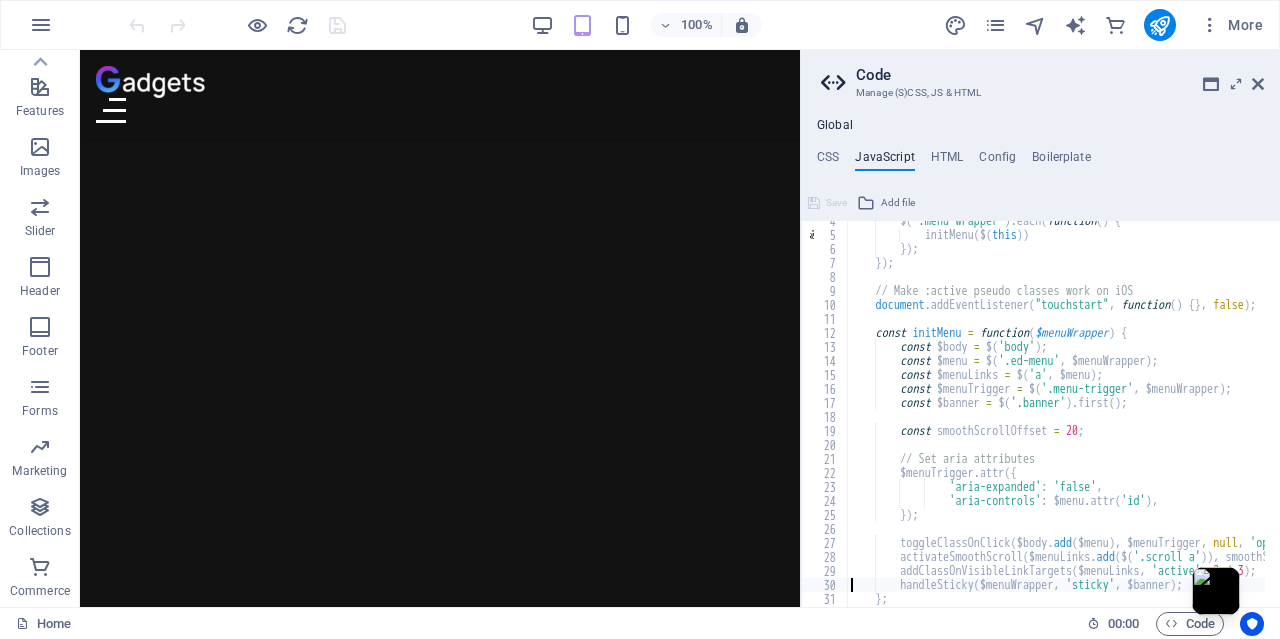 type on "};" 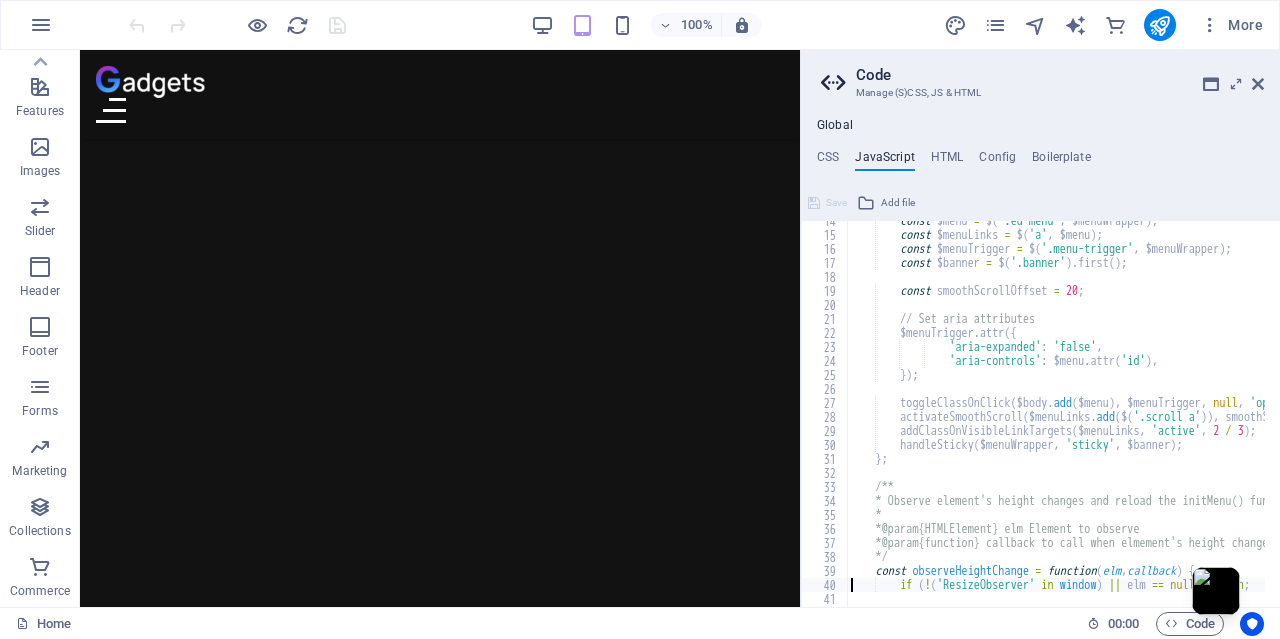 type on "if (!('ResizeObserver' in window) || elm == null) return;" 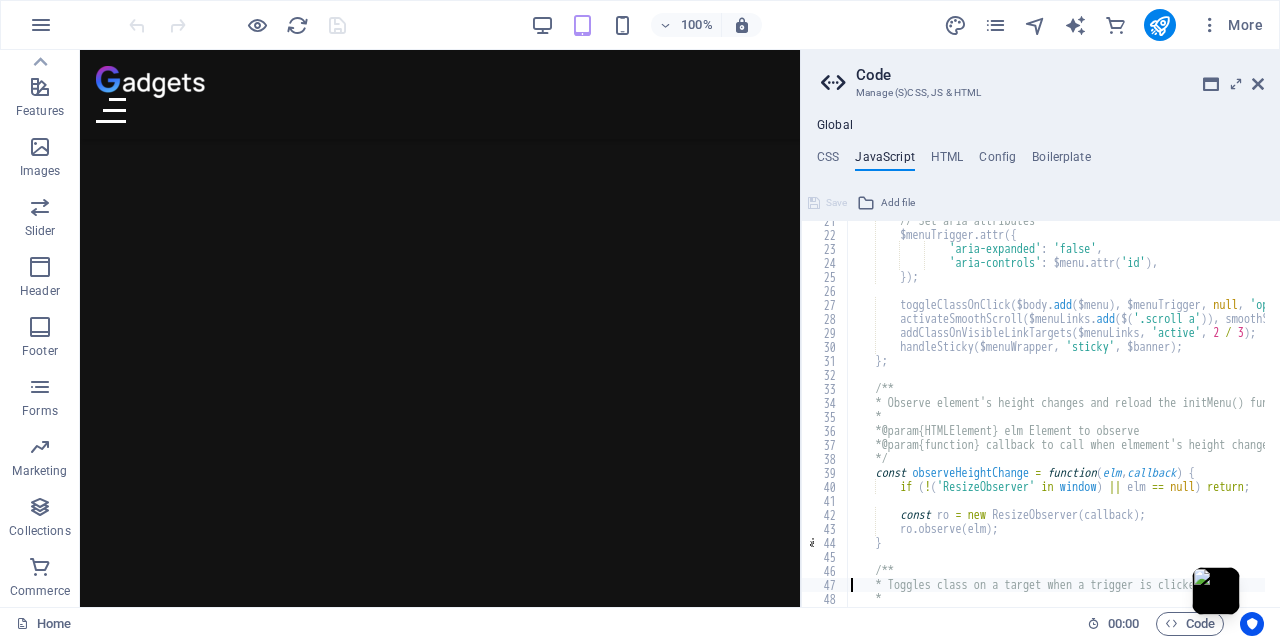 type on "const toggleClassOnClick = function($target, $trigger, $closeTrigger, cssClass) {" 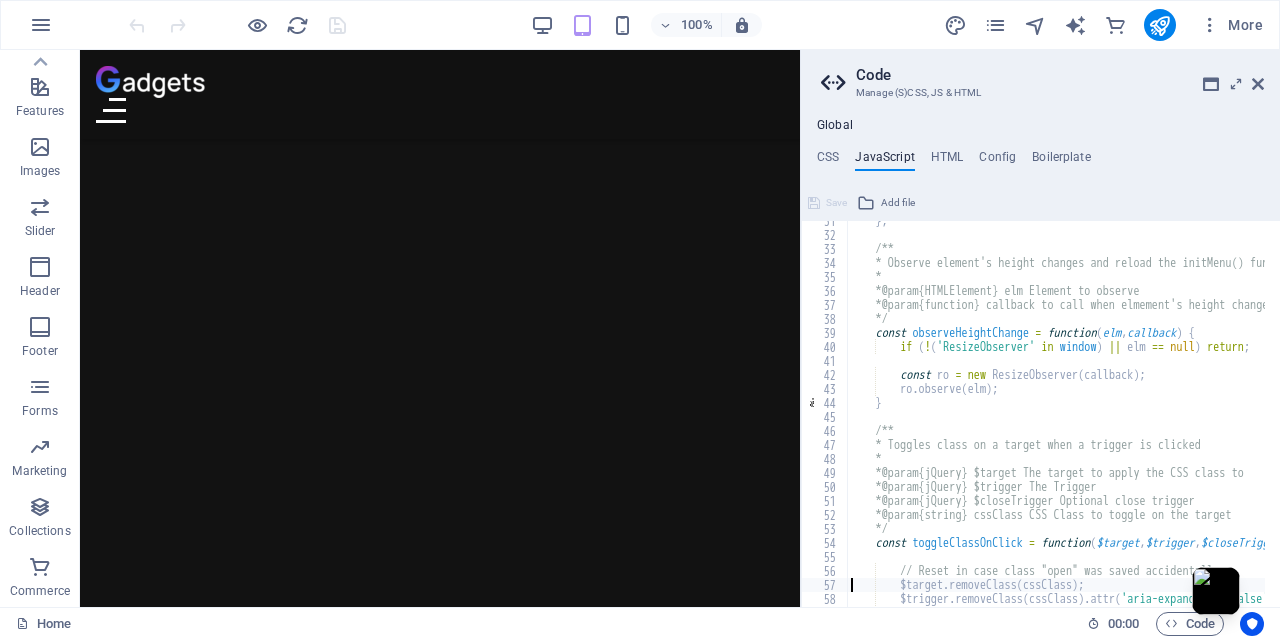 type on "$trigger.removeClass(cssClass).attr('aria-expanded', 'false');" 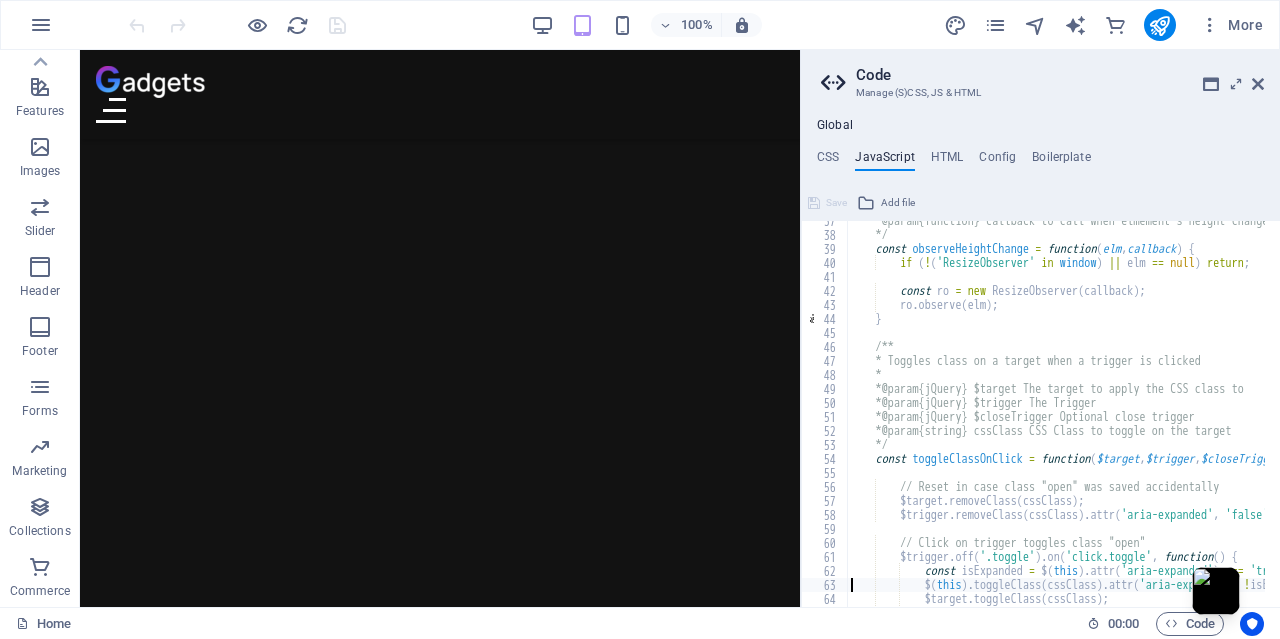 type on "});" 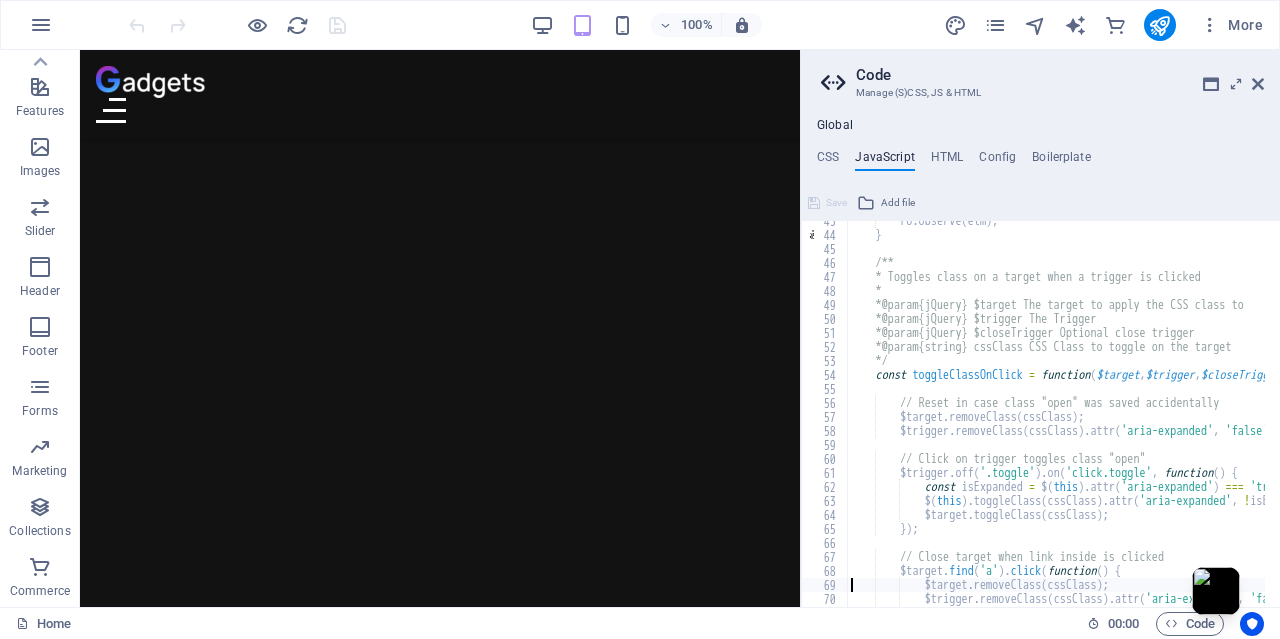 type on "});" 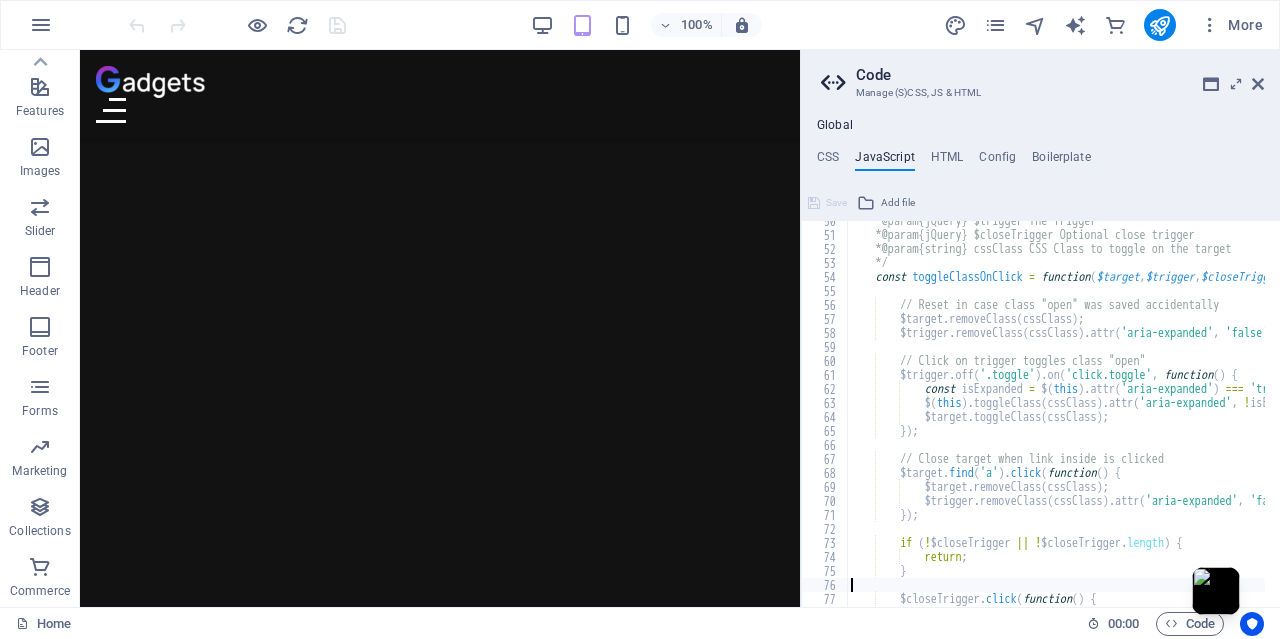 type on "};" 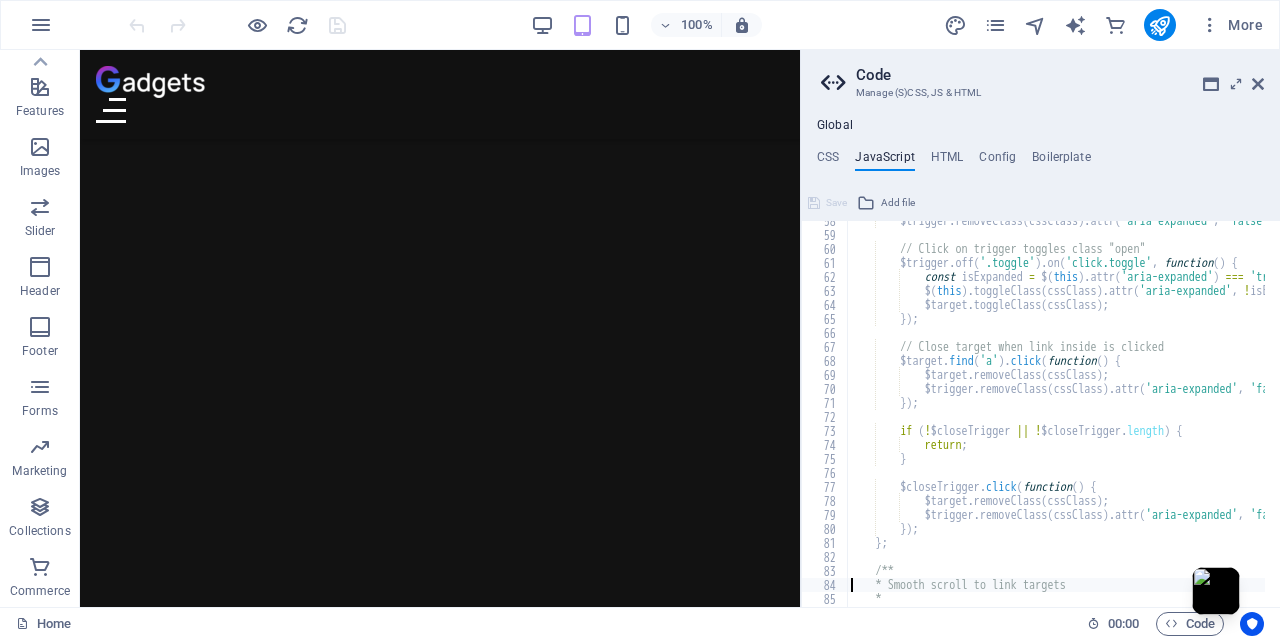 type on "}" 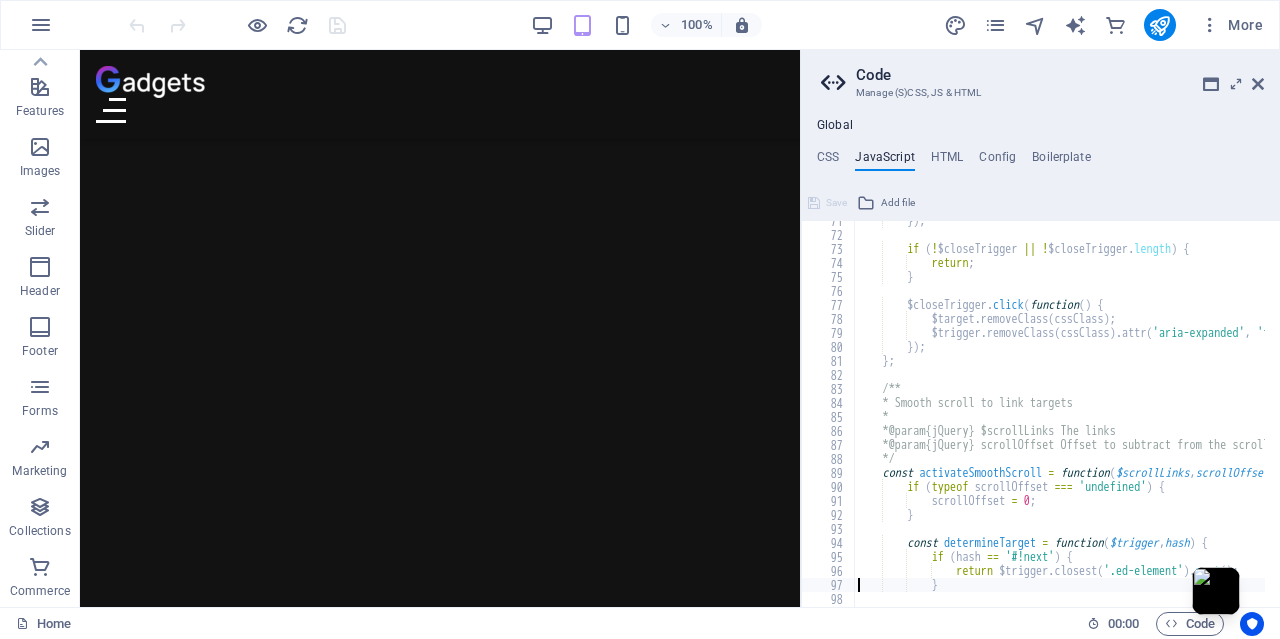 type on "}" 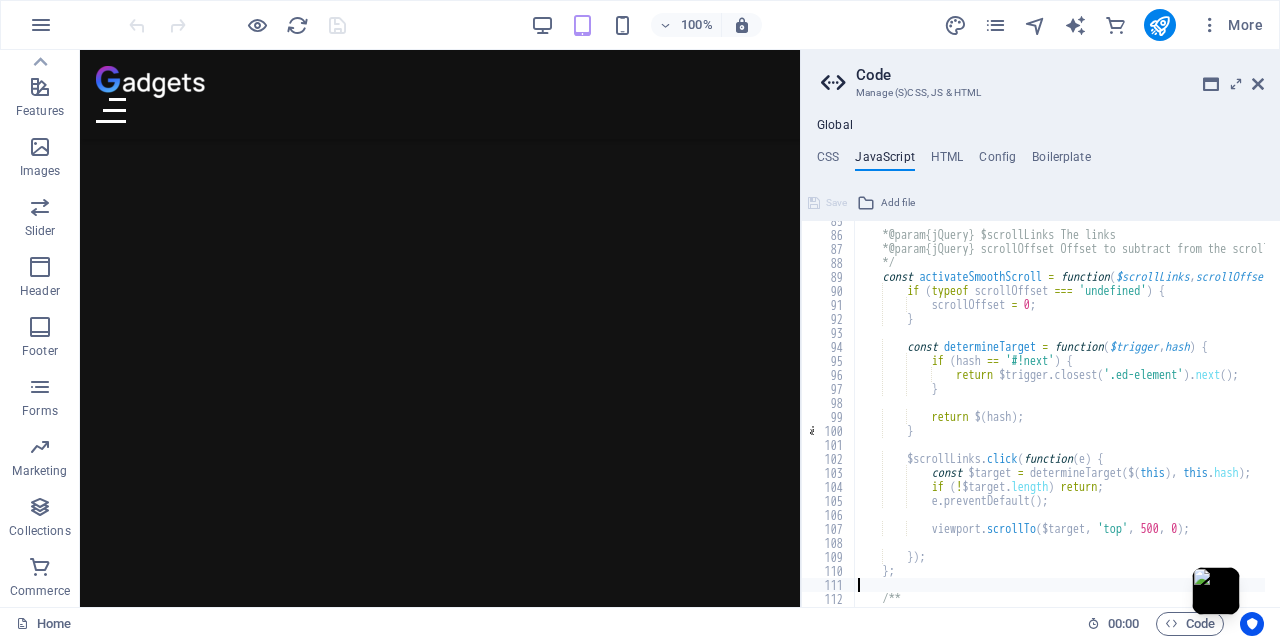 type on "const fillValue = getComputedStyle($element[0]).fill;" 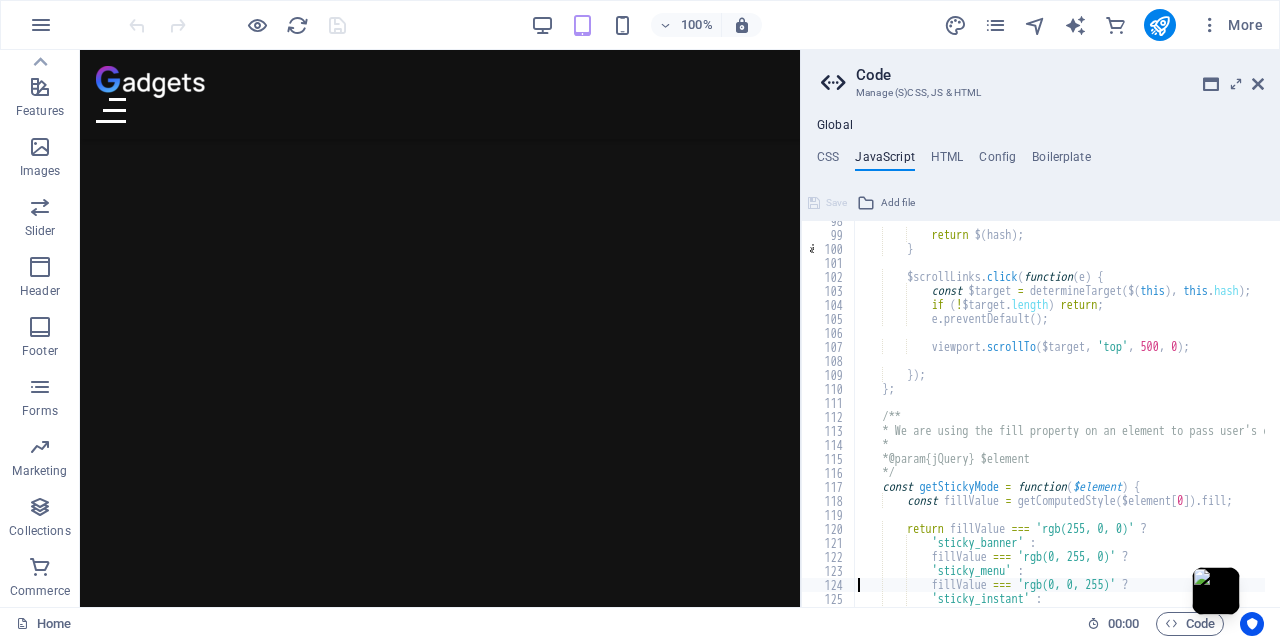 type on "};" 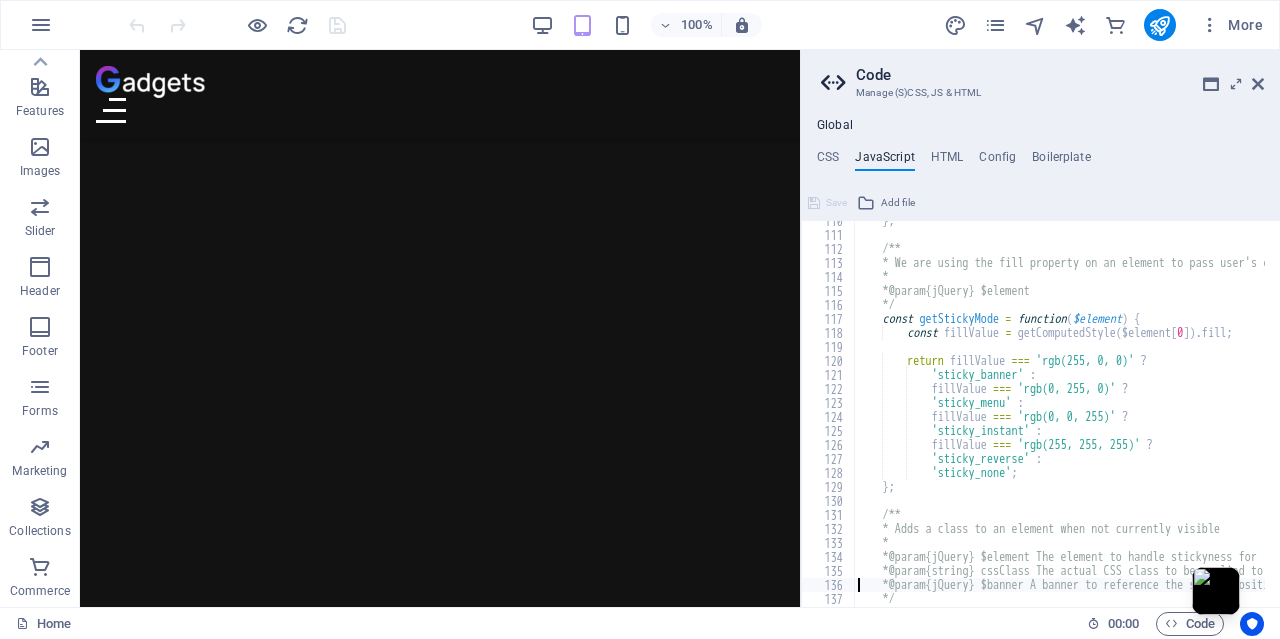 type on "$element.removeClass(cssClass);" 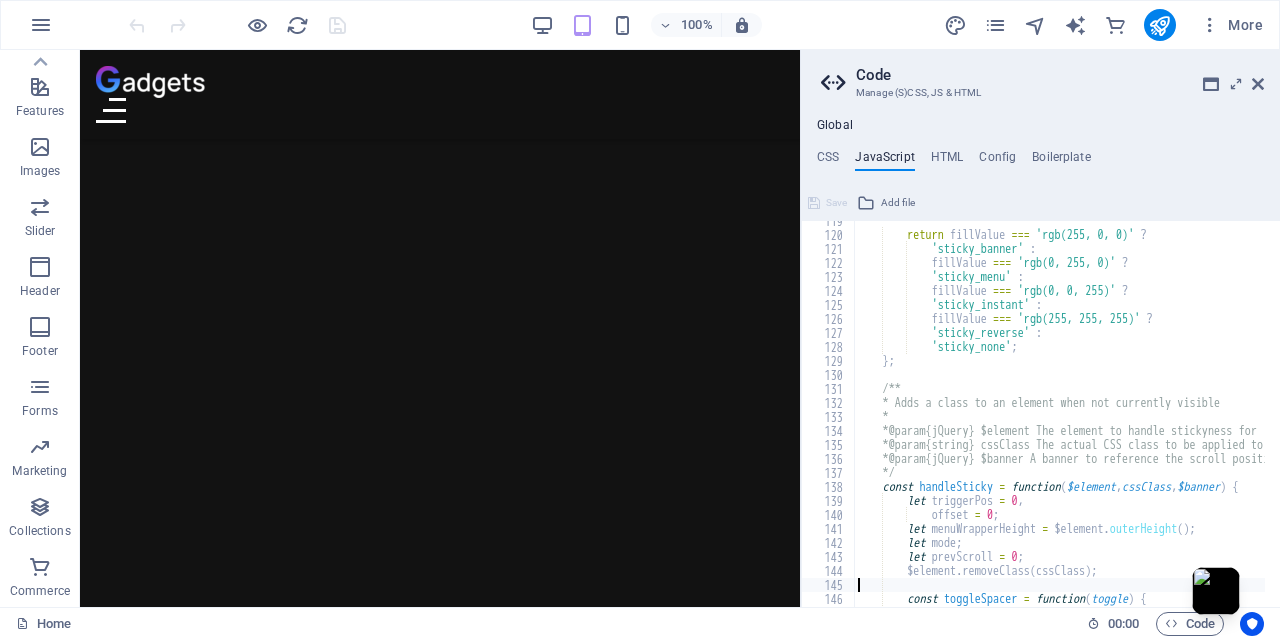 type on "};" 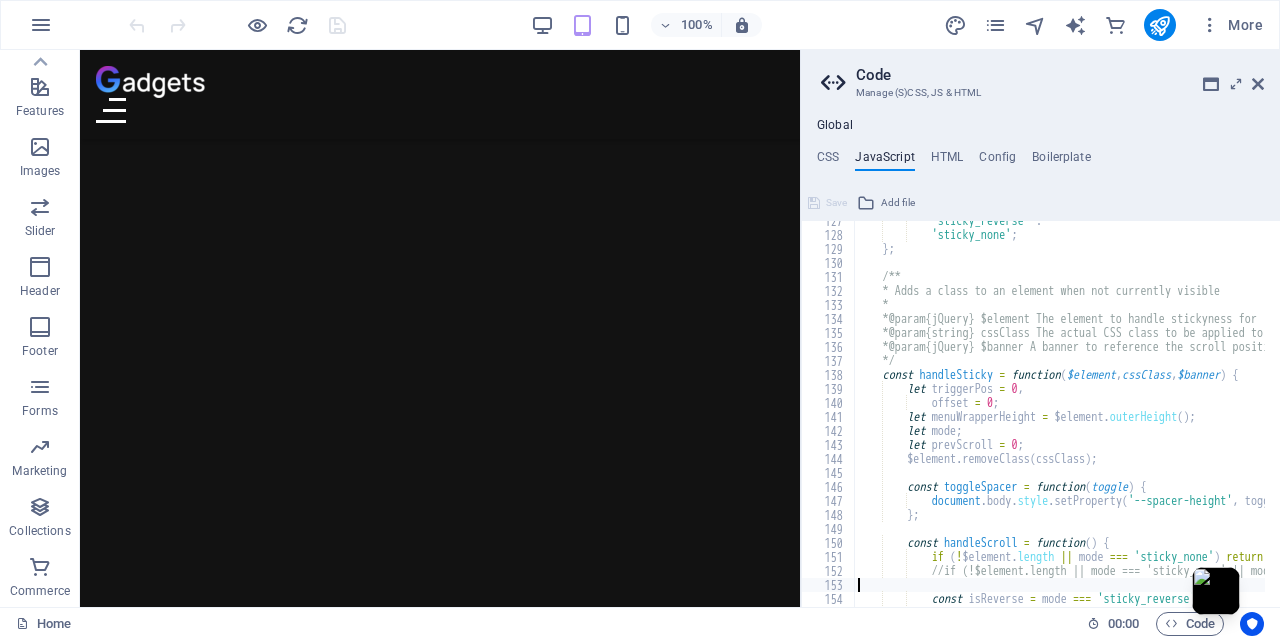 type on "curScroll = viewport.getScrollTop();" 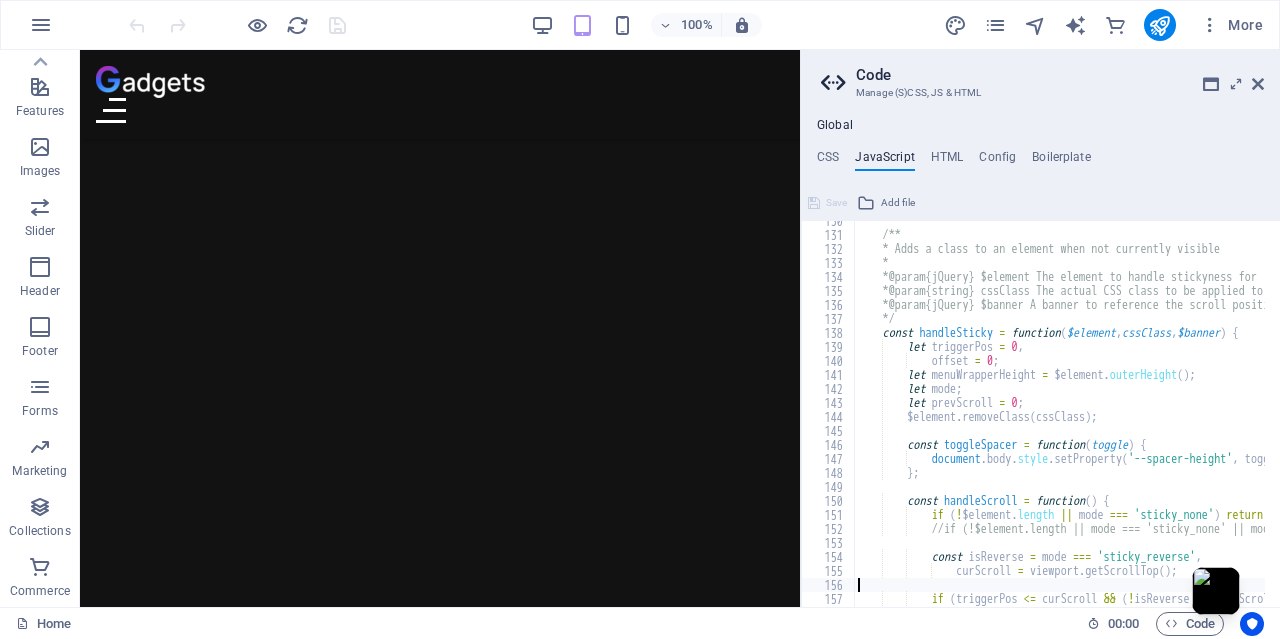 type on "}" 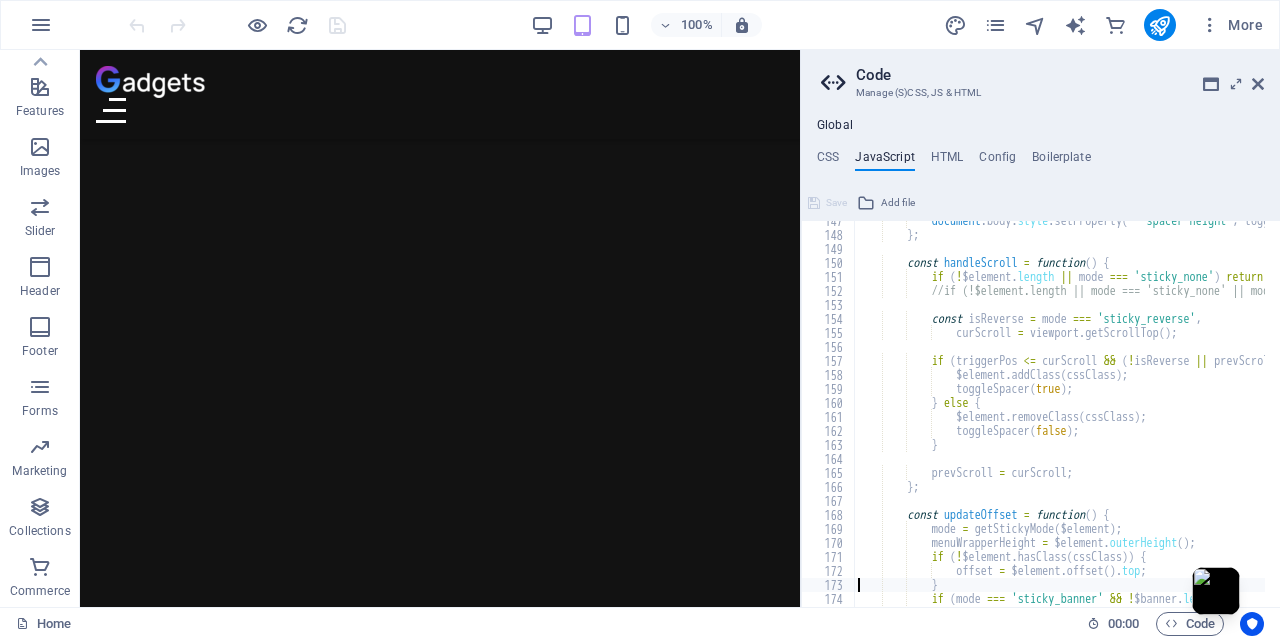 type on "}" 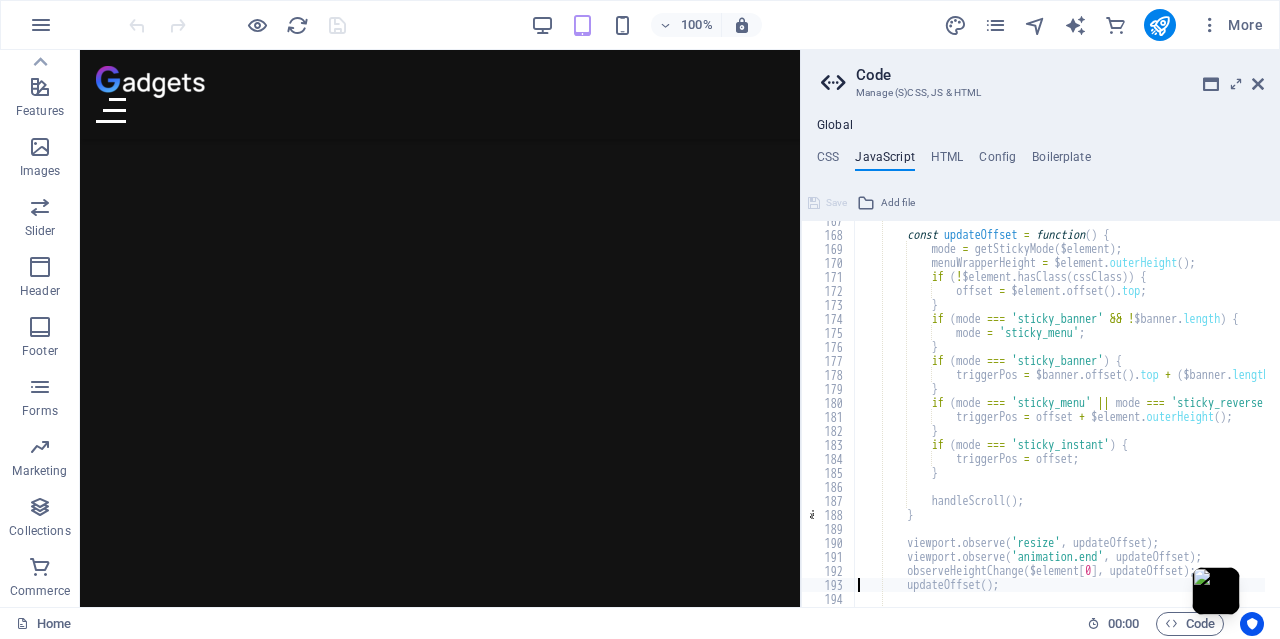type on "};" 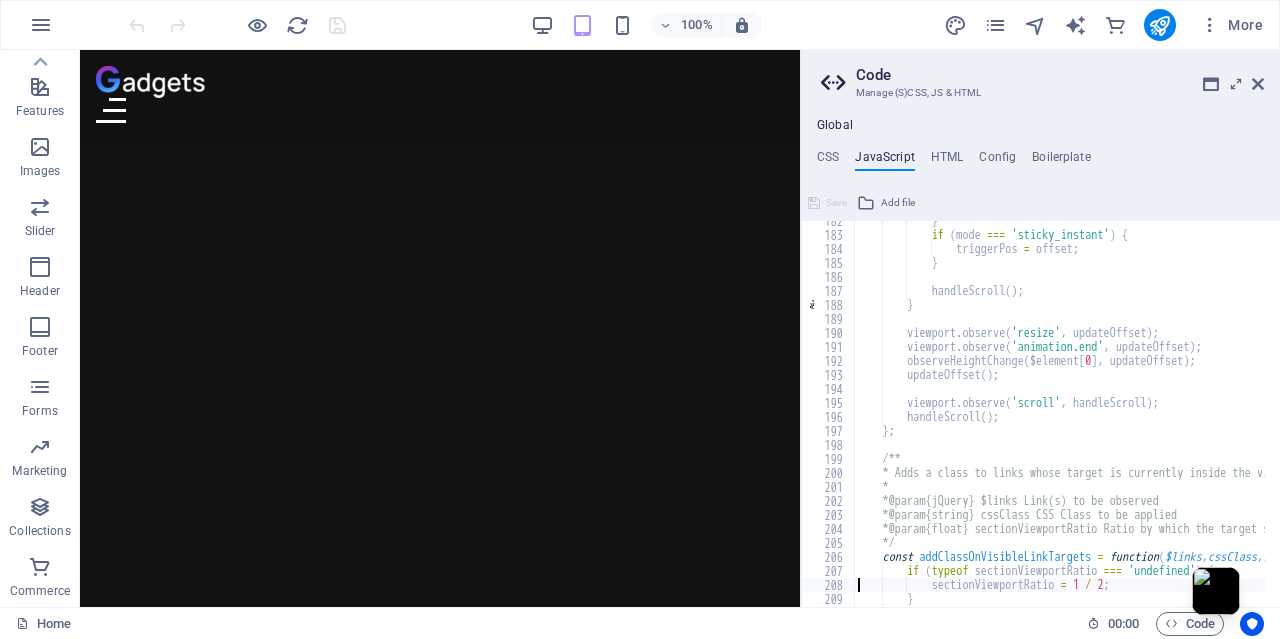 type on "}" 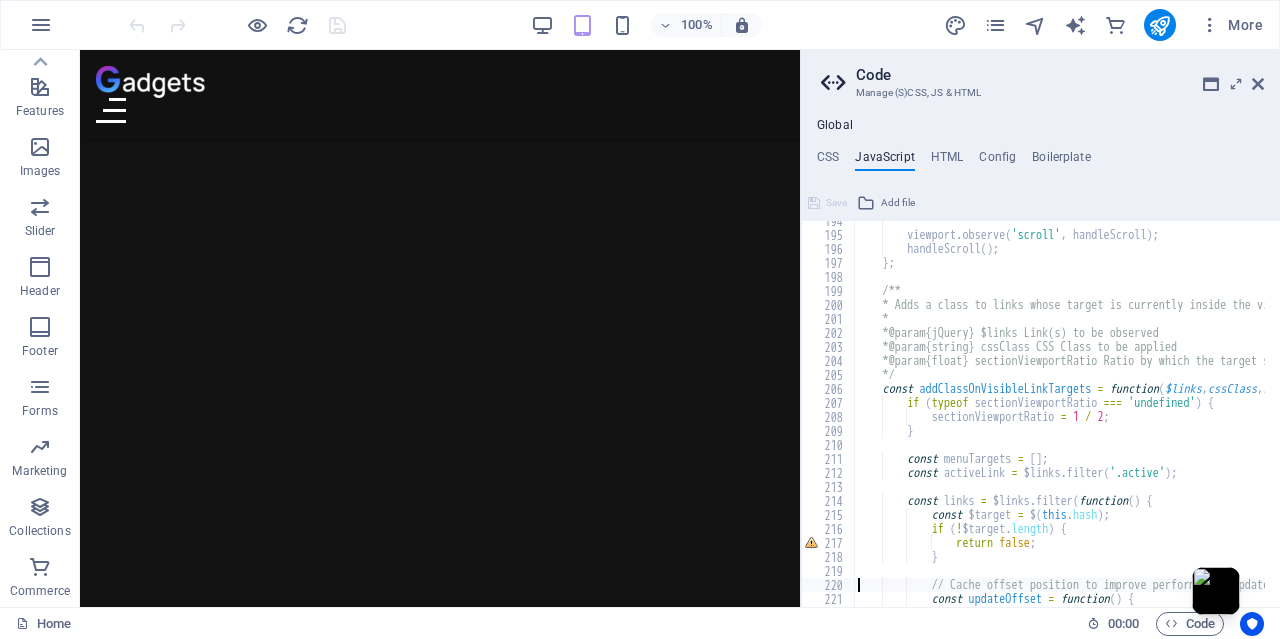 type on "};" 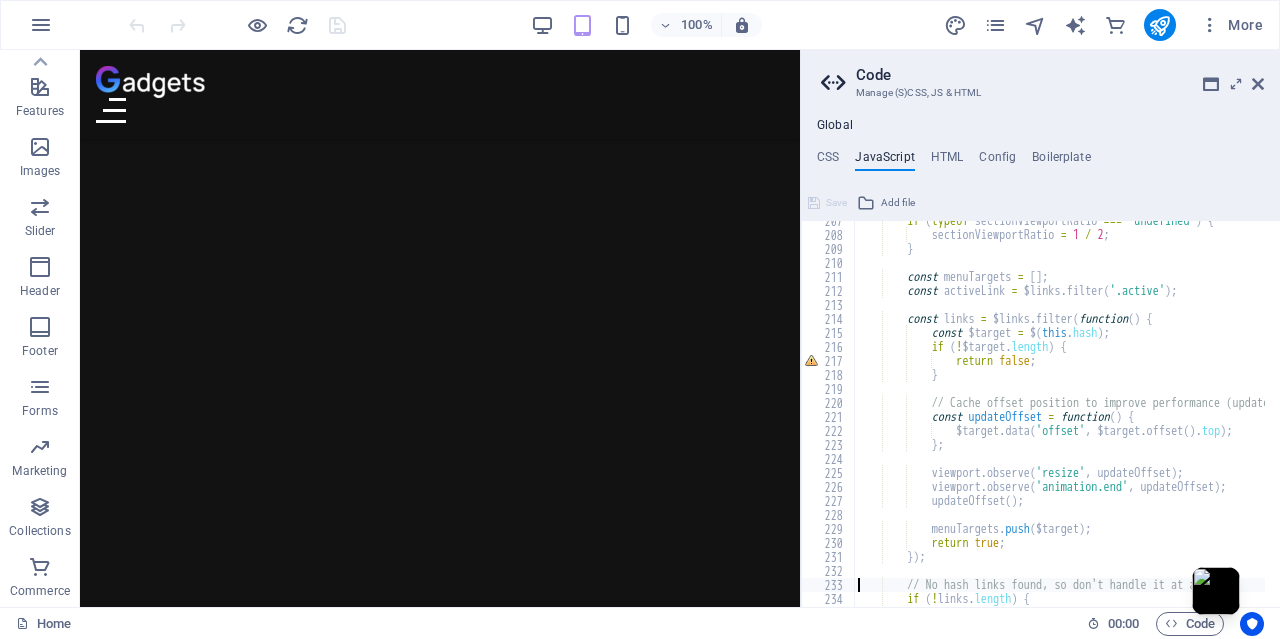 type on "}" 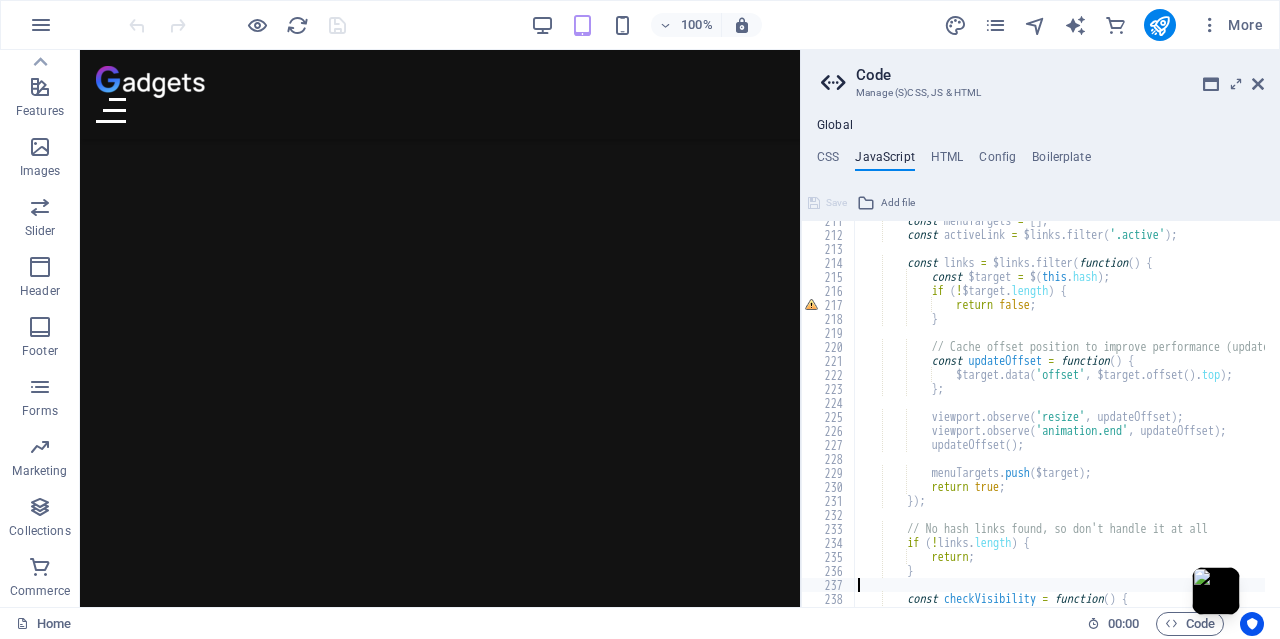 type on "$links.removeClass('active');" 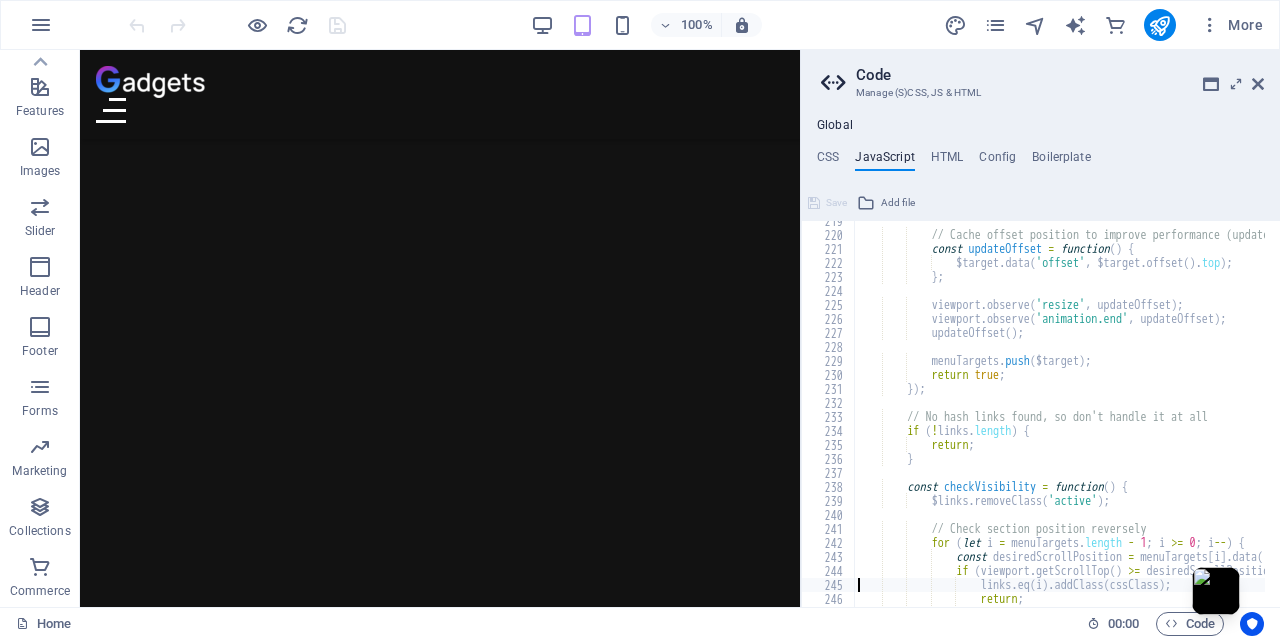type on "}" 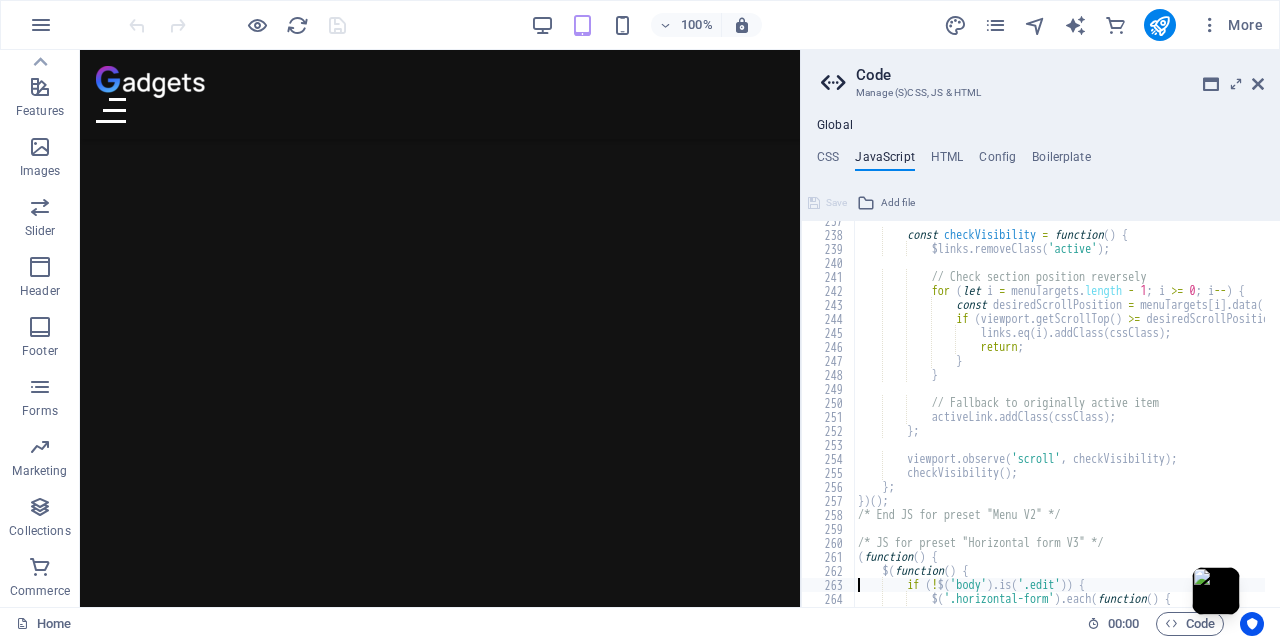 type on "})();" 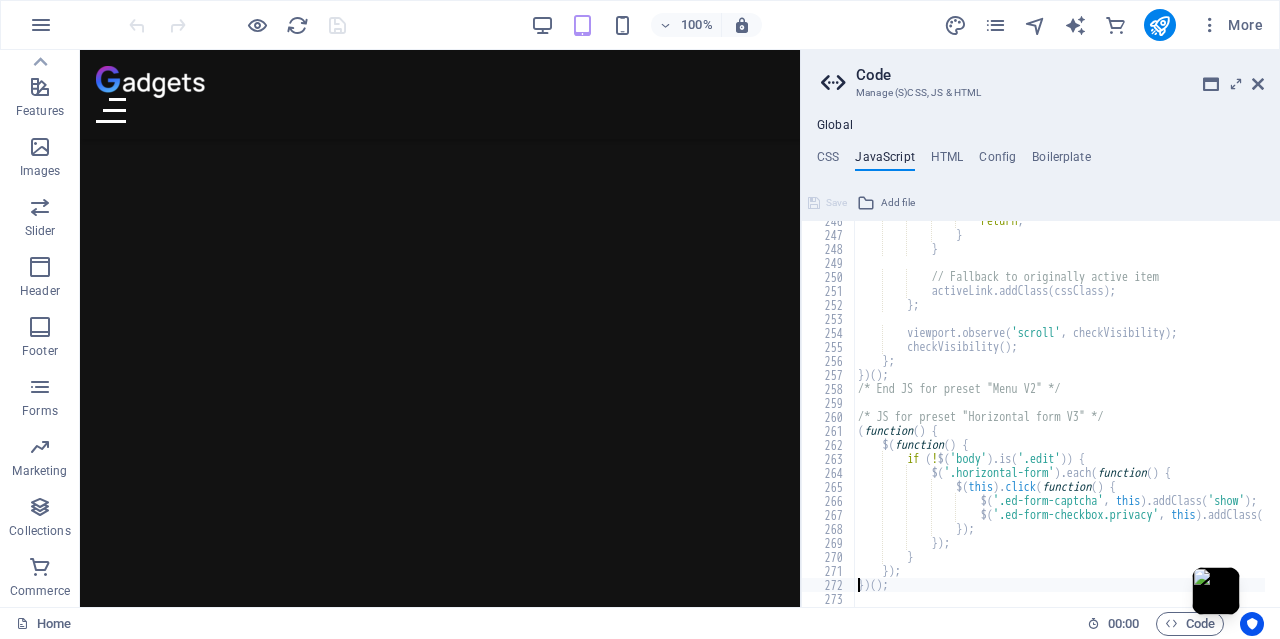 type on "/* End JS for preset "Horizontal form V3" */" 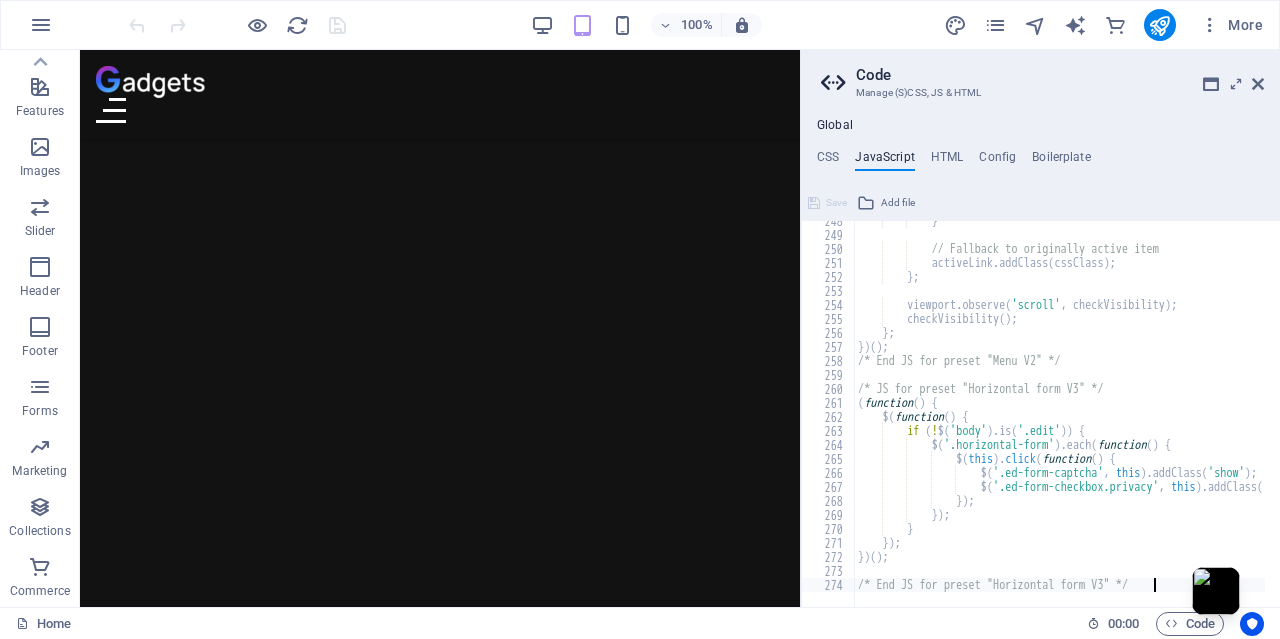 scroll, scrollTop: 3465, scrollLeft: 0, axis: vertical 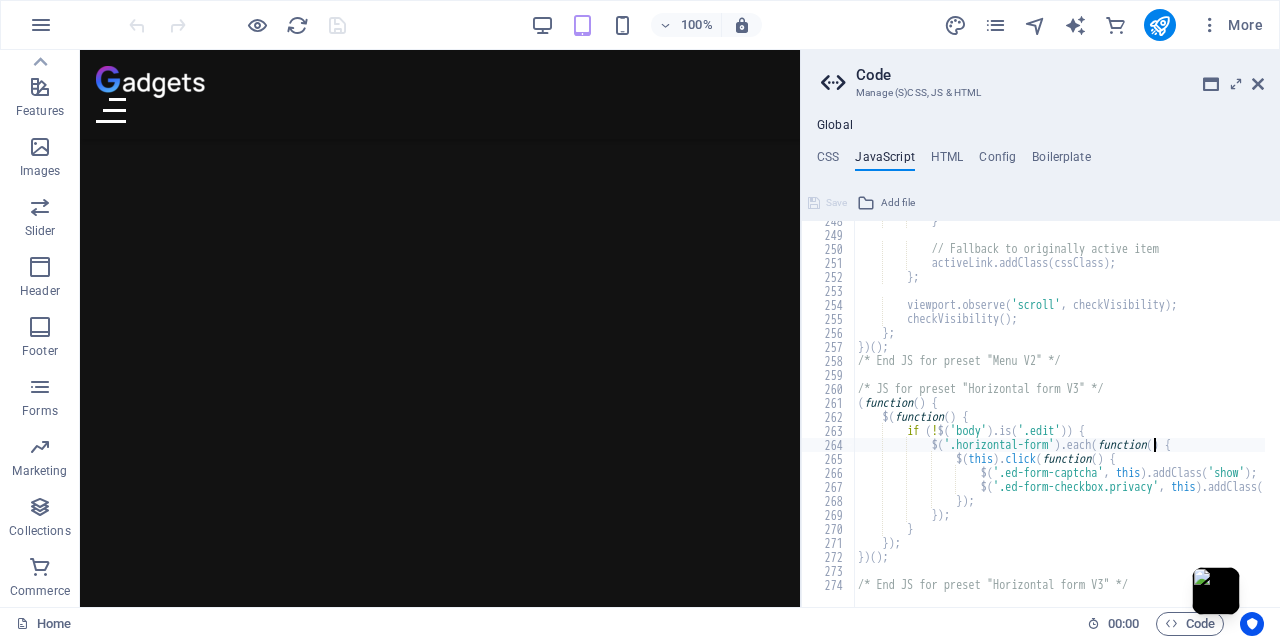 type on "/* JS for preset "Horizontal form V3" */" 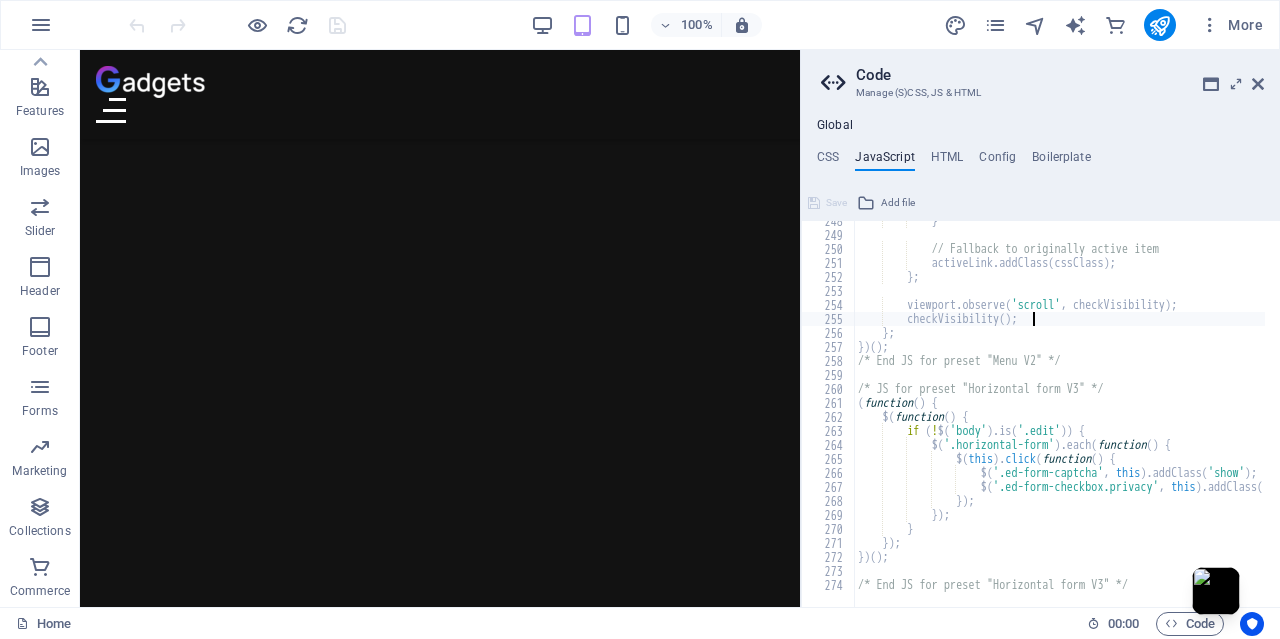 type on "viewport.observe('scroll', checkVisibility);" 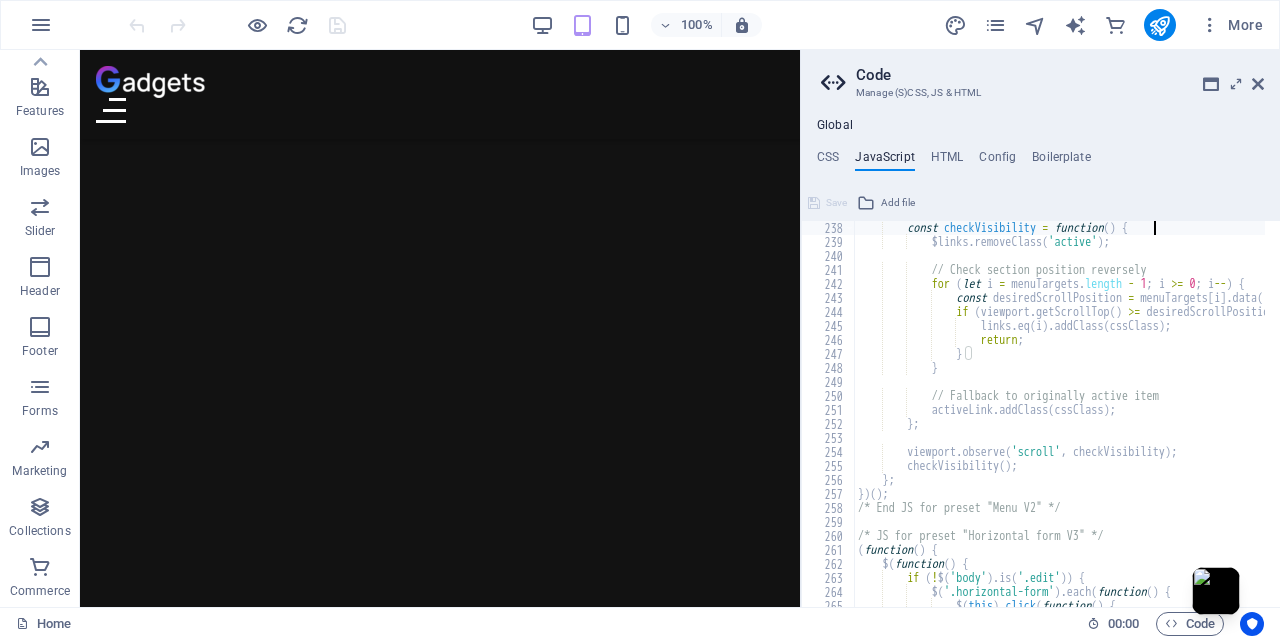 type on "if (!links.length) {" 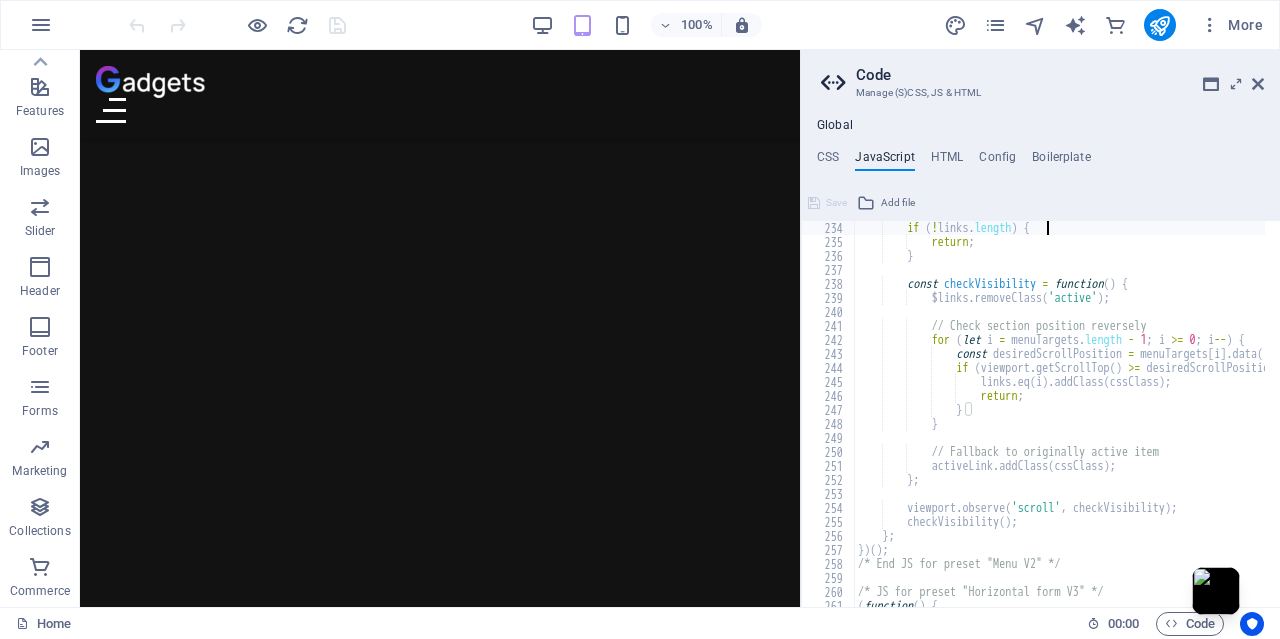 scroll, scrollTop: 3262, scrollLeft: 0, axis: vertical 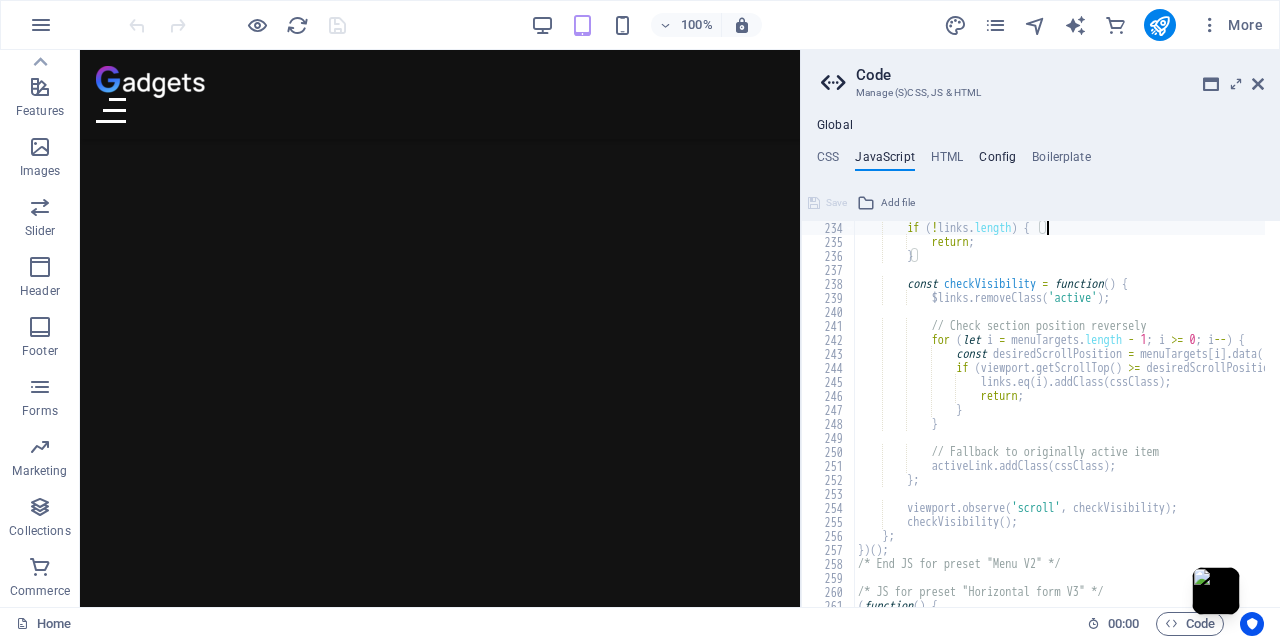click on "Config" at bounding box center [997, 161] 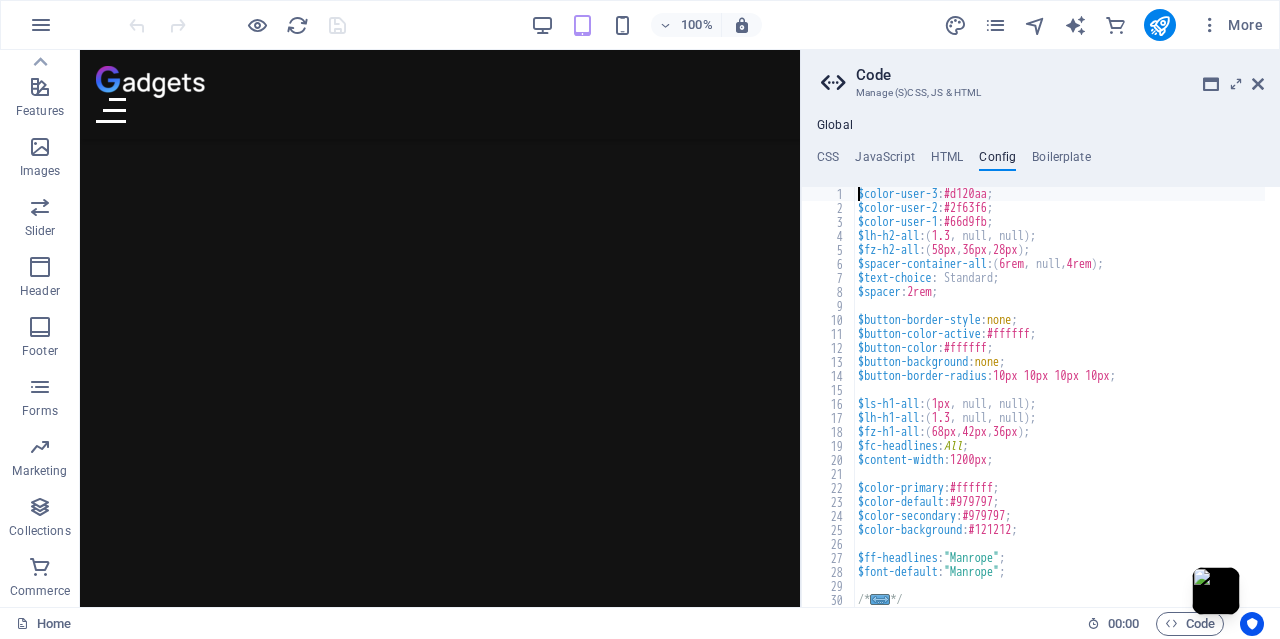 click on "$color-user-3 :  #d120aa ; $color-user-2 :  #2f63f6 ; $color-user-1 :  #66d9fb ; $lh-h2-all :  ( 1.3 , null, null ) ; $fz-h2-all :  ( 58px ,  36px ,  28px ) ; $spacer-container-all :  ( 6rem , null,  4rem ) ; $text-choice : Standard; $spacer :  2rem ; $button-border-style :  none ; $button-color-active :  #ffffff ; $button-color :  #ffffff ; $button-background :  none ; $button-border-radius :  10px   10px   10px   10px ; $ls-h1-all :  ( 1px , null, null ) ; $lh-h1-all :  ( 1.3 , null, null ) ; $fz-h1-all :  ( 68px ,  42px ,  36px ) ; $fc-headlines :  All ; $content-width :  1200px ; $color-primary :  #ffffff ; $color-default :  #979797 ; $color-secondary :  #979797 ; $color-background :  #121212 ; $ff-headlines :  "Manrope" ; $font-default :  "Manrope" ; /* ... */   @mixin  menu-v2 ( ..." at bounding box center [1059, 411] 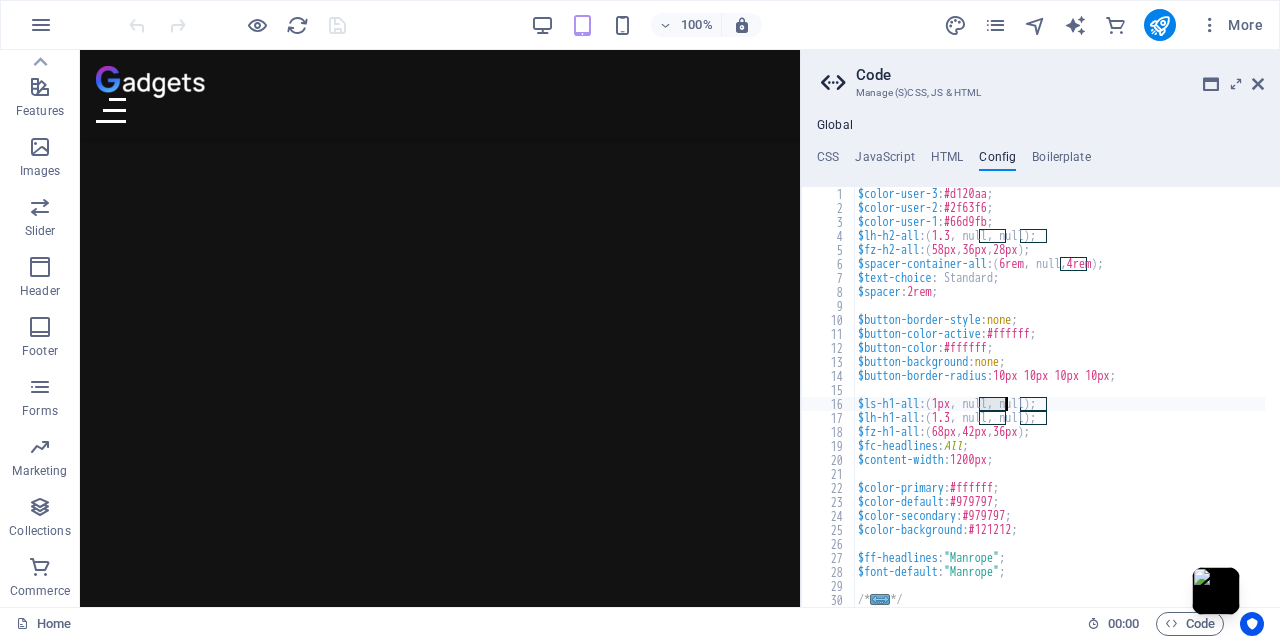 click on "$color-user-3 :  #d120aa ; $color-user-2 :  #2f63f6 ; $color-user-1 :  #66d9fb ; $lh-h2-all :  ( 1.3 , null, null ) ; $fz-h2-all :  ( 58px ,  36px ,  28px ) ; $spacer-container-all :  ( 6rem , null,  4rem ) ; $text-choice : Standard; $spacer :  2rem ; $button-border-style :  none ; $button-color-active :  #ffffff ; $button-color :  #ffffff ; $button-background :  none ; $button-border-radius :  10px   10px   10px   10px ; $ls-h1-all :  ( 1px , null, null ) ; $lh-h1-all :  ( 1.3 , null, null ) ; $fz-h1-all :  ( 68px ,  42px ,  36px ) ; $fc-headlines :  All ; $content-width :  1200px ; $color-primary :  #ffffff ; $color-default :  #979797 ; $color-secondary :  #979797 ; $color-background :  #121212 ; $ff-headlines :  "Manrope" ; $font-default :  "Manrope" ; /* ... */   @mixin  menu-v2 ( ..." at bounding box center (1059, 411) 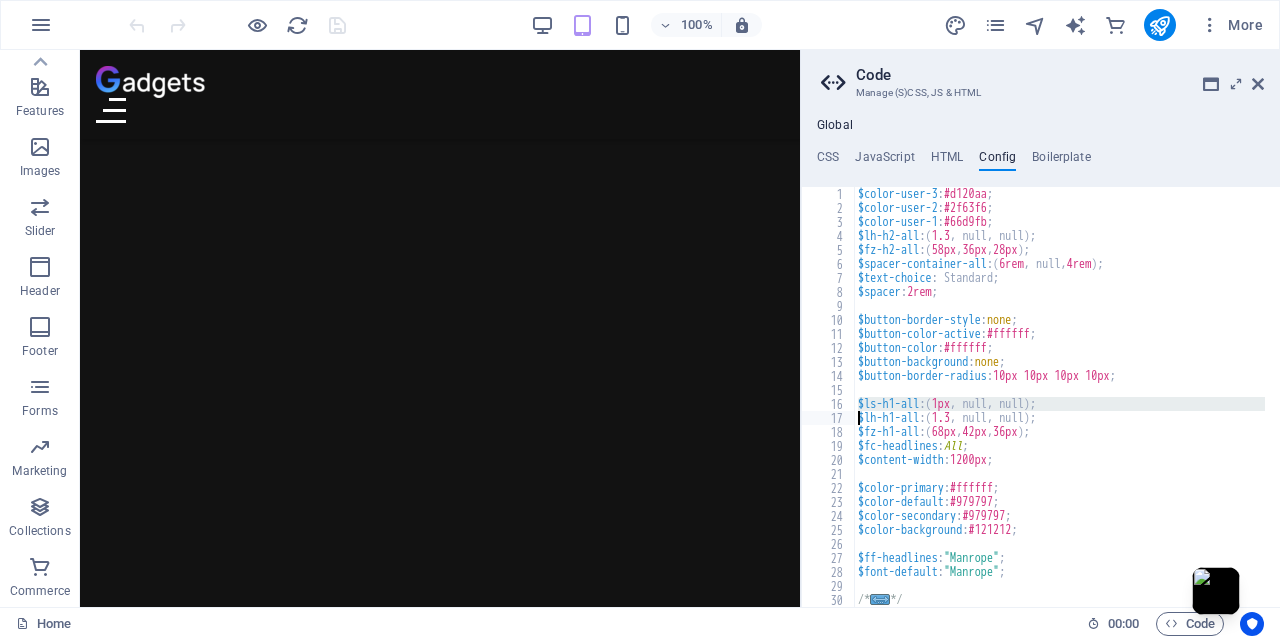 click on "$color-user-3 :  #d120aa ; $color-user-2 :  #2f63f6 ; $color-user-1 :  #66d9fb ; $lh-h2-all :  ( 1.3 , null, null ) ; $fz-h2-all :  ( 58px ,  36px ,  28px ) ; $spacer-container-all :  ( 6rem , null,  4rem ) ; $text-choice : Standard; $spacer :  2rem ; $button-border-style :  none ; $button-color-active :  #ffffff ; $button-color :  #ffffff ; $button-background :  none ; $button-border-radius :  10px   10px   10px   10px ; $ls-h1-all :  ( 1px , null, null ) ; $lh-h1-all :  ( 1.3 , null, null ) ; $fz-h1-all :  ( 68px ,  42px ,  36px ) ; $fc-headlines :  All ; $content-width :  1200px ; $color-primary :  #ffffff ; $color-default :  #979797 ; $color-secondary :  #979797 ; $color-background :  #121212 ; $ff-headlines :  "Manrope" ; $font-default :  "Manrope" ; /* ... */   @mixin  menu-v2 ( ..." at bounding box center (1059, 411) 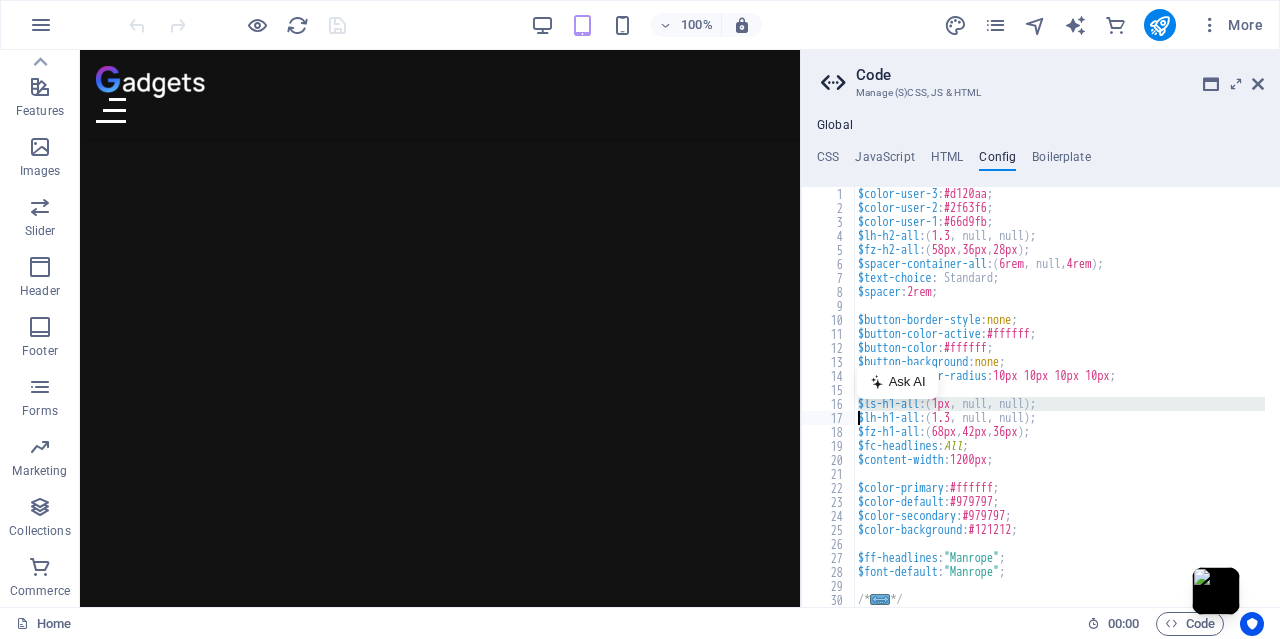 click on "$color-user-3 :  #d120aa ; $color-user-2 :  #2f63f6 ; $color-user-1 :  #66d9fb ; $lh-h2-all :  ( 1.3 , null, null ) ; $fz-h2-all :  ( 58px ,  36px ,  28px ) ; $spacer-container-all :  ( 6rem , null,  4rem ) ; $text-choice : Standard; $spacer :  2rem ; $button-border-style :  none ; $button-color-active :  #ffffff ; $button-color :  #ffffff ; $button-background :  none ; $button-border-radius :  10px   10px   10px   10px ; $ls-h1-all :  ( 1px , null, null ) ; $lh-h1-all :  ( 1.3 , null, null ) ; $fz-h1-all :  ( 68px ,  42px ,  36px ) ; $fc-headlines :  All ; $content-width :  1200px ; $color-primary :  #ffffff ; $color-default :  #979797 ; $color-secondary :  #979797 ; $color-background :  #121212 ; $ff-headlines :  "Manrope" ; $font-default :  "Manrope" ; /* ... */   @mixin  menu-v2 ( ..." at bounding box center [1059, 397] 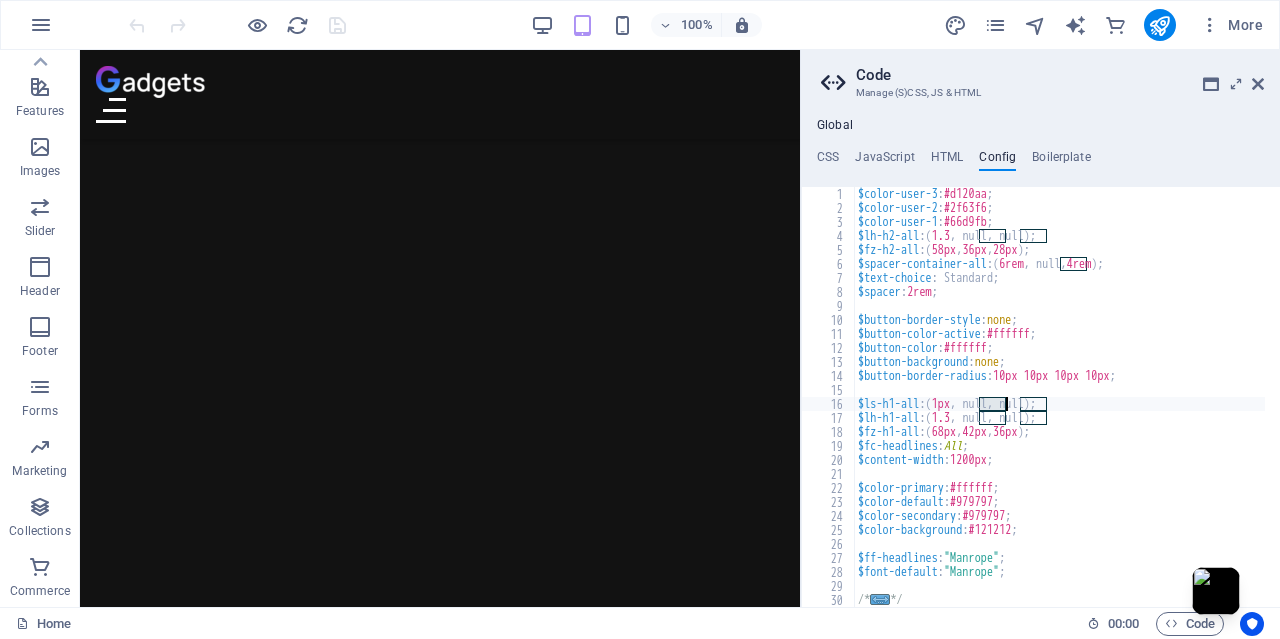 click on "$color-user-3 :  #d120aa ; $color-user-2 :  #2f63f6 ; $color-user-1 :  #66d9fb ; $lh-h2-all :  ( 1.3 , null, null ) ; $fz-h2-all :  ( 58px ,  36px ,  28px ) ; $spacer-container-all :  ( 6rem , null,  4rem ) ; $text-choice : Standard; $spacer :  2rem ; $button-border-style :  none ; $button-color-active :  #ffffff ; $button-color :  #ffffff ; $button-background :  none ; $button-border-radius :  10px   10px   10px   10px ; $ls-h1-all :  ( 1px , null, null ) ; $lh-h1-all :  ( 1.3 , null, null ) ; $fz-h1-all :  ( 68px ,  42px ,  36px ) ; $fc-headlines :  All ; $content-width :  1200px ; $color-primary :  #ffffff ; $color-default :  #979797 ; $color-secondary :  #979797 ; $color-background :  #121212 ; $ff-headlines :  "Manrope" ; $font-default :  "Manrope" ; /* ... */   @mixin  menu-v2 ( ..." at bounding box center (1059, 411) 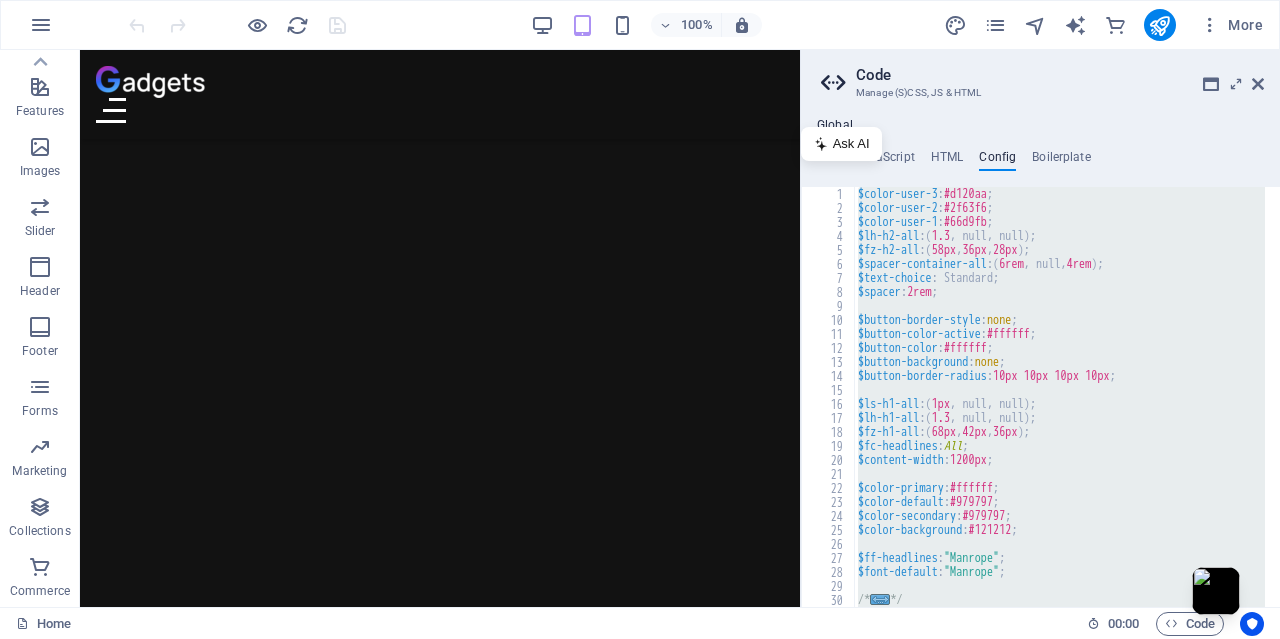 click on "$color-user-3 :  #d120aa ; $color-user-2 :  #2f63f6 ; $color-user-1 :  #66d9fb ; $lh-h2-all :  ( 1.3 , null, null ) ; $fz-h2-all :  ( 58px ,  36px ,  28px ) ; $spacer-container-all :  ( 6rem , null,  4rem ) ; $text-choice : Standard; $spacer :  2rem ; $button-border-style :  none ; $button-color-active :  #ffffff ; $button-color :  #ffffff ; $button-background :  none ; $button-border-radius :  10px   10px   10px   10px ; $ls-h1-all :  ( 1px , null, null ) ; $lh-h1-all :  ( 1.3 , null, null ) ; $fz-h1-all :  ( 68px ,  42px ,  36px ) ; $fc-headlines :  All ; $content-width :  1200px ; $color-primary :  #ffffff ; $color-default :  #979797 ; $color-secondary :  #979797 ; $color-background :  #121212 ; $ff-headlines :  "Manrope" ; $font-default :  "Manrope" ; /* ... */   @mixin  menu-v2 ( ..." at bounding box center [1059, 397] 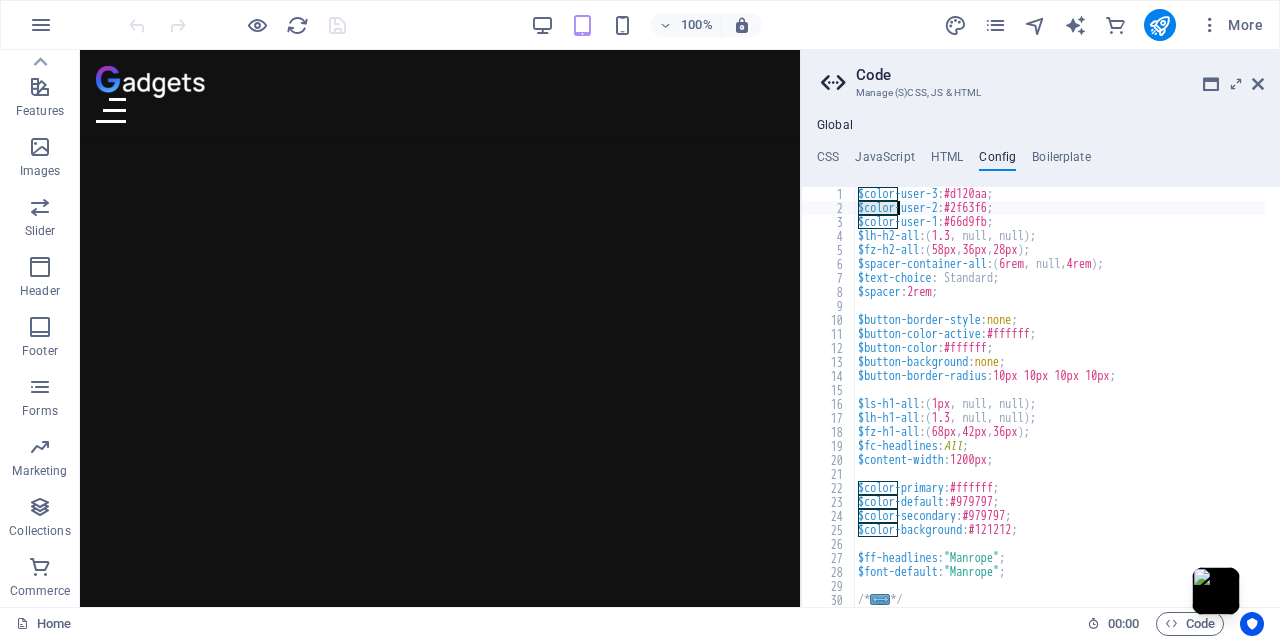 click on "$color-user-3 :  #d120aa ; $color-user-2 :  #2f63f6 ; $color-user-1 :  #66d9fb ; $lh-h2-all :  ( 1.3 , null, null ) ; $fz-h2-all :  ( 58px ,  36px ,  28px ) ; $spacer-container-all :  ( 6rem , null,  4rem ) ; $text-choice : Standard; $spacer :  2rem ; $button-border-style :  none ; $button-color-active :  #ffffff ; $button-color :  #ffffff ; $button-background :  none ; $button-border-radius :  10px   10px   10px   10px ; $ls-h1-all :  ( 1px , null, null ) ; $lh-h1-all :  ( 1.3 , null, null ) ; $fz-h1-all :  ( 68px ,  42px ,  36px ) ; $fc-headlines :  All ; $content-width :  1200px ; $color-primary :  #ffffff ; $color-default :  #979797 ; $color-secondary :  #979797 ; $color-background :  #121212 ; $ff-headlines :  "Manrope" ; $font-default :  "Manrope" ; /* ... */   @mixin  menu-v2 ( ..." at bounding box center [1059, 411] 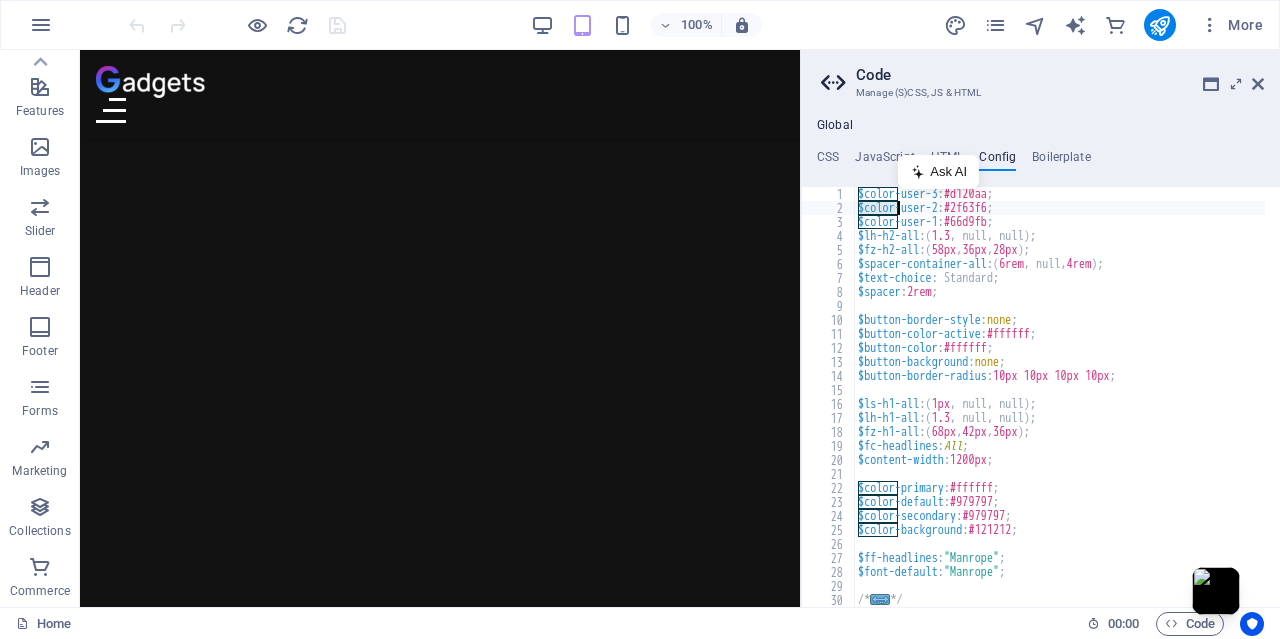 click on "Manage (S)CSS, JS & HTML" at bounding box center [1040, 93] 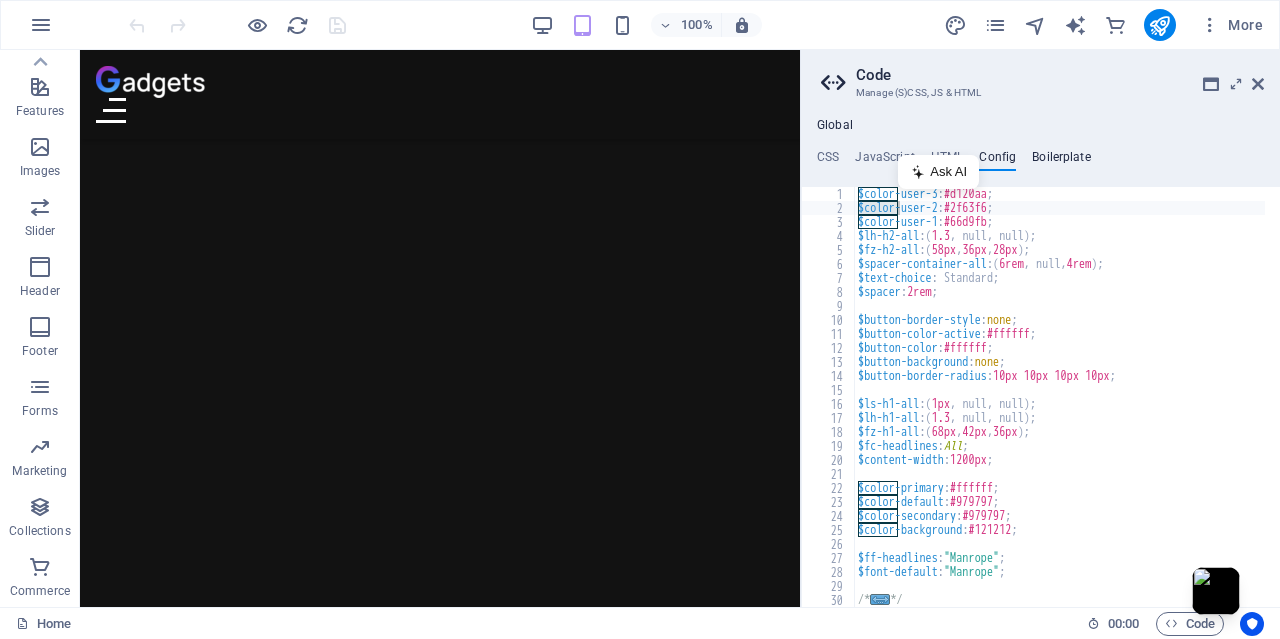click on "Boilerplate" at bounding box center [1061, 161] 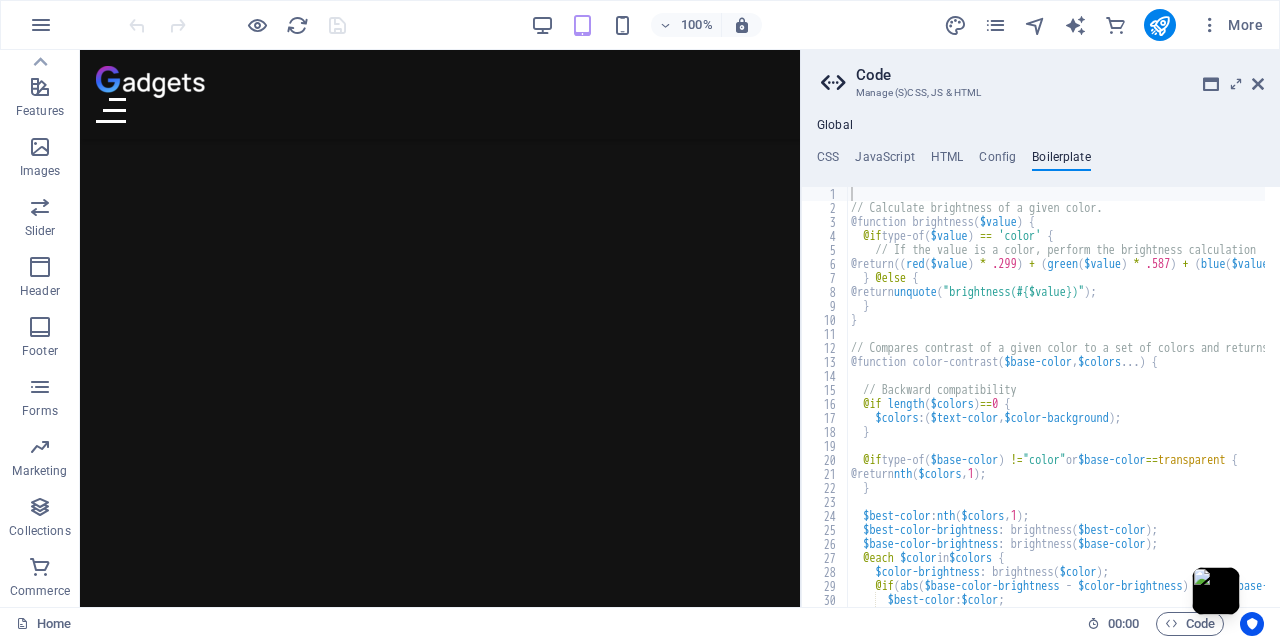 click on "Manage (S)CSS, JS & HTML" at bounding box center [1040, 93] 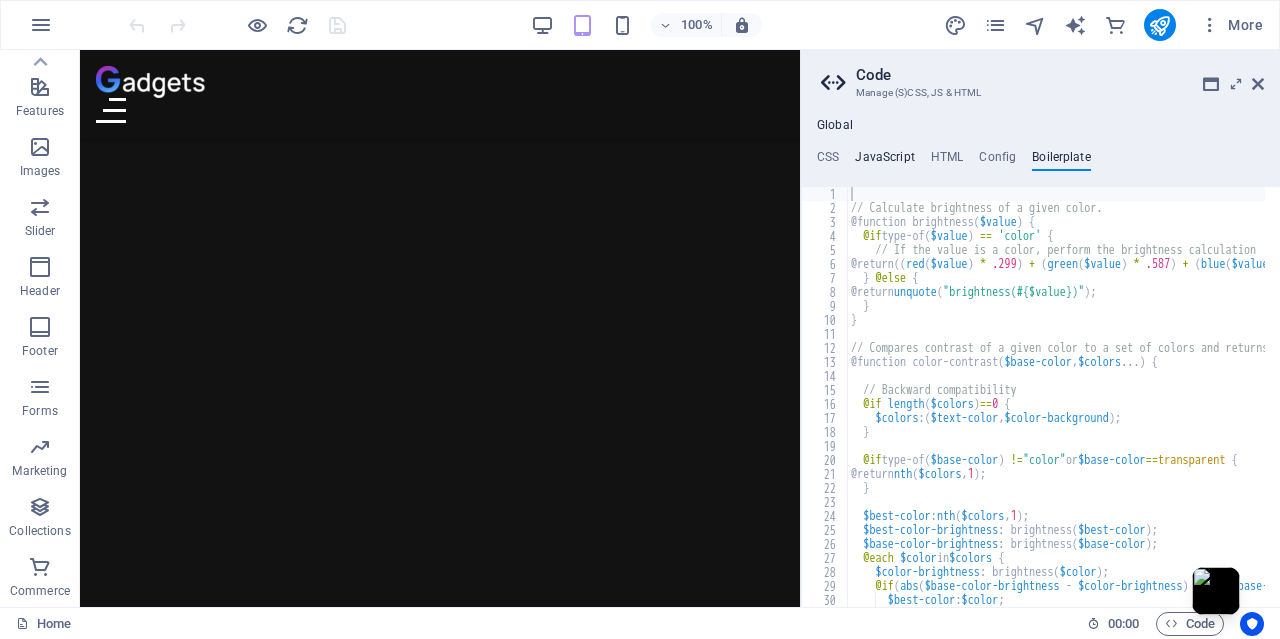 click on "JavaScript" at bounding box center (884, 161) 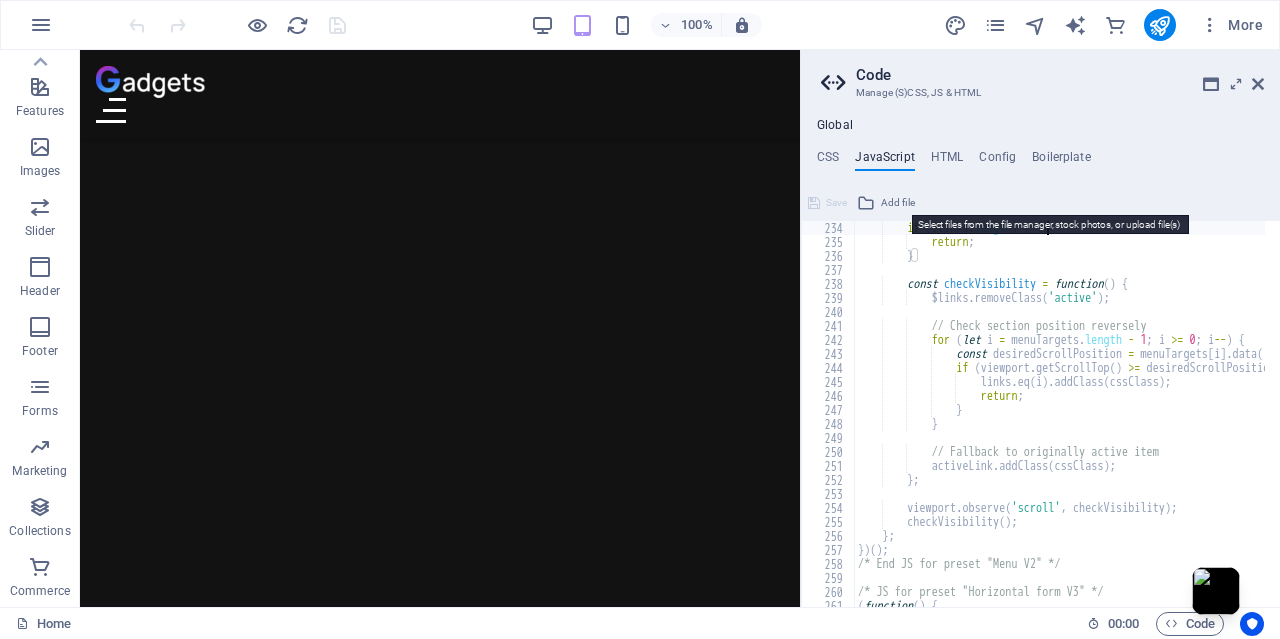 click on "Add file" at bounding box center (898, 203) 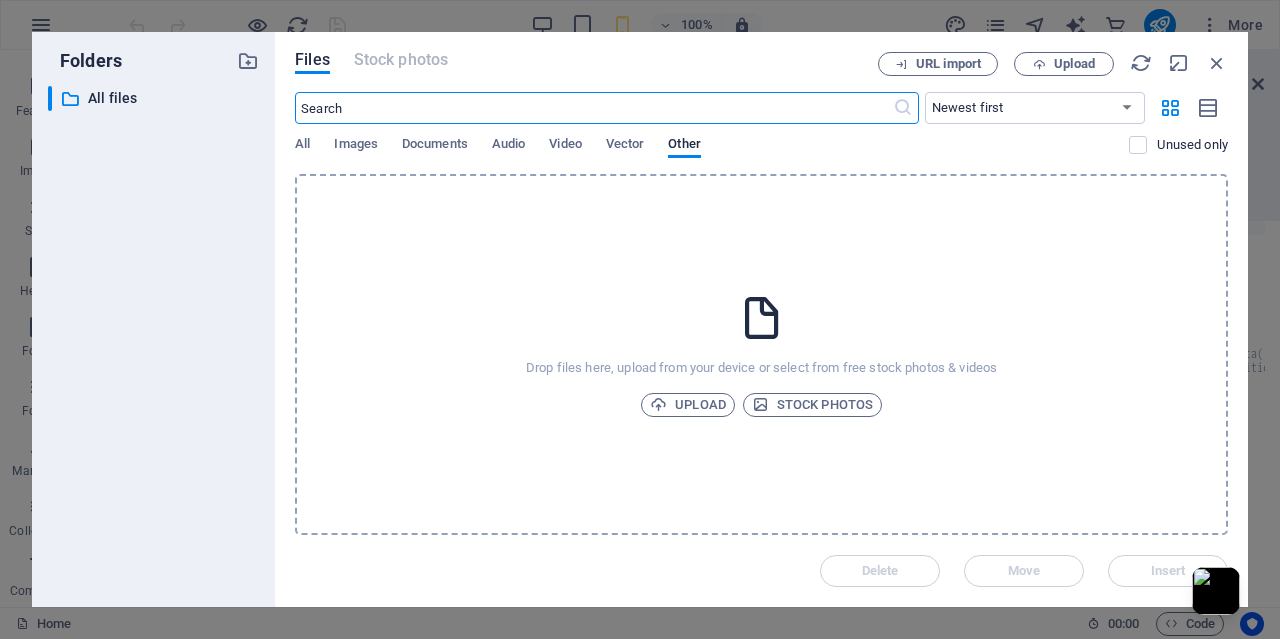 scroll, scrollTop: 1187, scrollLeft: 0, axis: vertical 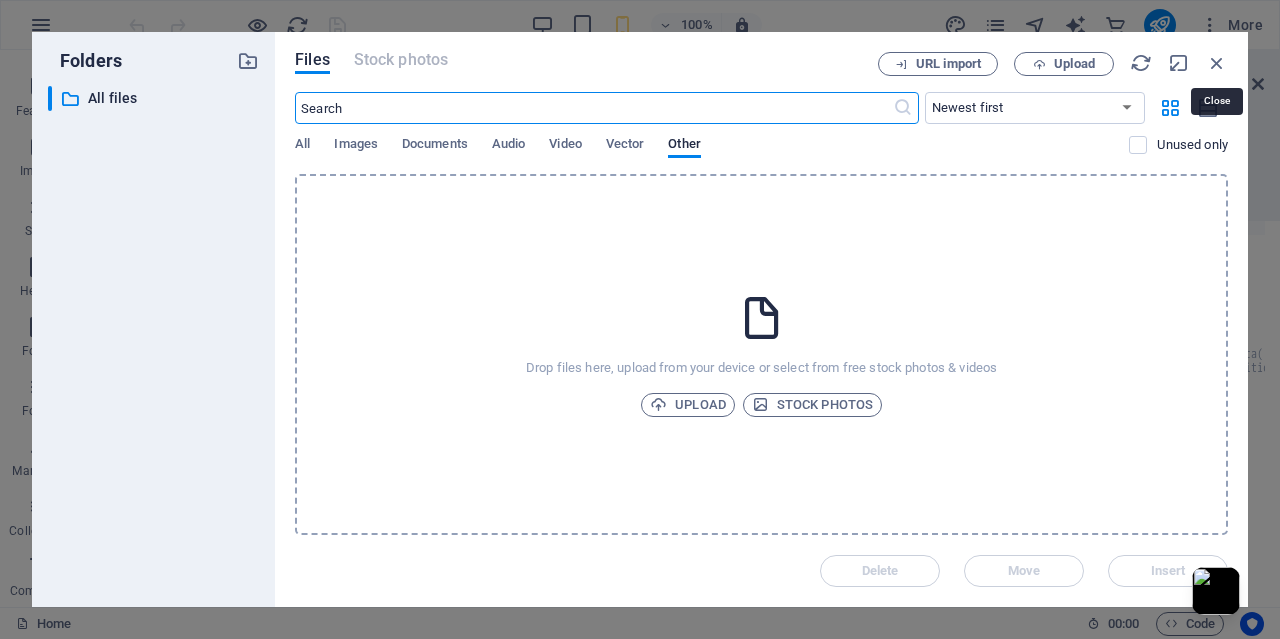 click at bounding box center (1217, 63) 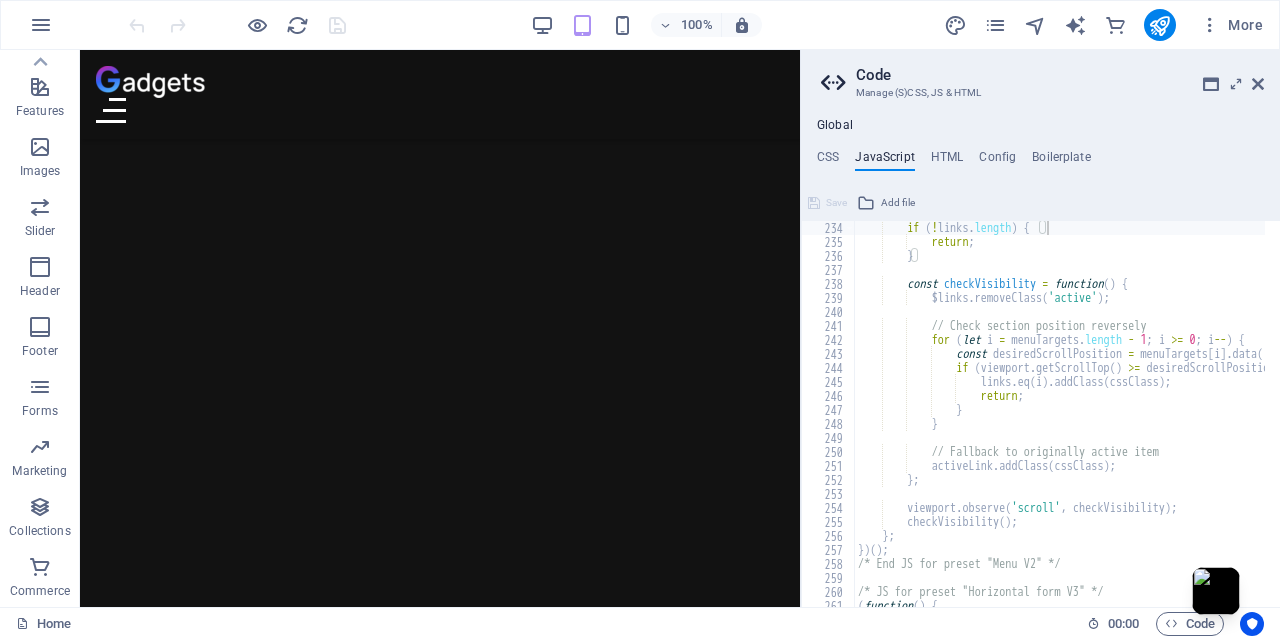 scroll, scrollTop: 831, scrollLeft: 0, axis: vertical 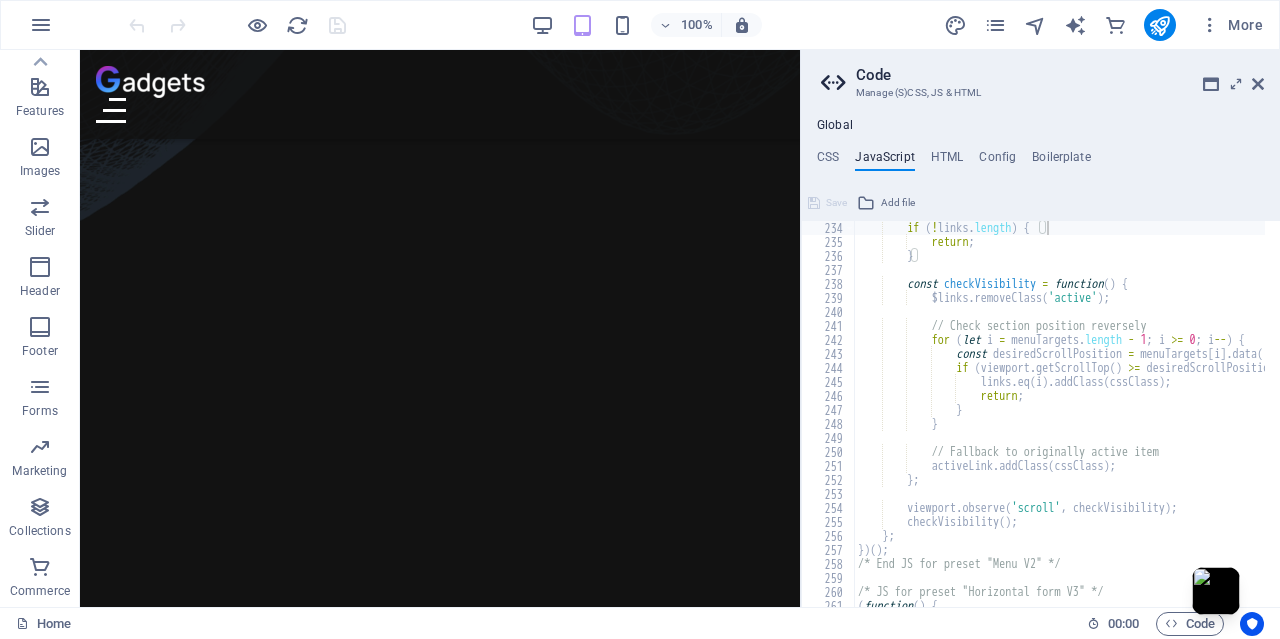 click on "CSS JavaScript HTML Config Boilerplate" at bounding box center (1040, 161) 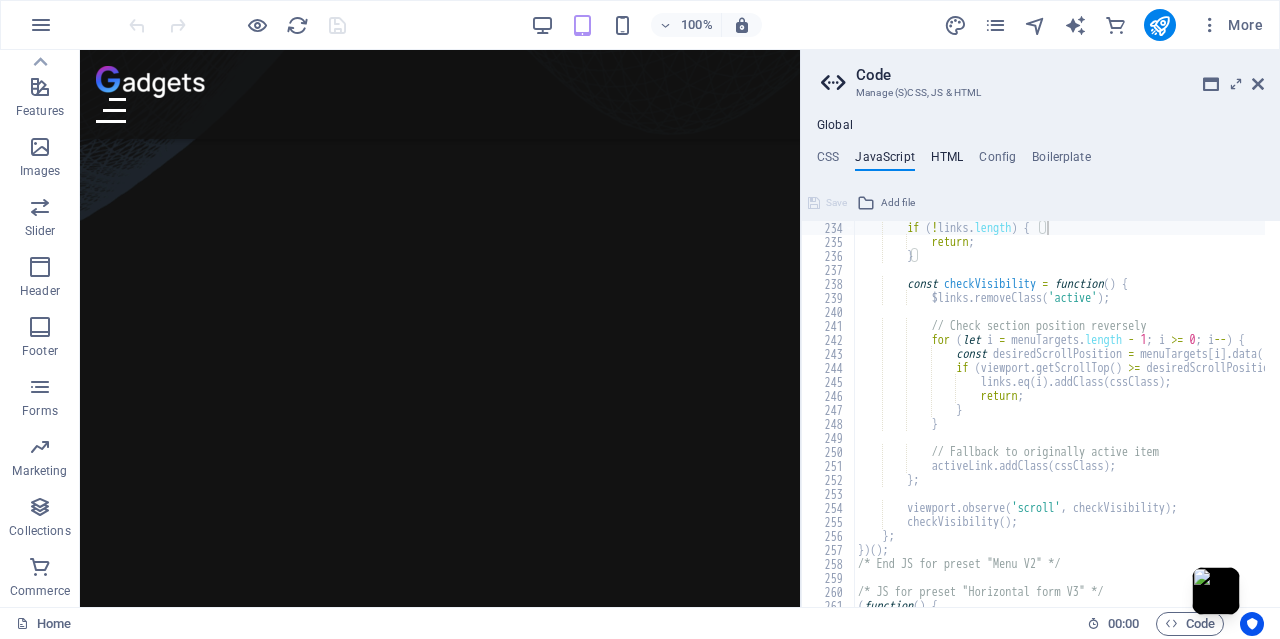 click on "HTML" at bounding box center (947, 161) 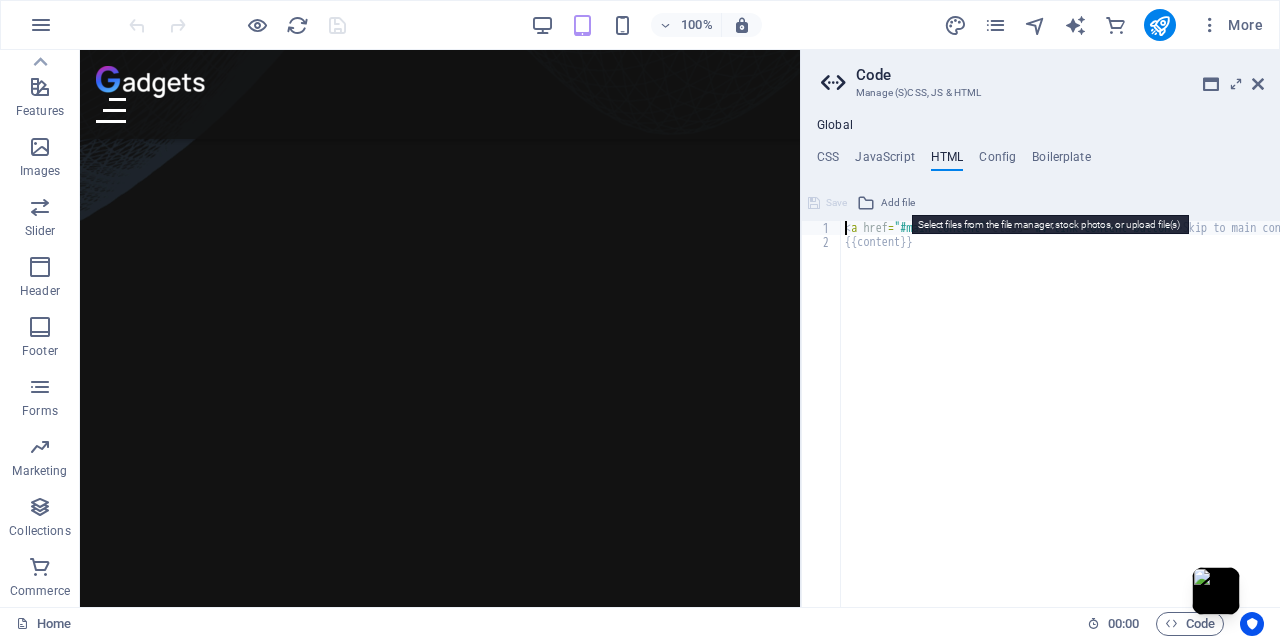 click on "Add file" at bounding box center (898, 203) 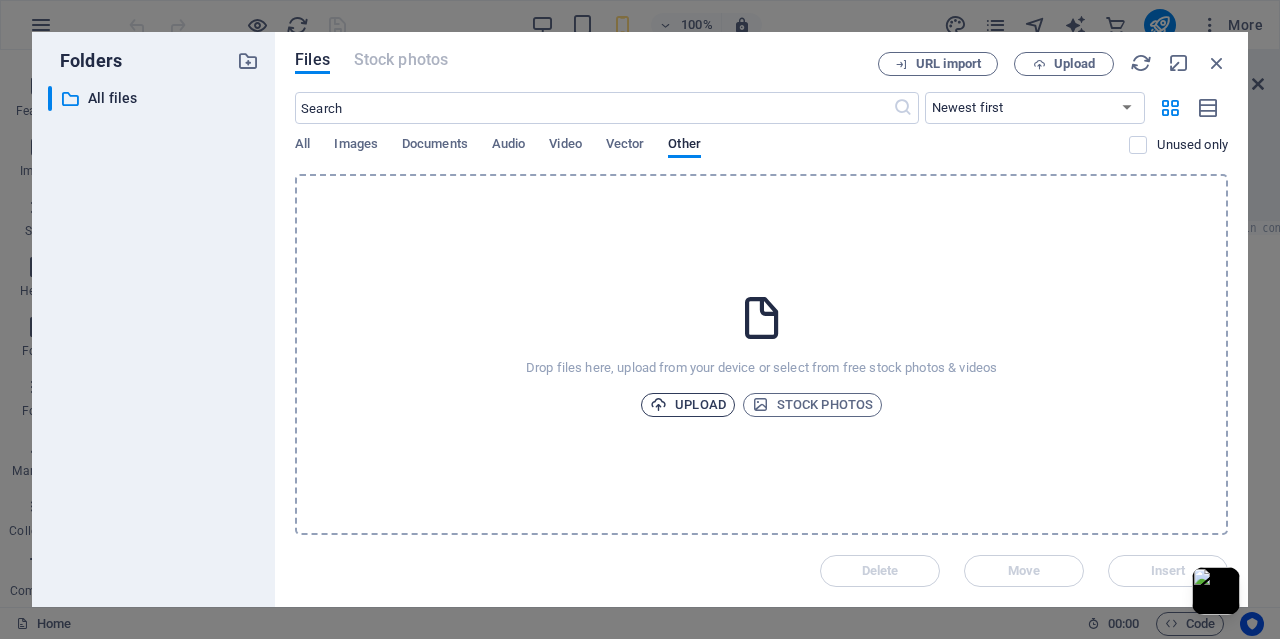 click on "Upload" at bounding box center [688, 405] 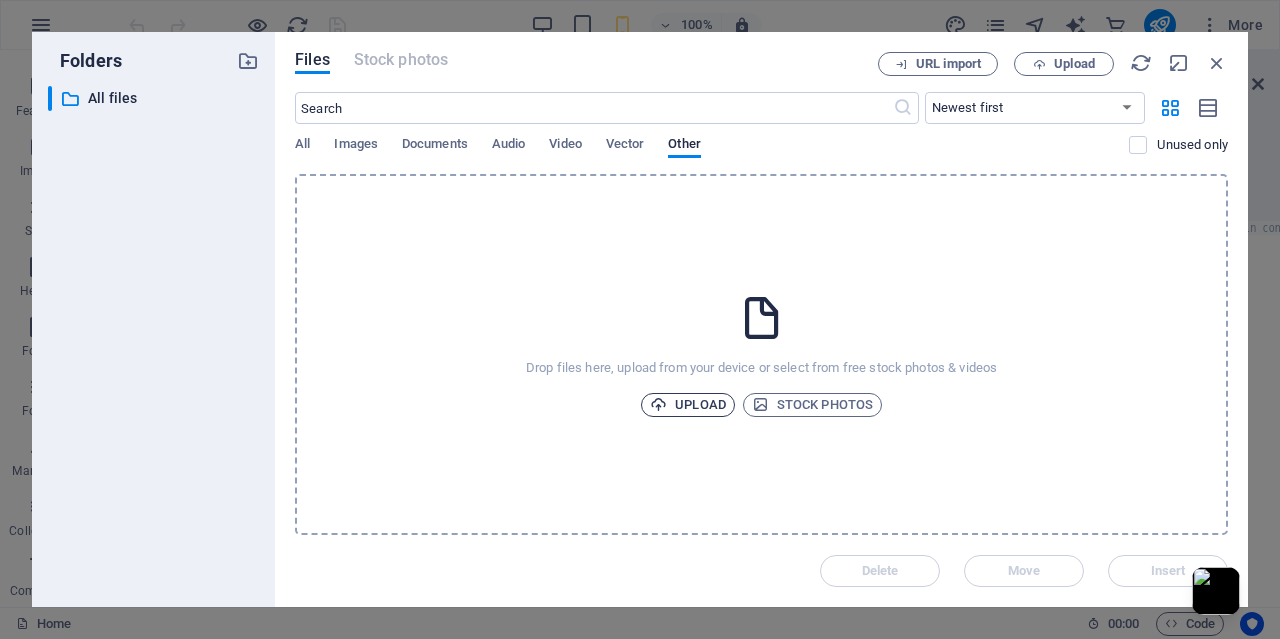 click on "Upload" at bounding box center [688, 405] 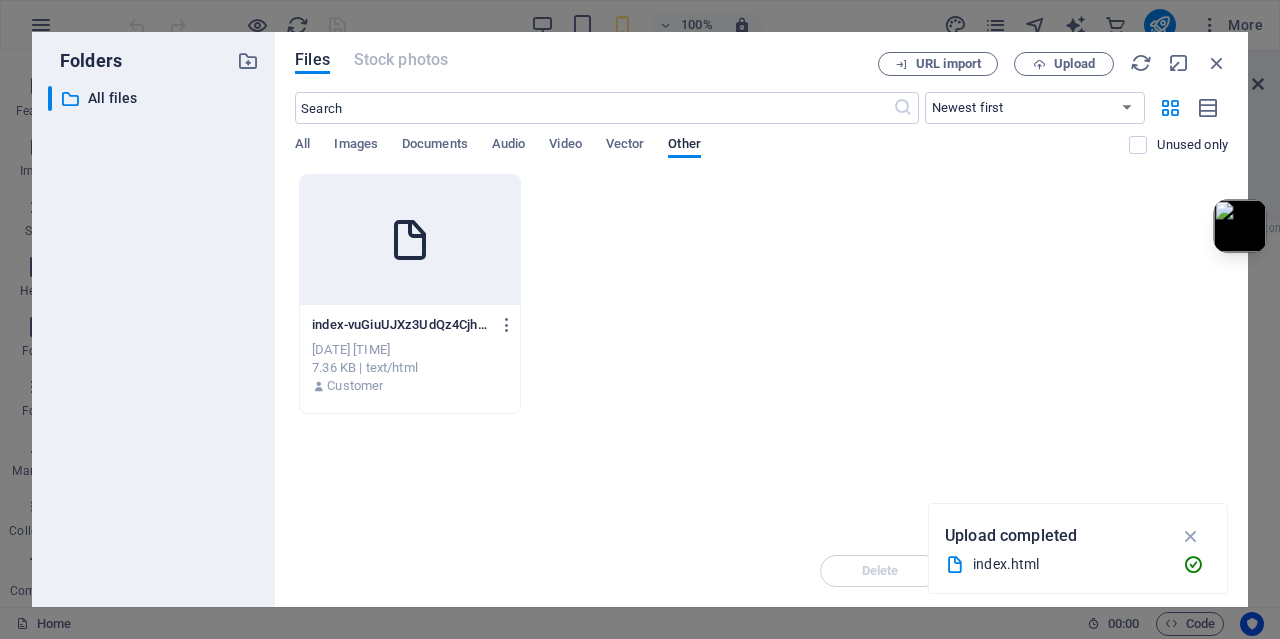 drag, startPoint x: 1207, startPoint y: 587, endPoint x: 1228, endPoint y: 203, distance: 384.5738 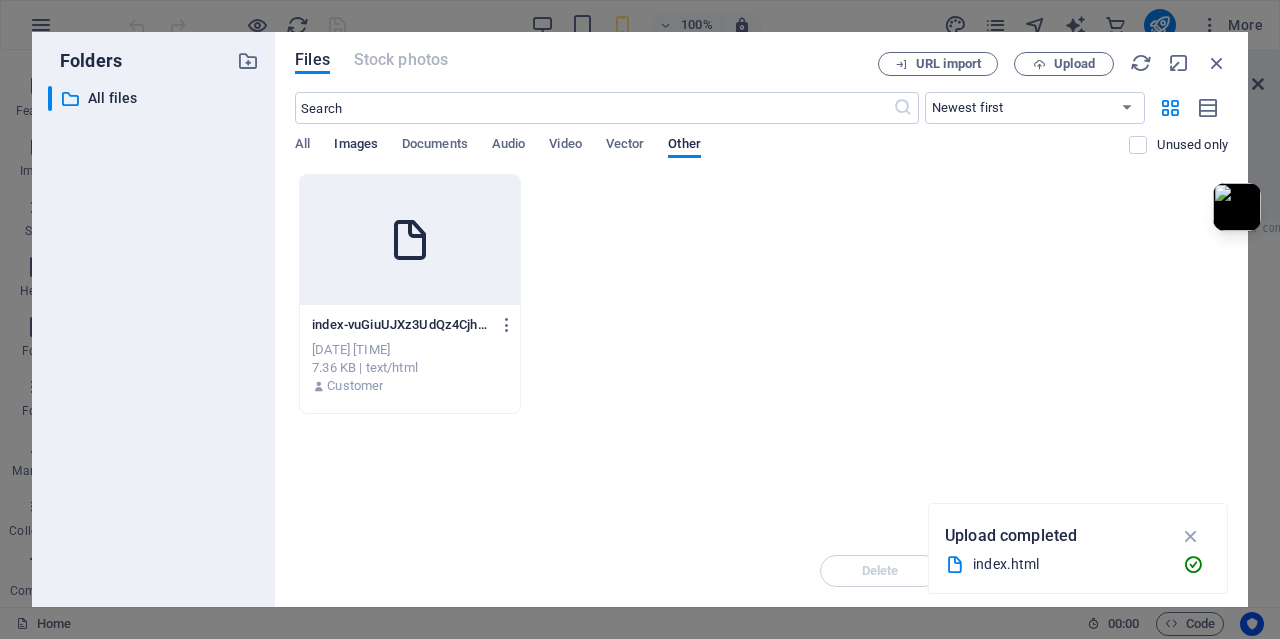 click on "Images" at bounding box center (356, 146) 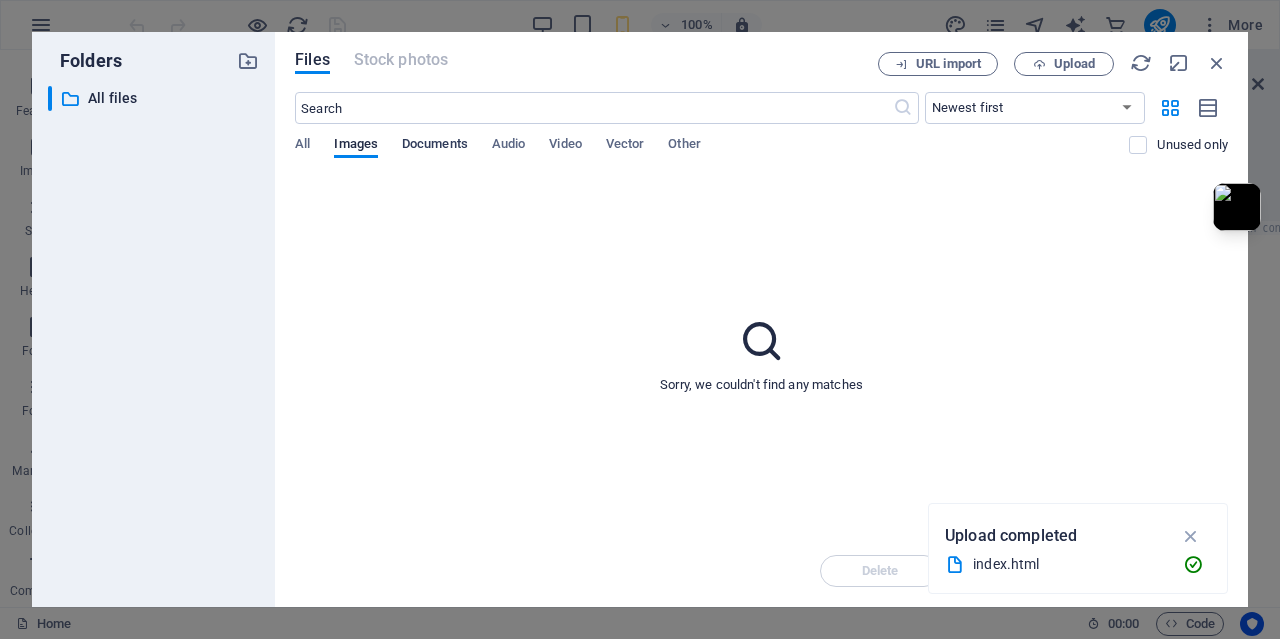 click on "Documents" at bounding box center (435, 146) 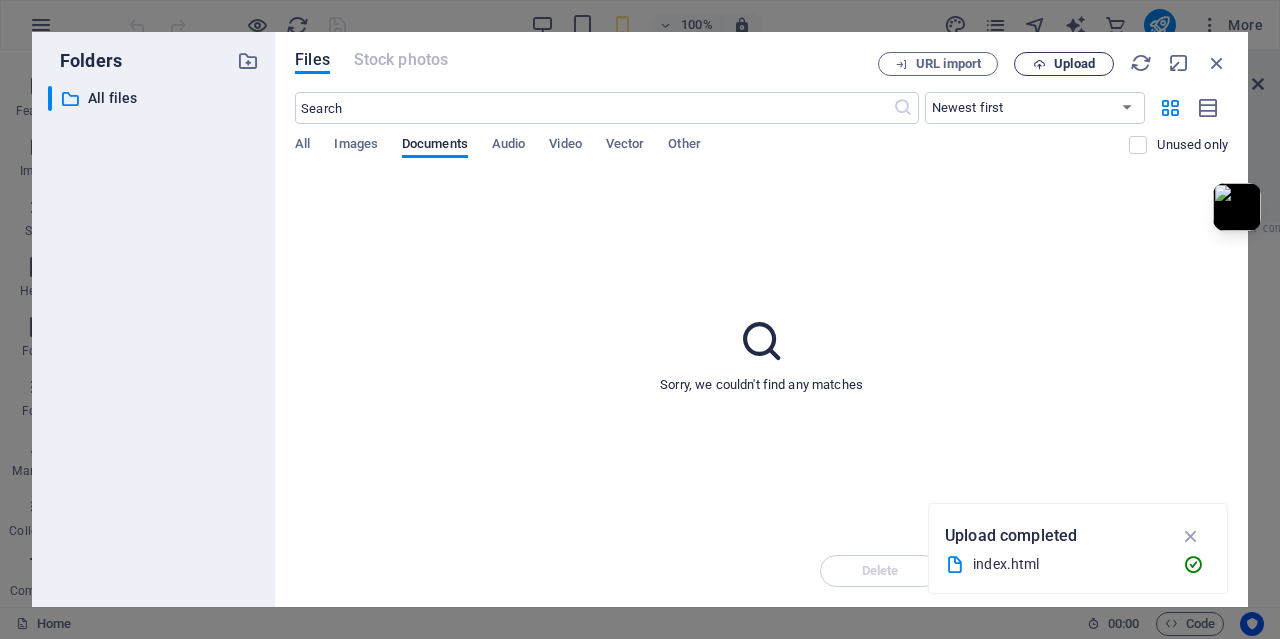 click at bounding box center (1039, 64) 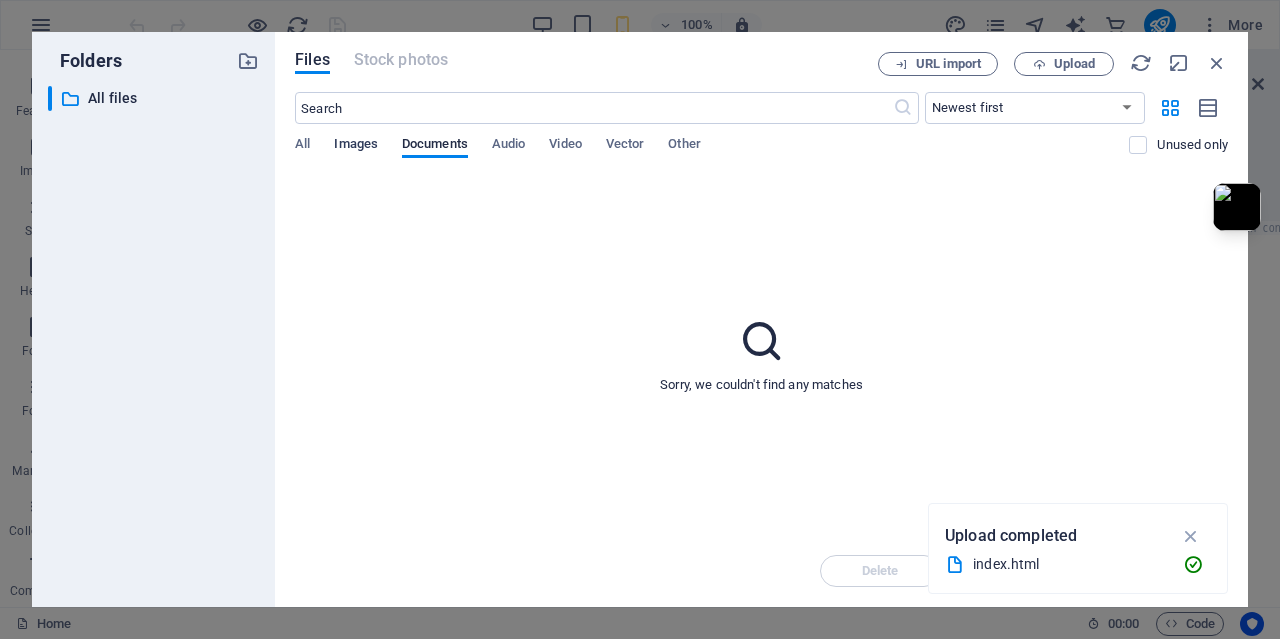 click on "Images" at bounding box center [356, 146] 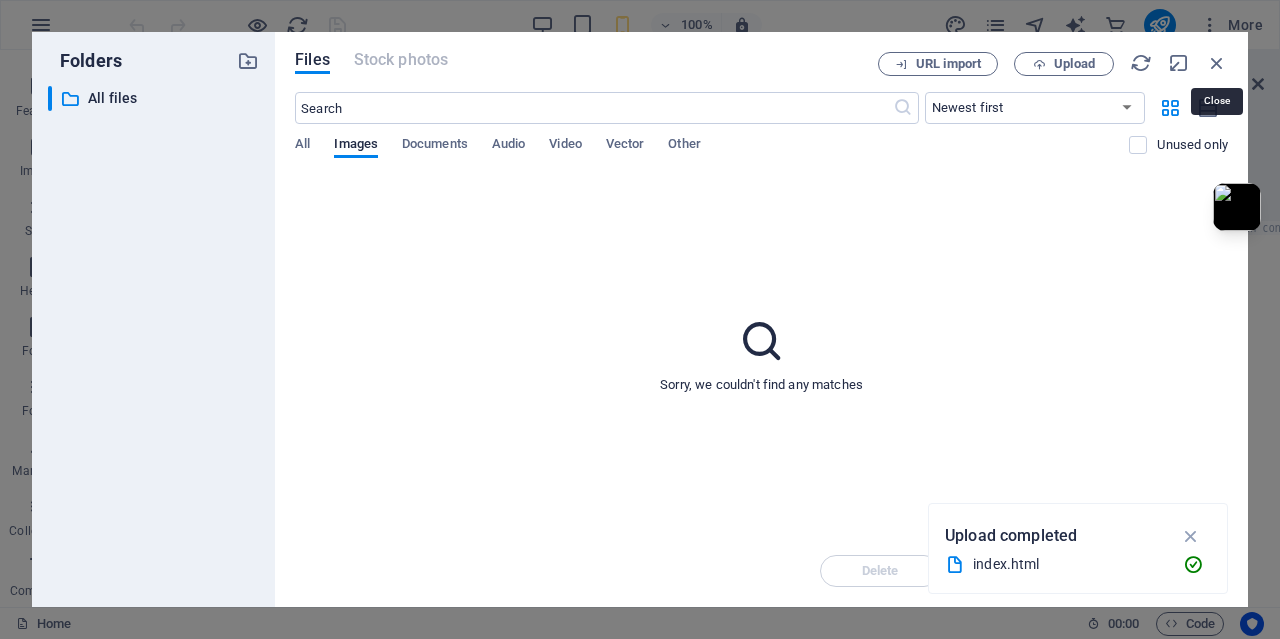 click at bounding box center (1217, 63) 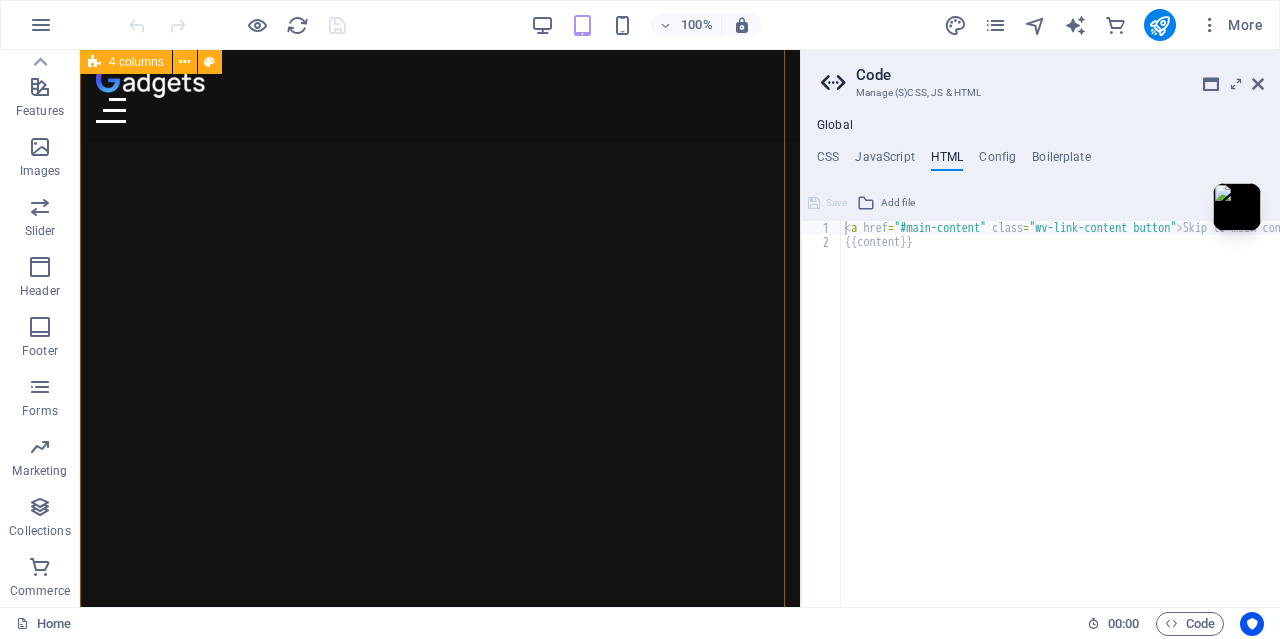 scroll, scrollTop: 998, scrollLeft: 0, axis: vertical 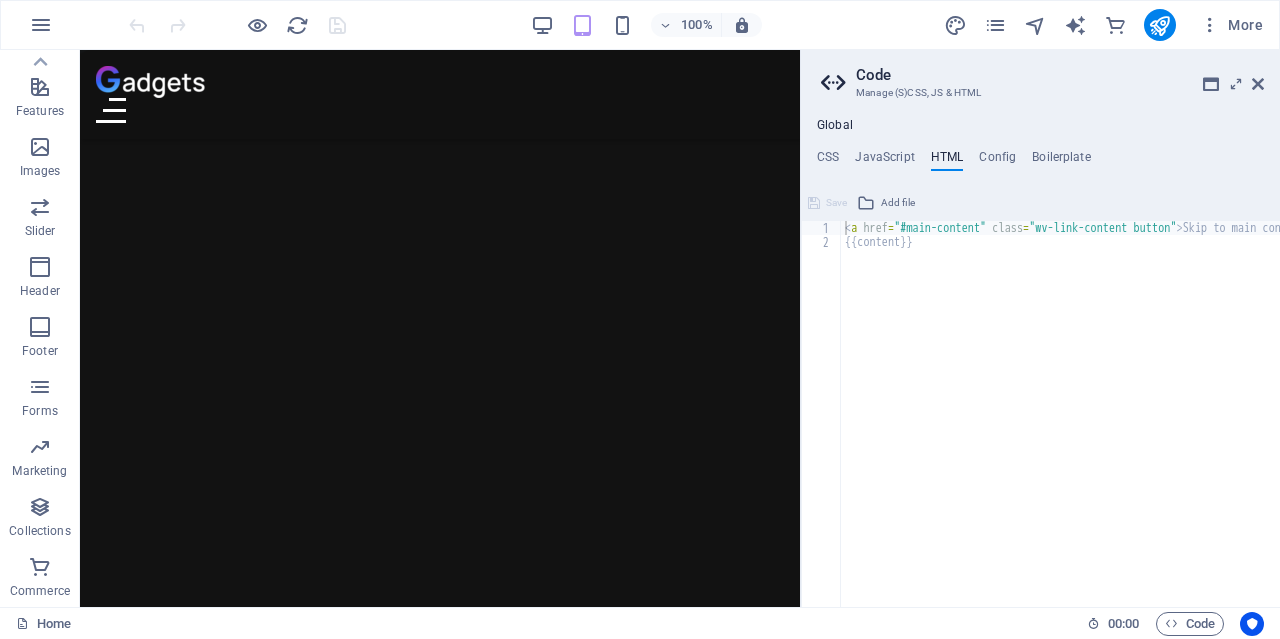 drag, startPoint x: 1223, startPoint y: 207, endPoint x: 0, endPoint y: 678, distance: 1310.5609 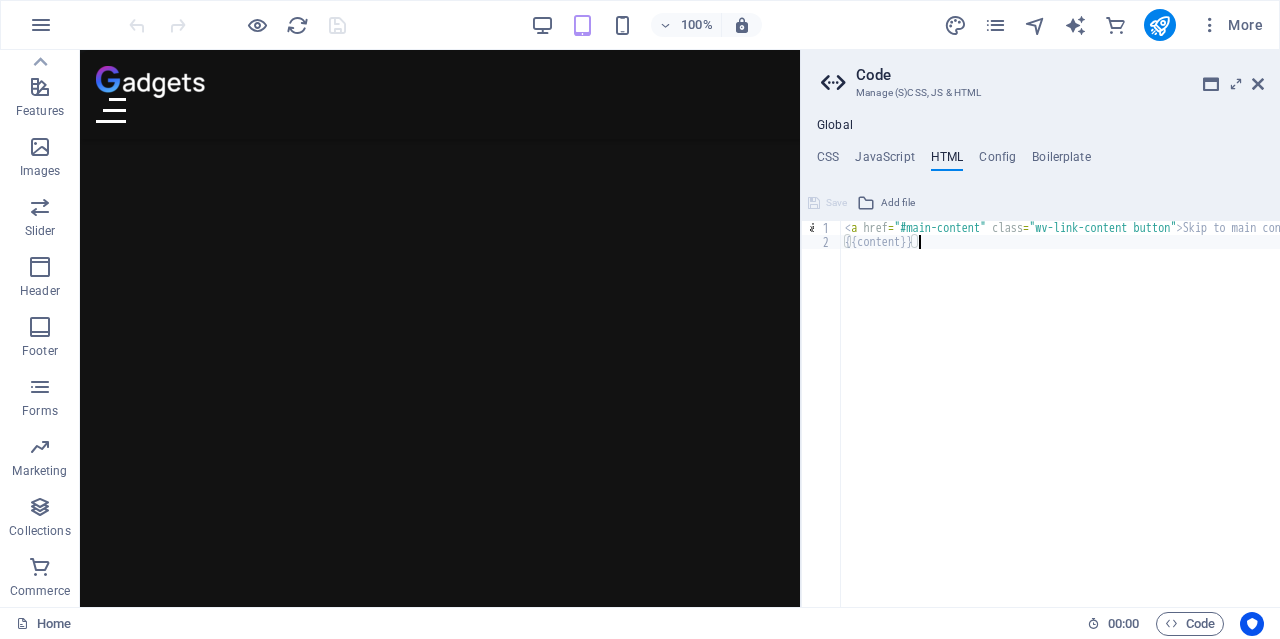 click on "< a   href = "#main-content"   class = "wv-link-content button" > Skip to main content </ a > {{content}}" at bounding box center (1111, 420) 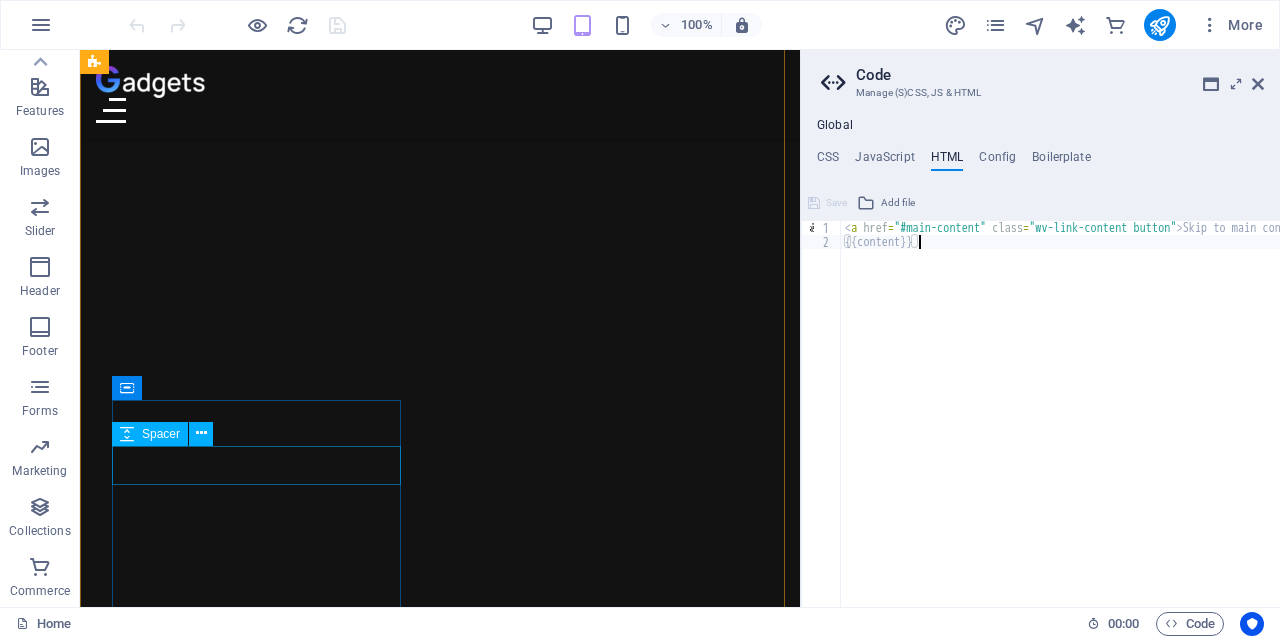 type on "<a href="#main-content" class="wv-link-content button">Skip to main content</a>" 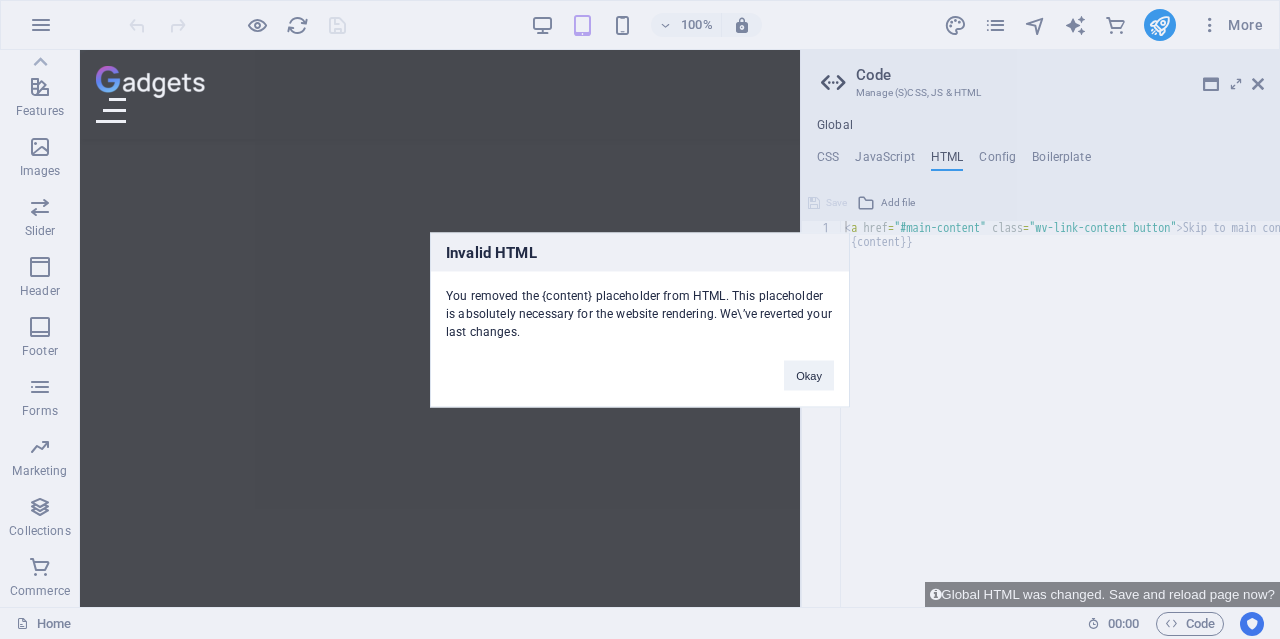 type 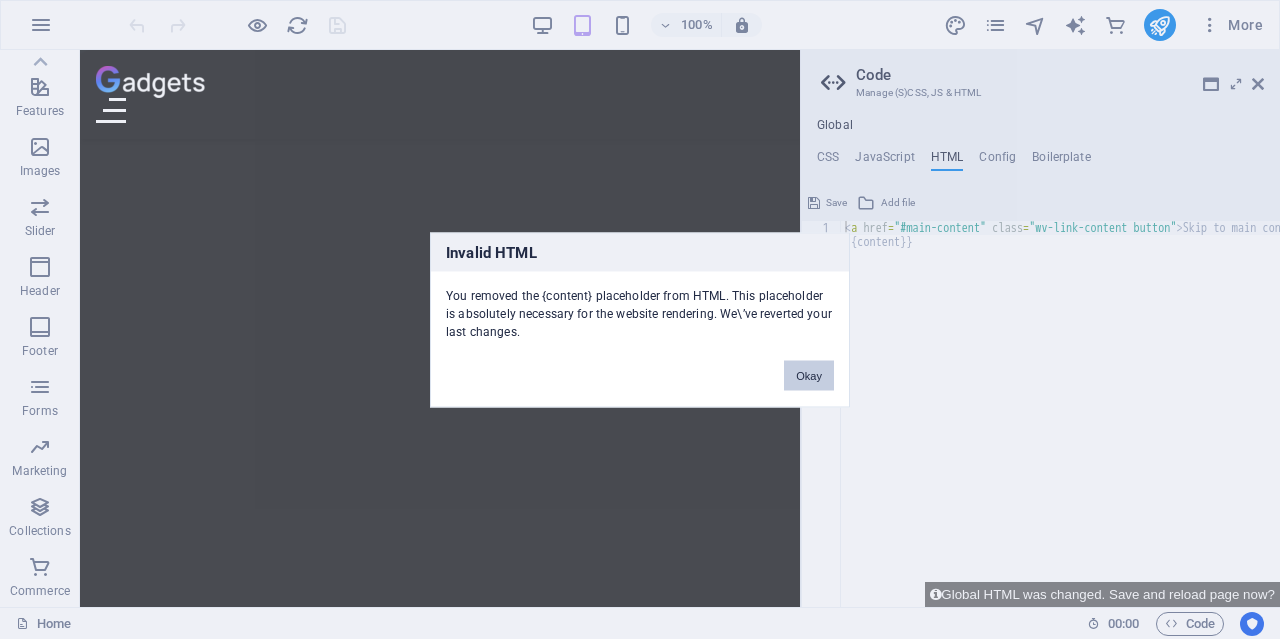 click on "Okay" at bounding box center (809, 375) 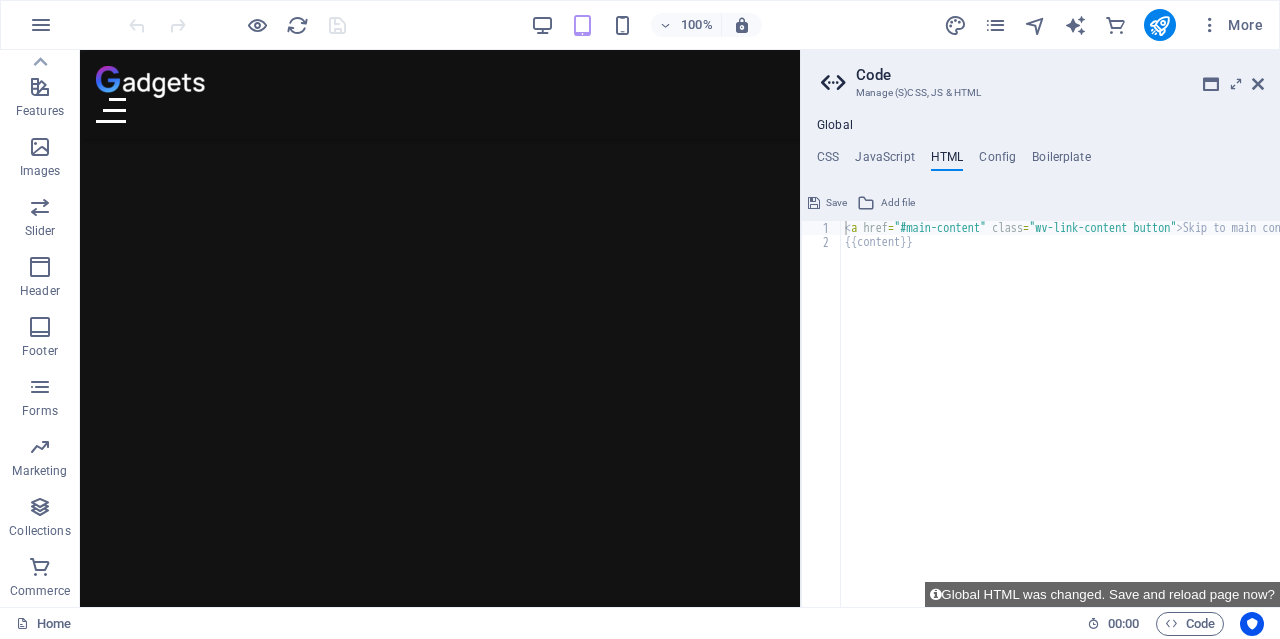 type on "{{content}}" 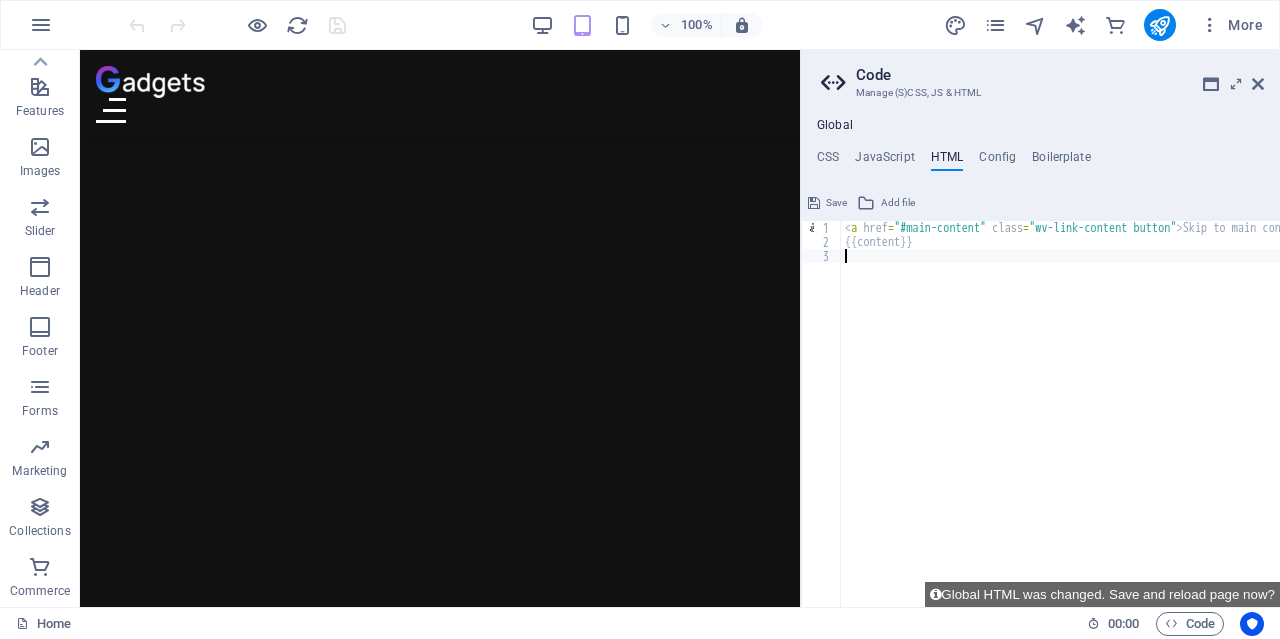 click on "< a   href = "#main-content"   class = "wv-link-content button" > Skip to main content </ a > {{content}}" at bounding box center (1111, 420) 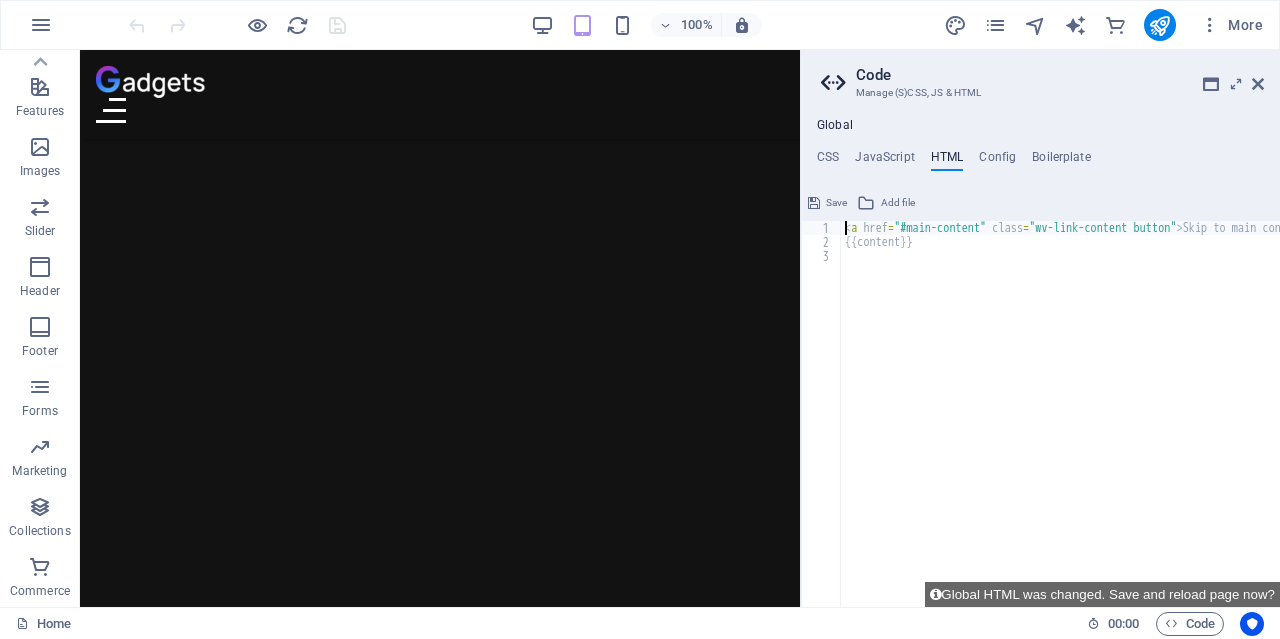 click on "< a   href = "#main-content"   class = "wv-link-content button" > Skip to main content </ a > {{content}}" at bounding box center [1111, 420] 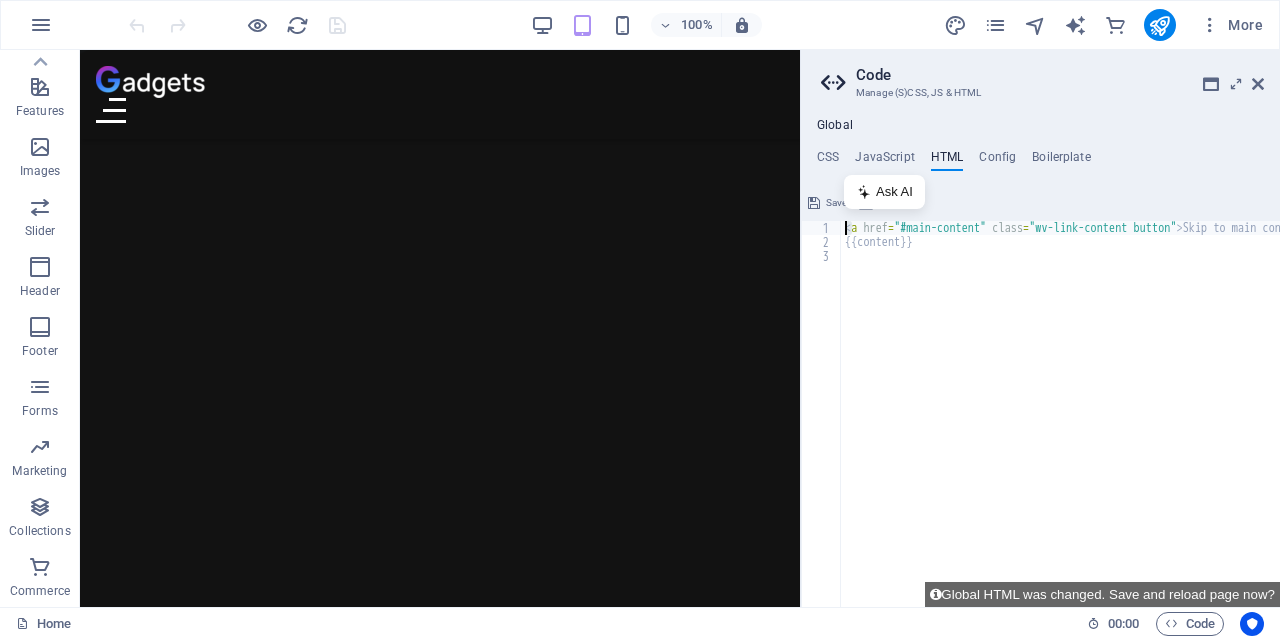 click on "< a   href = "#main-content"   class = "wv-link-content button" > Skip to main content </ a > {{content}}" at bounding box center (1060, 414) 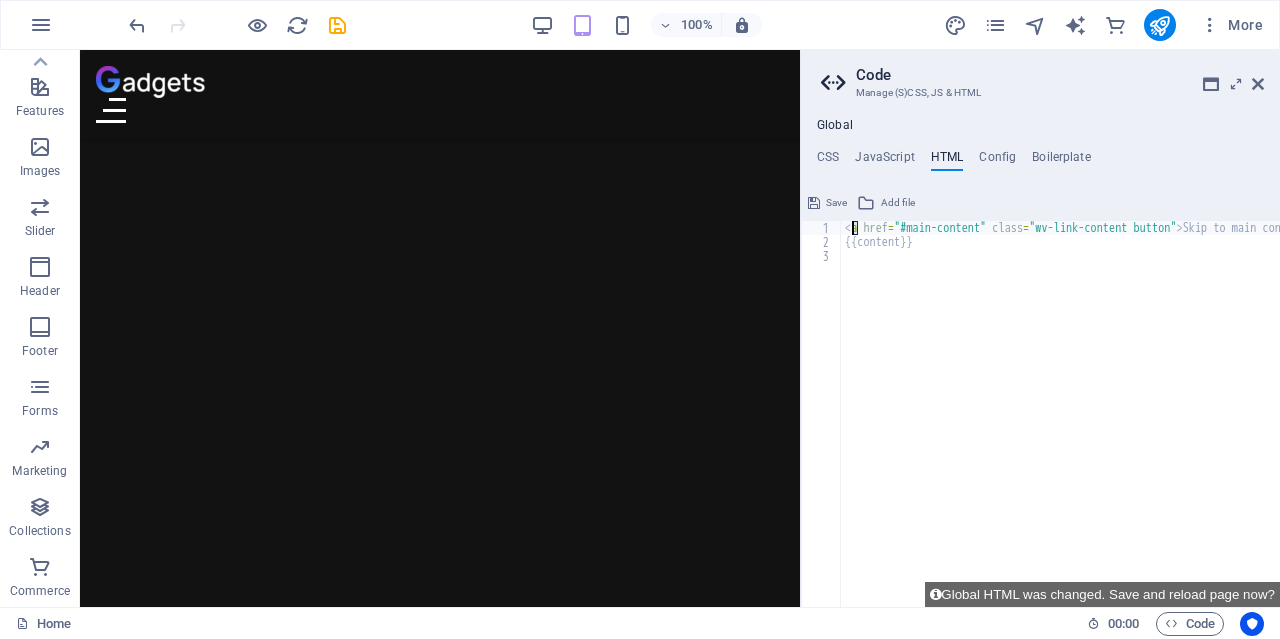 click on "< a   href = "#main-content"   class = "wv-link-content button" > Skip to main content </ a > {{content}}" at bounding box center (1111, 420) 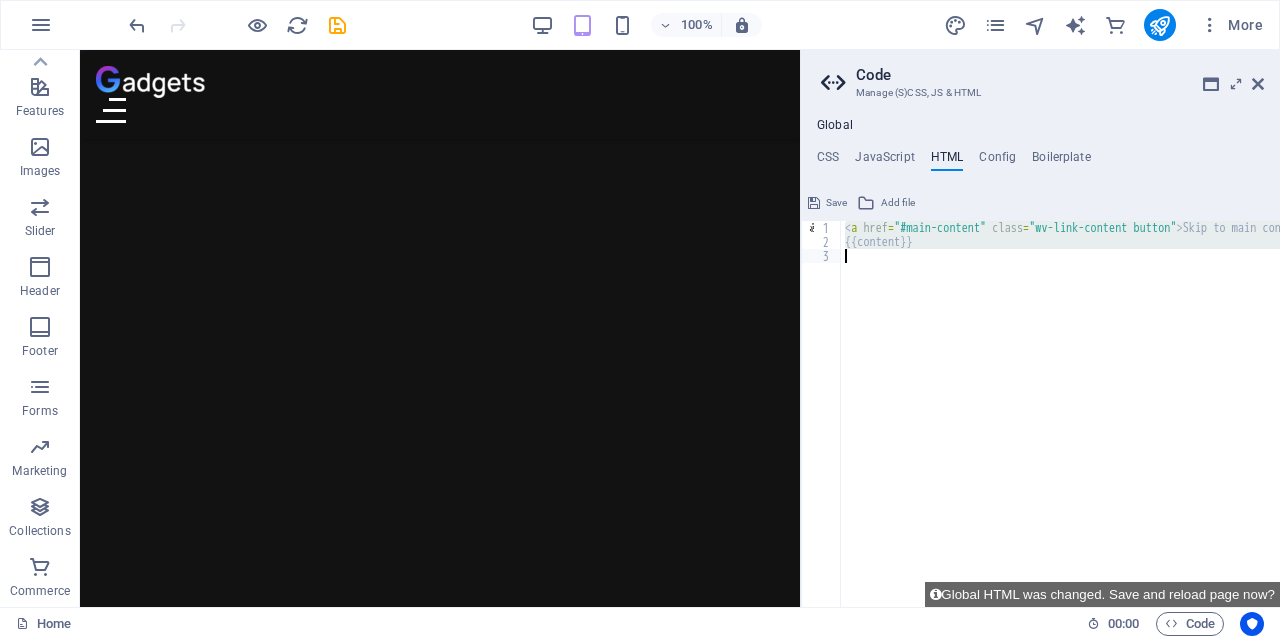 drag, startPoint x: 850, startPoint y: 232, endPoint x: 869, endPoint y: 259, distance: 33.01515 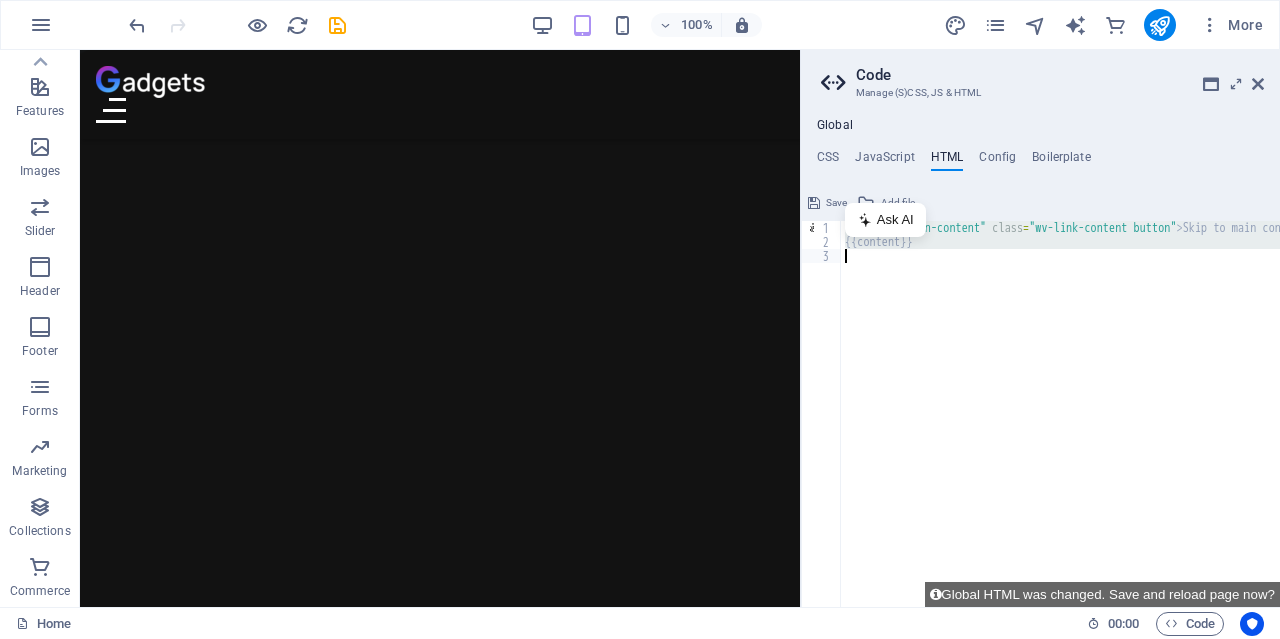 type on "<a href="#main-content" class="wv-link-content button">Skip to main content</a>" 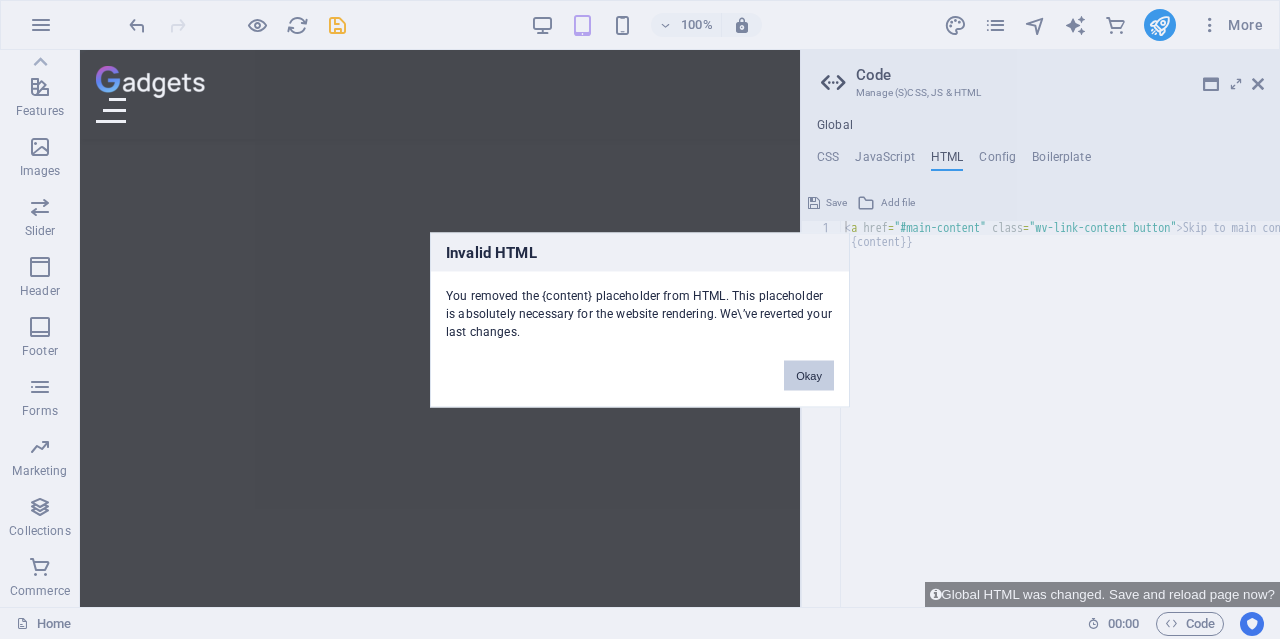 click on "Okay" at bounding box center (809, 375) 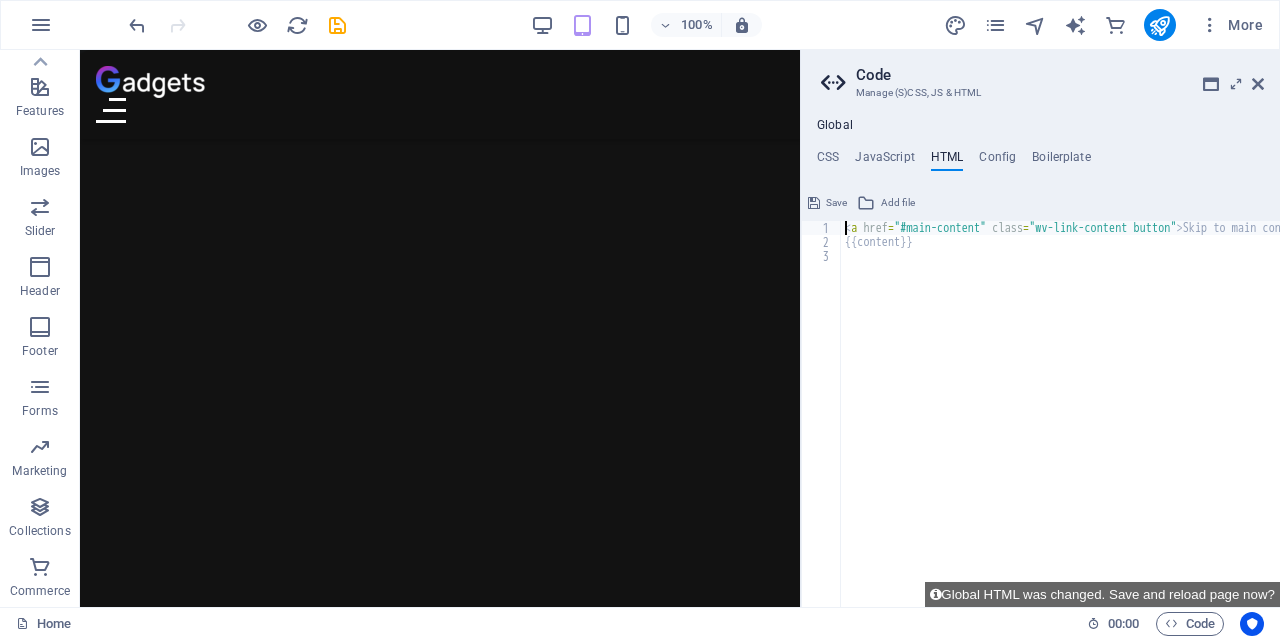 click on "< a   href = "#main-content"   class = "wv-link-content button" > Skip to main content </ a > {{content}}" at bounding box center (1111, 428) 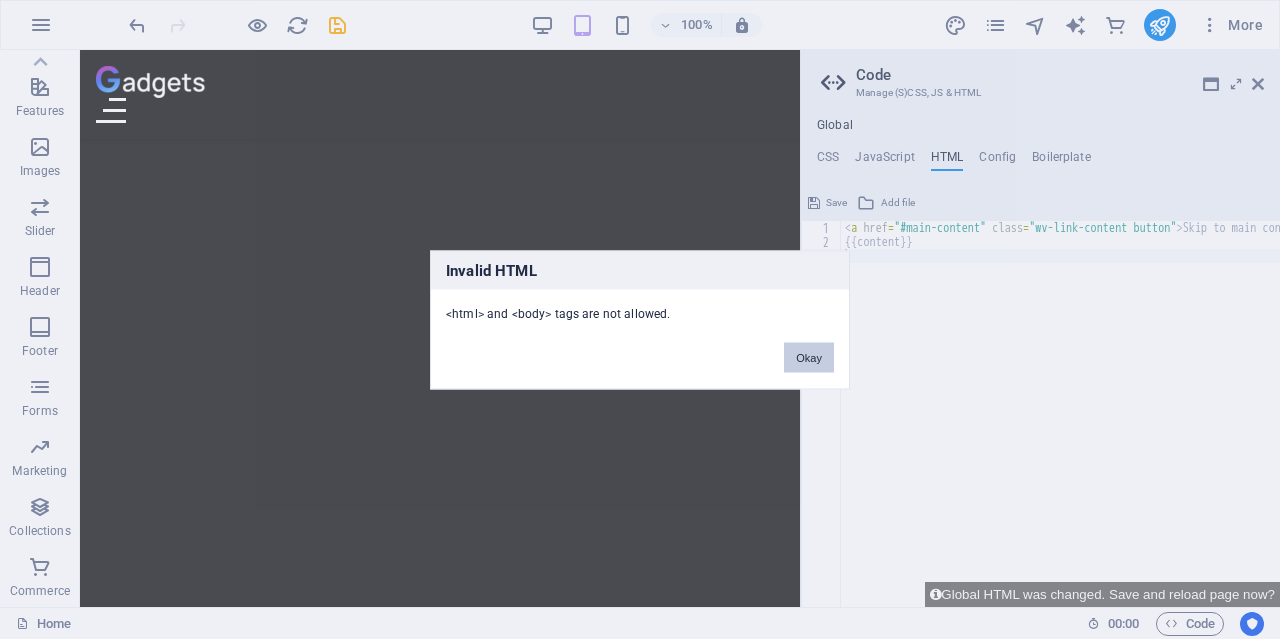 click on "Okay" at bounding box center [809, 357] 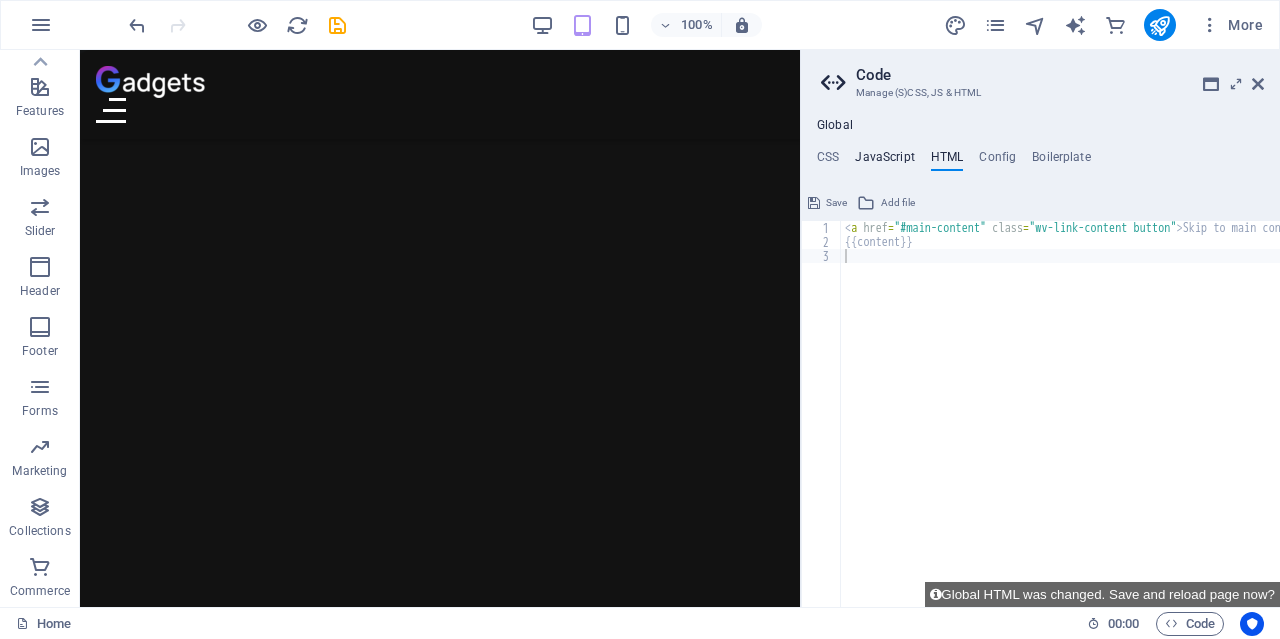 click on "JavaScript" at bounding box center (884, 161) 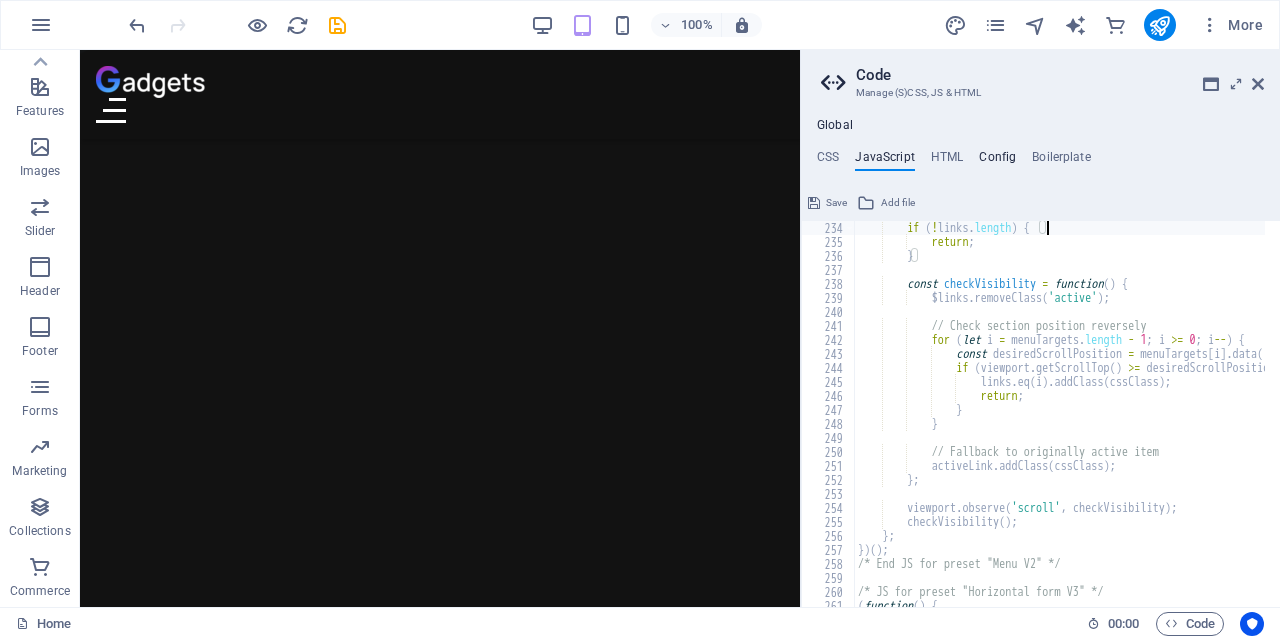 click on "Config" at bounding box center [997, 161] 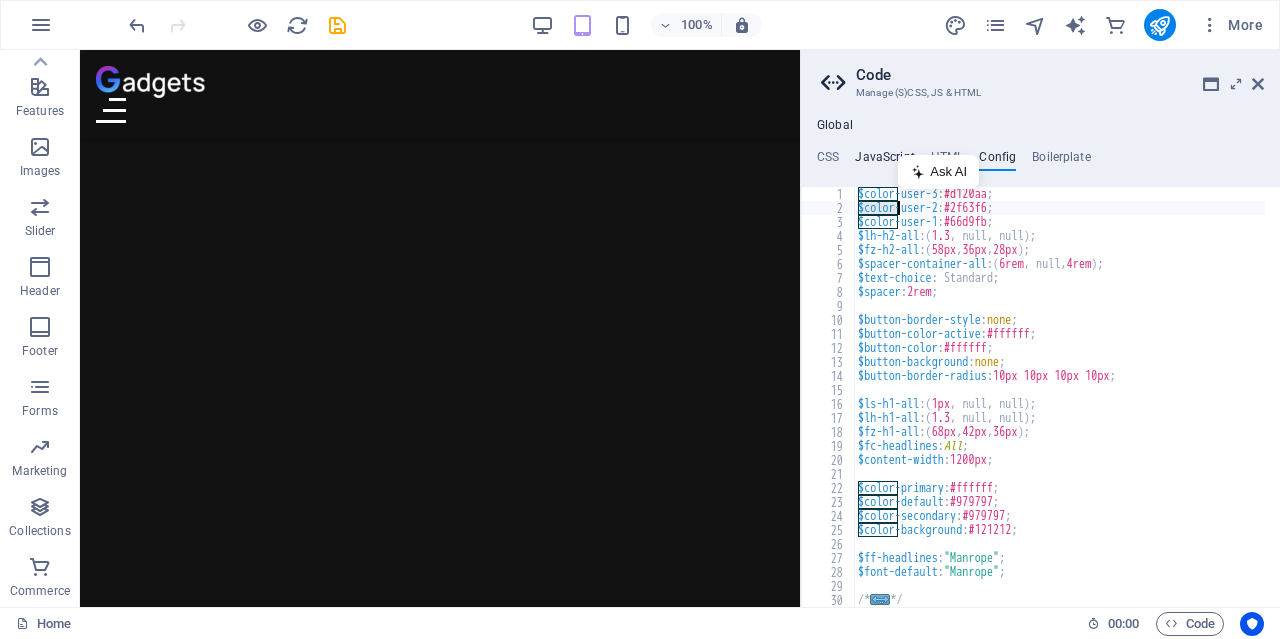 click on "JavaScript" at bounding box center (884, 161) 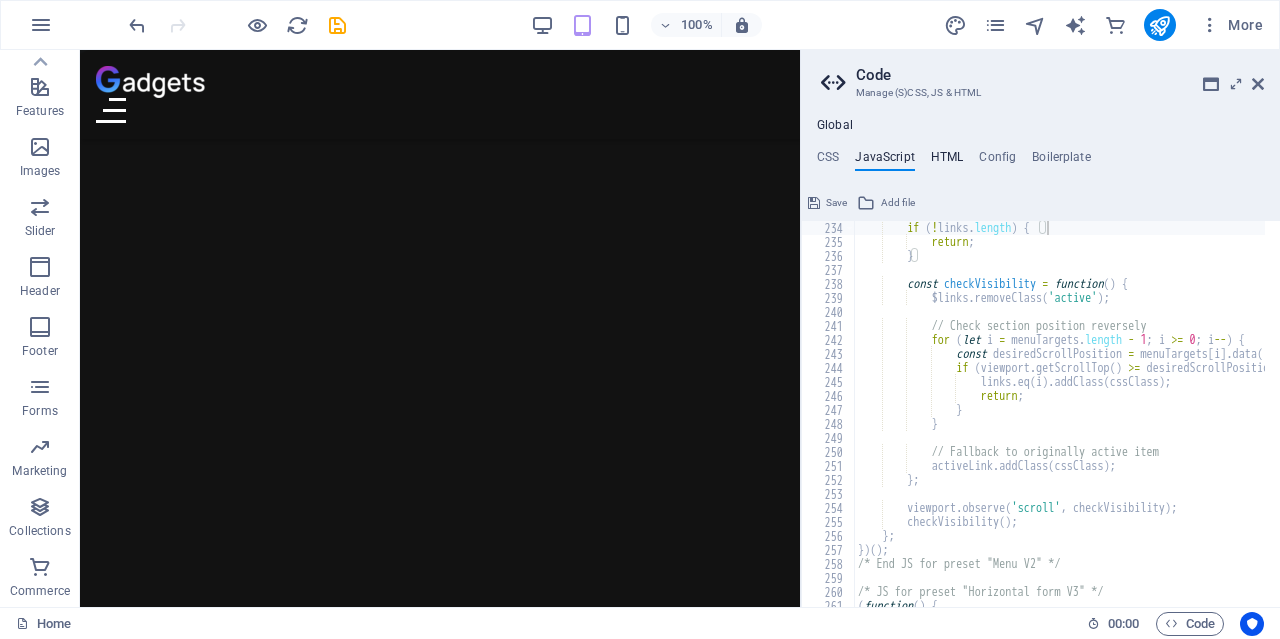 click on "HTML" at bounding box center [947, 161] 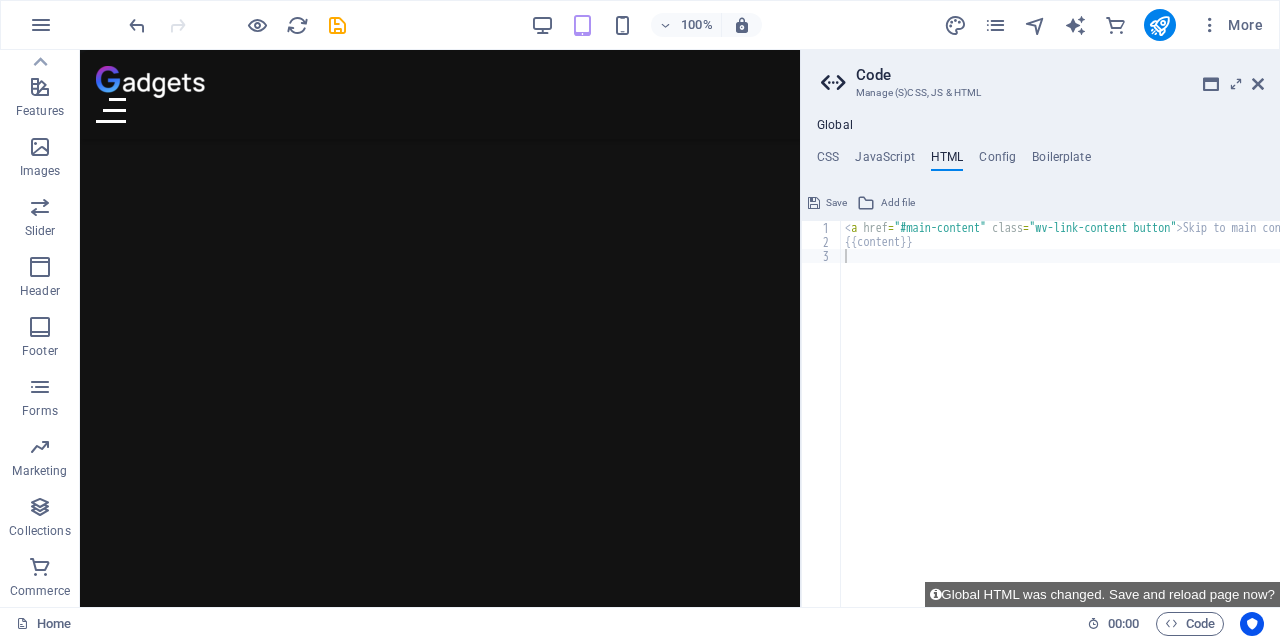 drag, startPoint x: 894, startPoint y: 216, endPoint x: 883, endPoint y: 210, distance: 12.529964 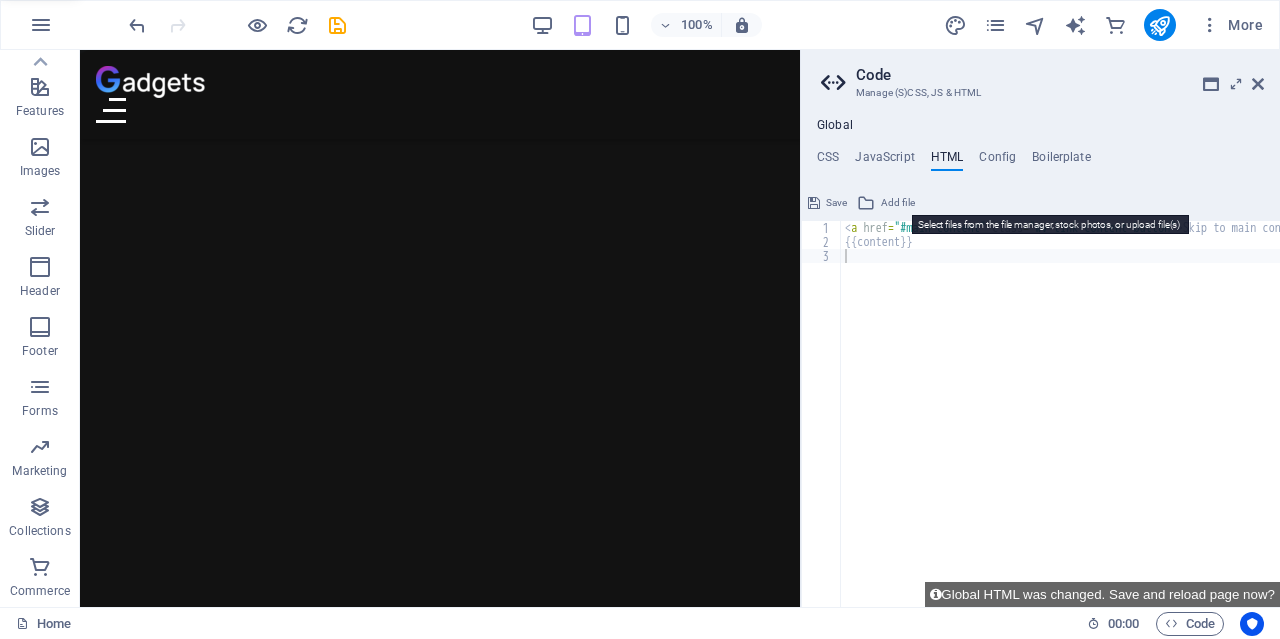 click on "Add file" at bounding box center (898, 203) 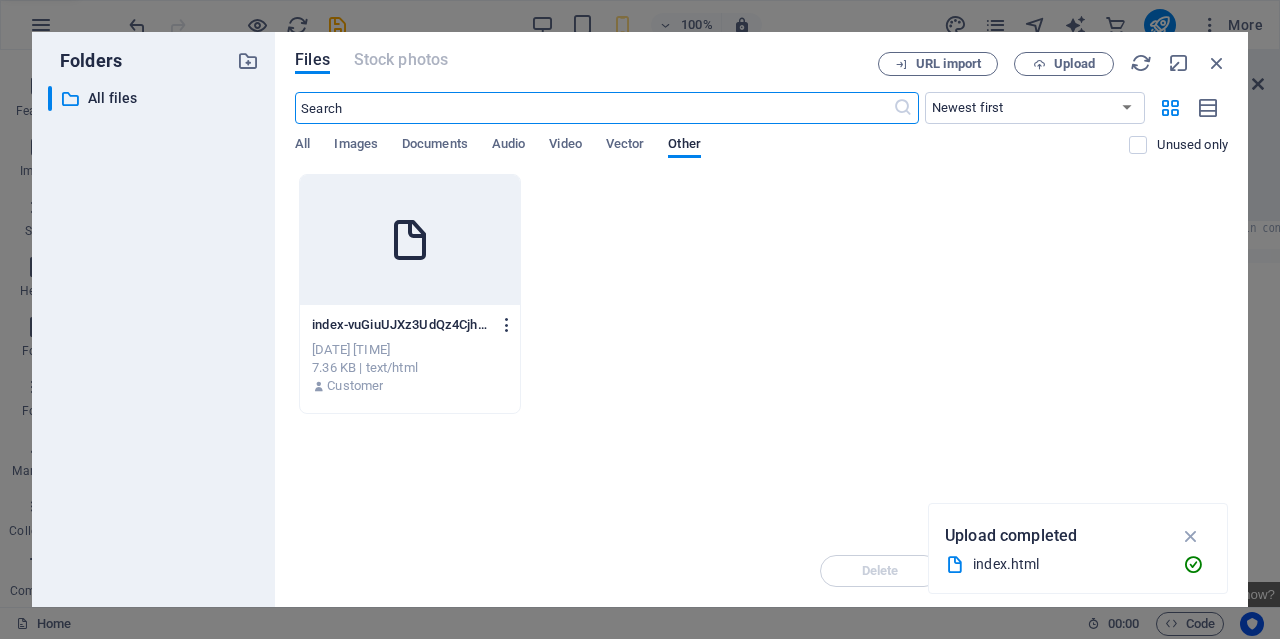 click at bounding box center [507, 325] 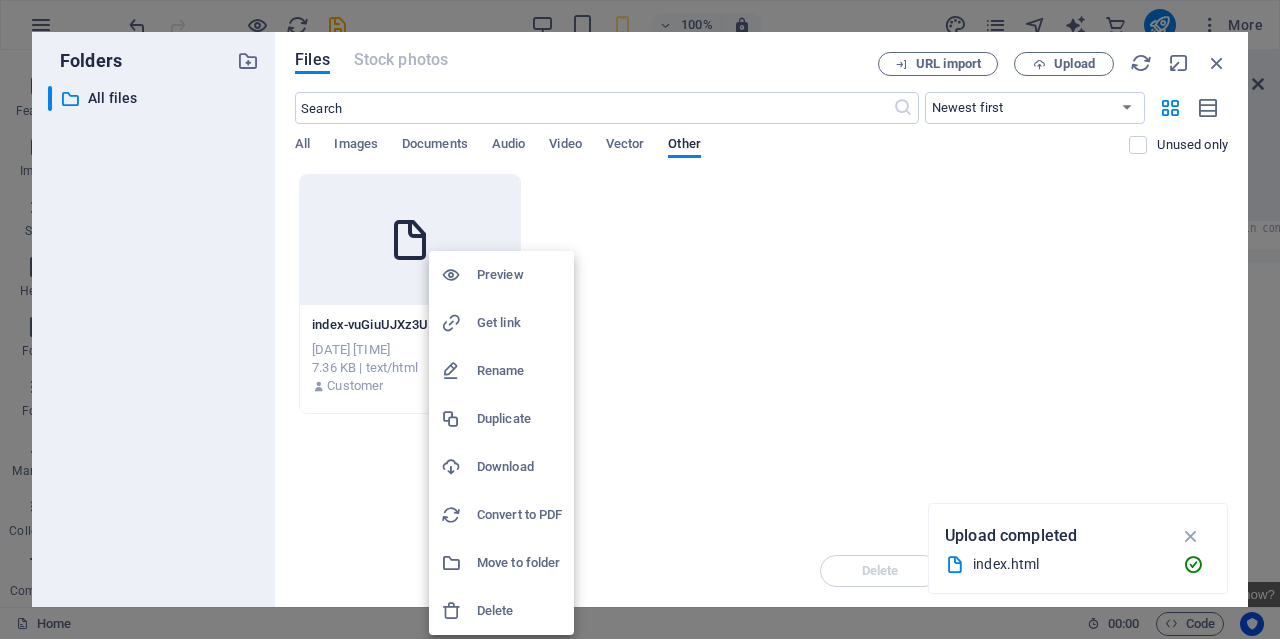 click on "Preview" at bounding box center [519, 275] 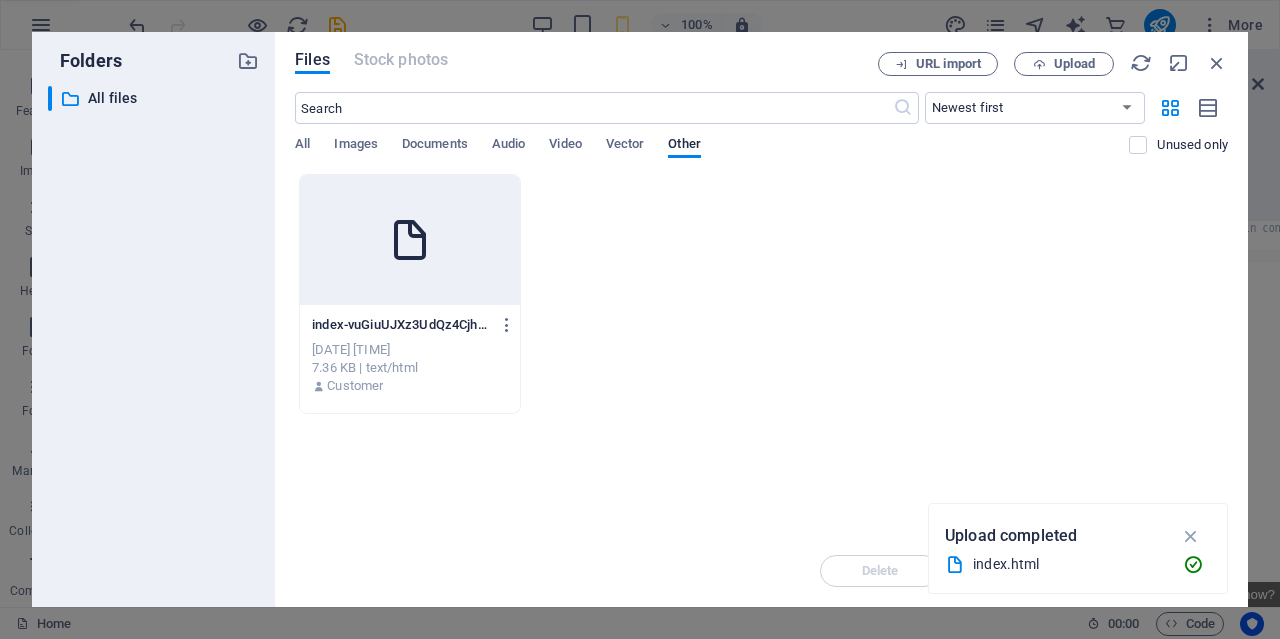 click on "Upload completed" at bounding box center [1078, 536] 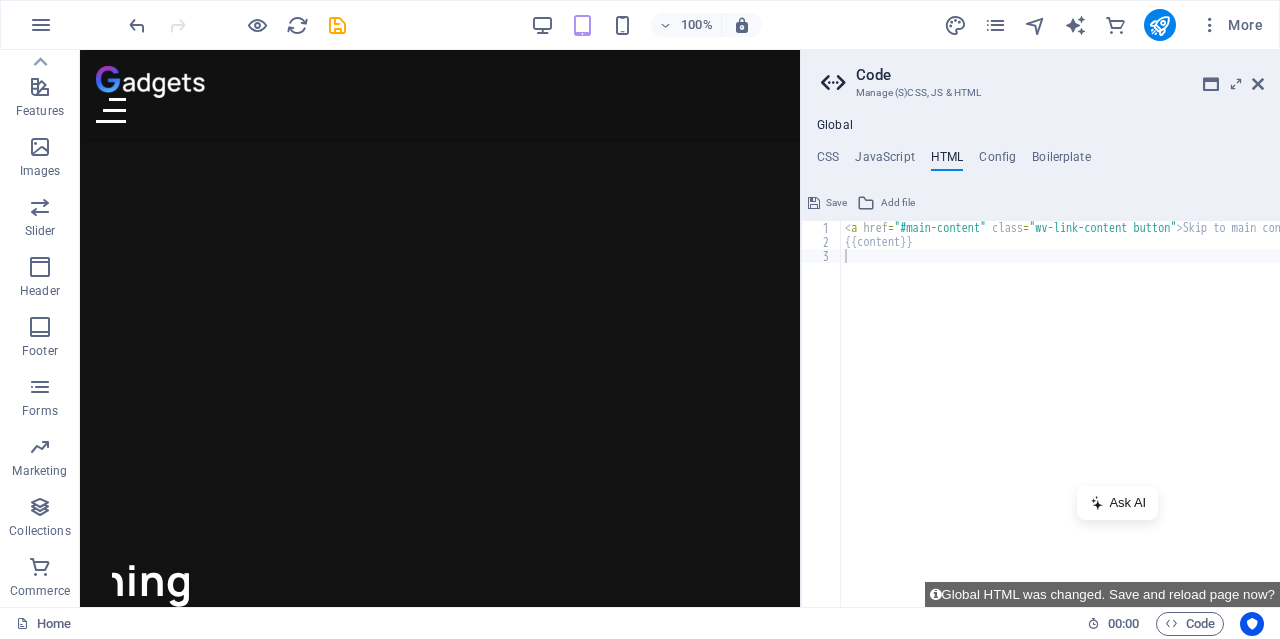 scroll, scrollTop: 1019, scrollLeft: 0, axis: vertical 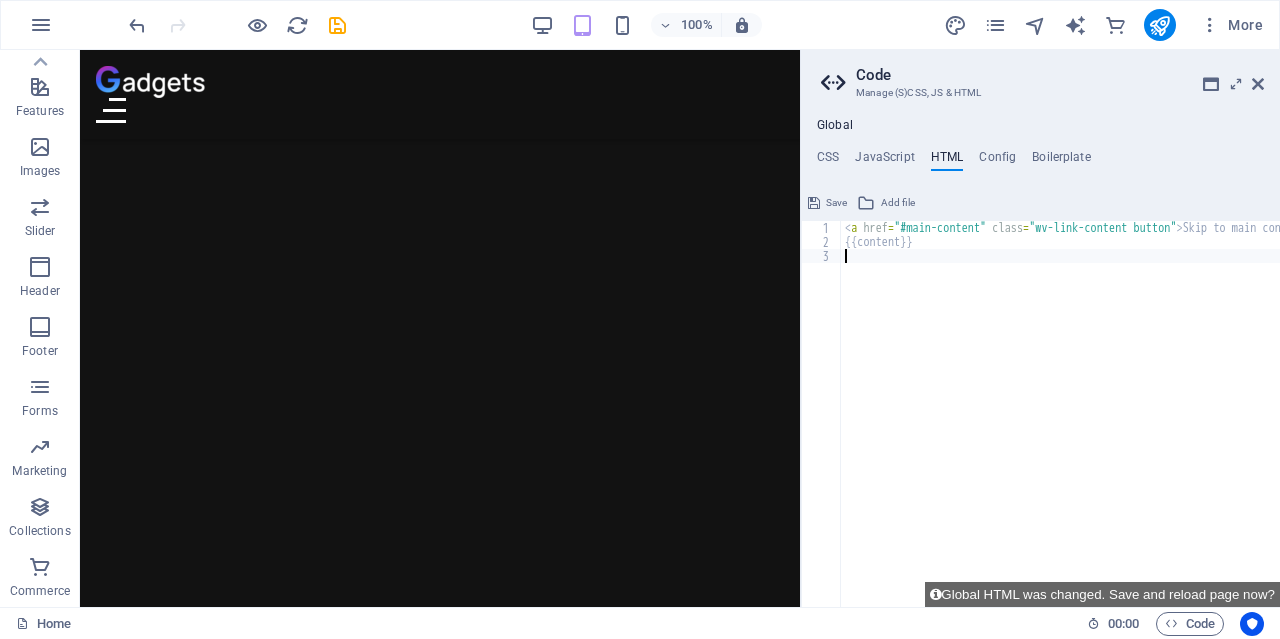 click on "< a   href = "#main-content"   class = "wv-link-content button" > Skip to main content </ a > {{content}}" at bounding box center (1111, 420) 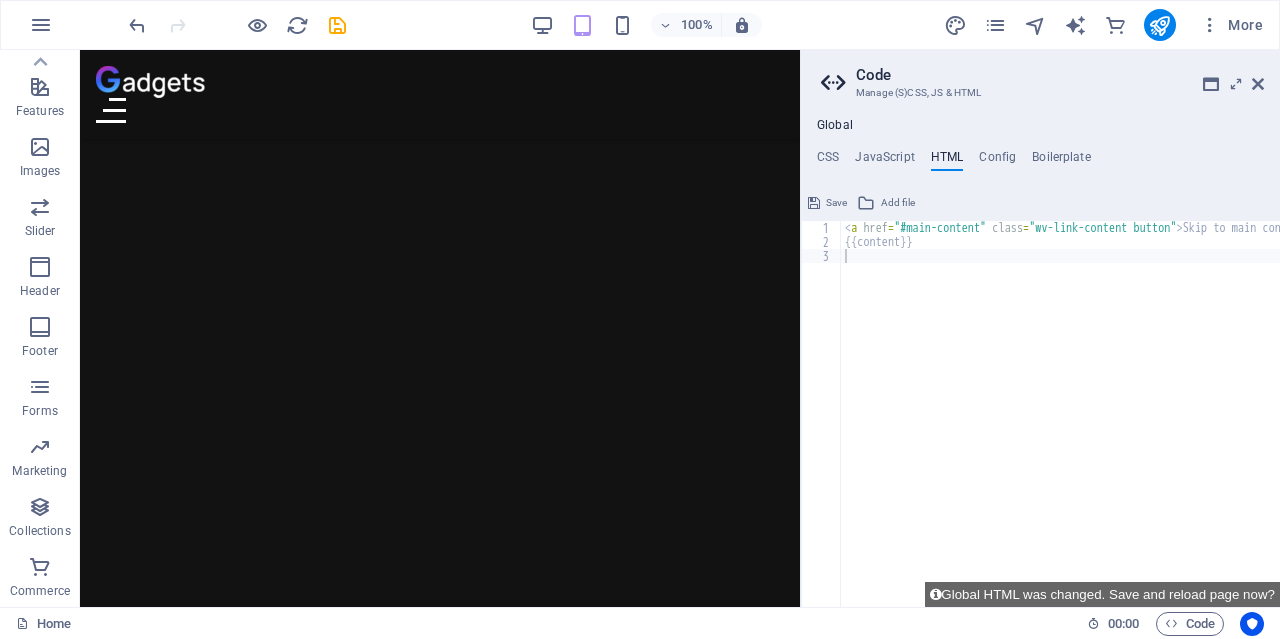 click on "Save" at bounding box center (827, 203) 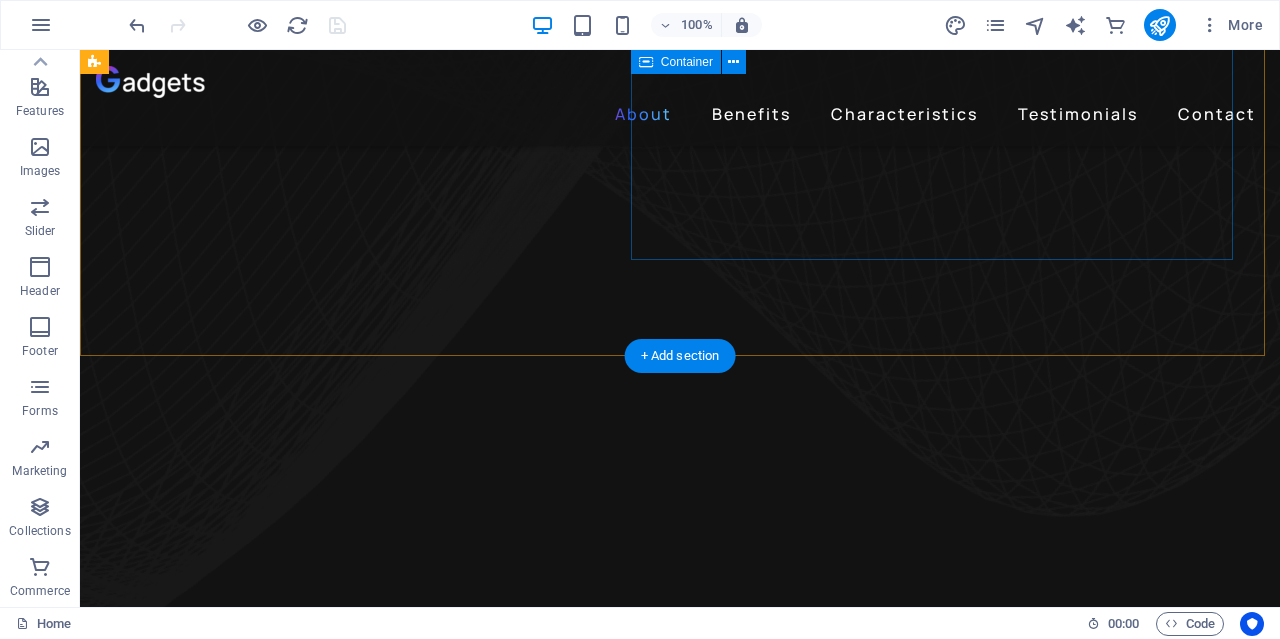click on "Gadgets Headphones Lorem ipsum dolor sit amet, consectetur adipiscing elit. Id quam et, turpis a neque fringilla. Quam eleifend non, augue lectus malesuada quisque lorem neque quam. Morbi ac, non mauris integer ac neque." at bounding box center [680, 4774] 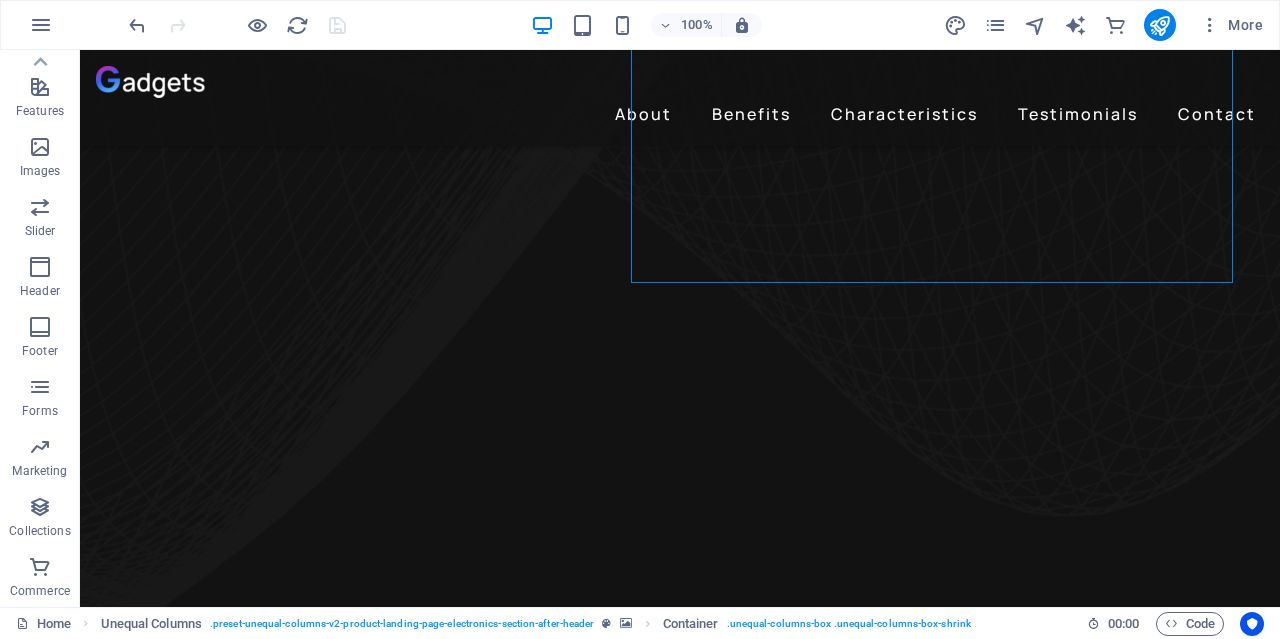 scroll, scrollTop: 0, scrollLeft: 0, axis: both 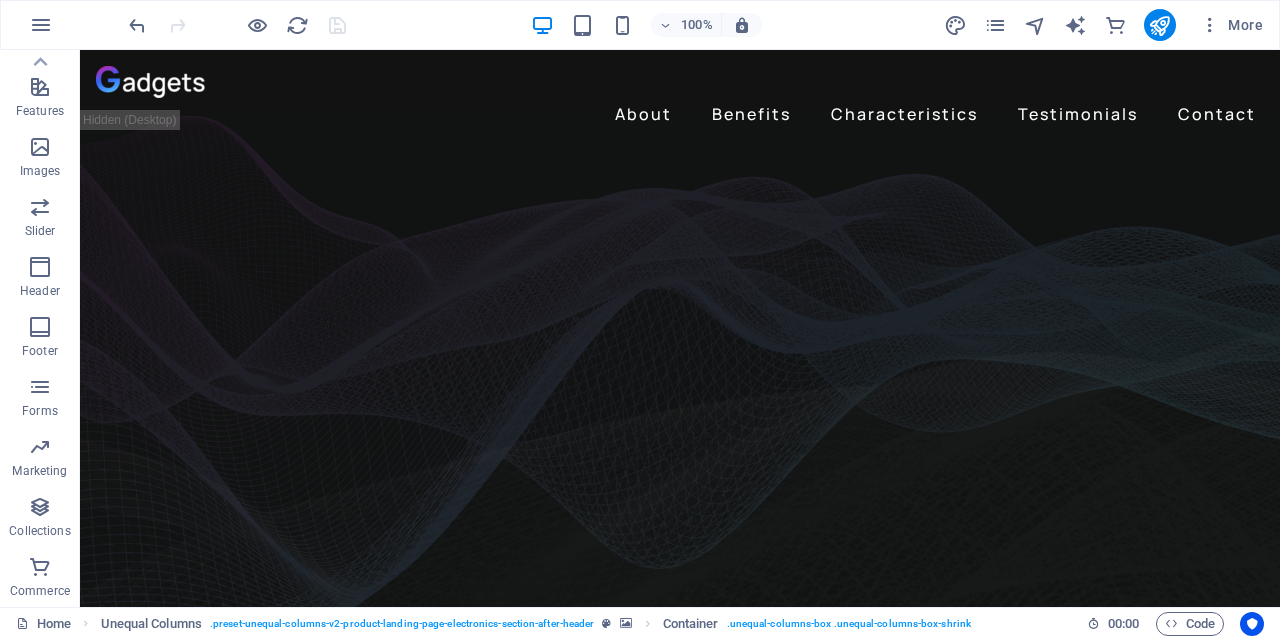 drag, startPoint x: 1274, startPoint y: 171, endPoint x: 1345, endPoint y: 72, distance: 121.82774 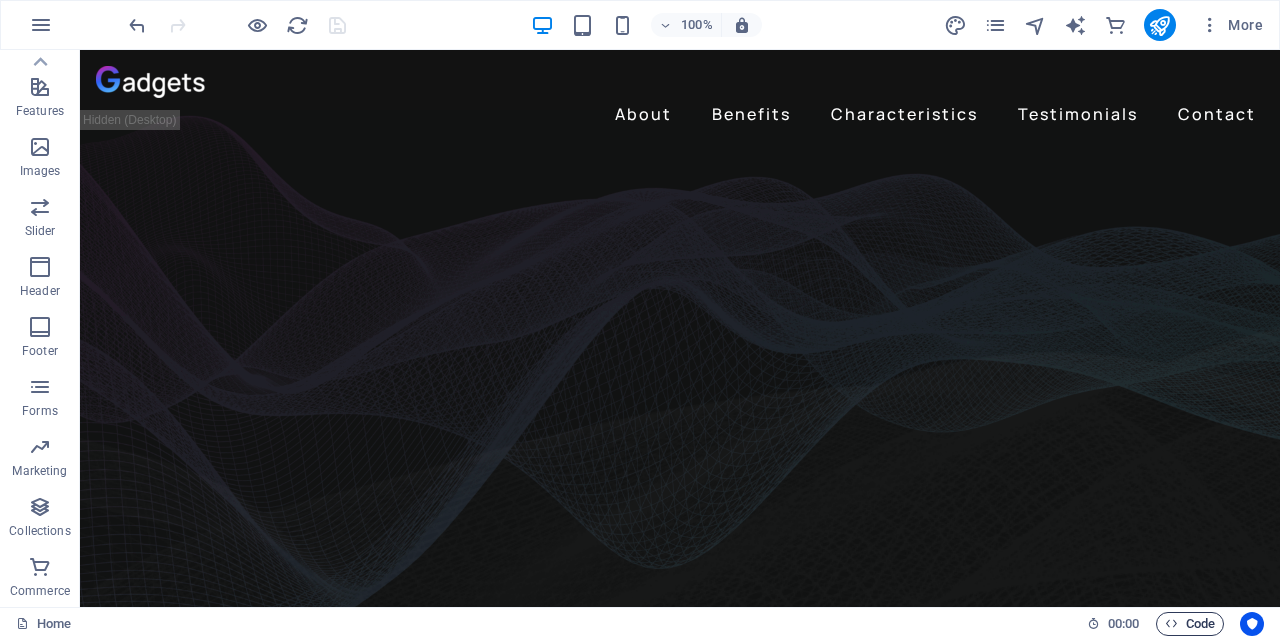 click on "Code" at bounding box center (1190, 624) 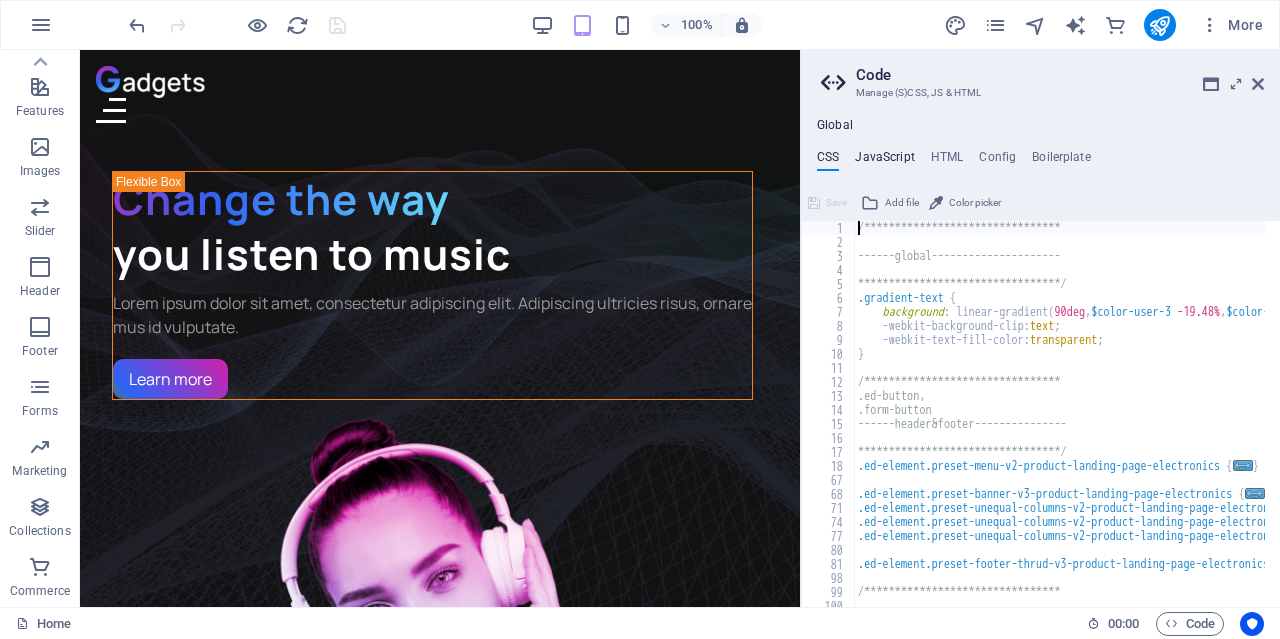 click on "JavaScript" at bounding box center [884, 161] 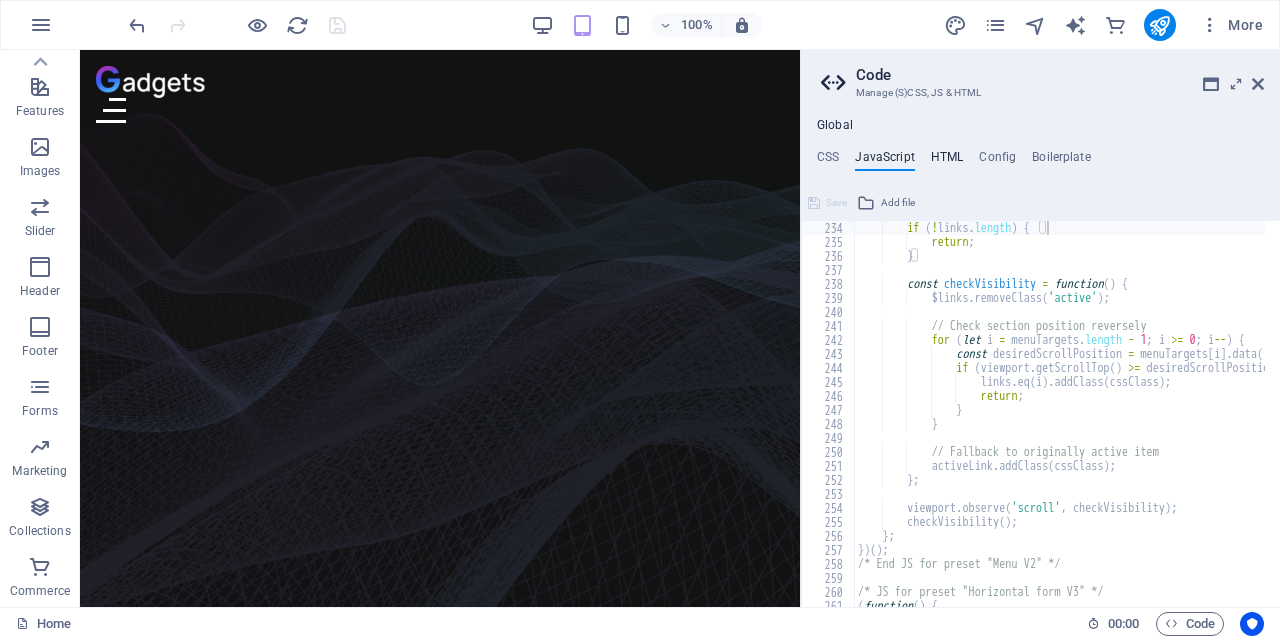 click on "HTML" at bounding box center (947, 161) 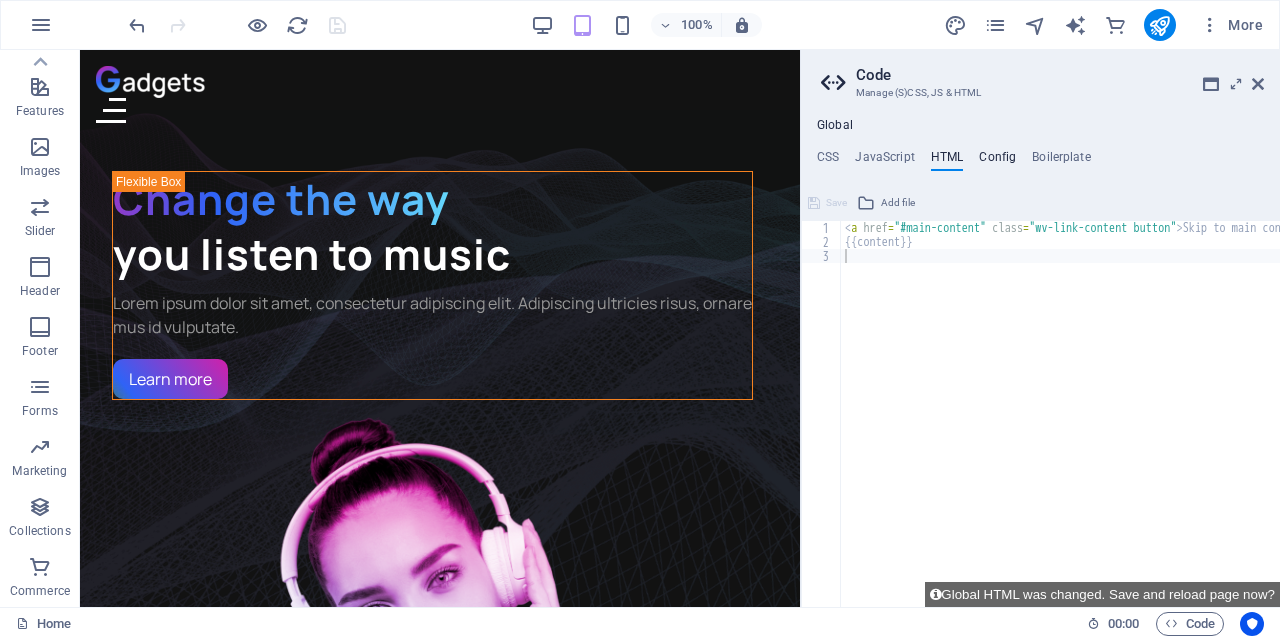 click on "Config" at bounding box center (997, 161) 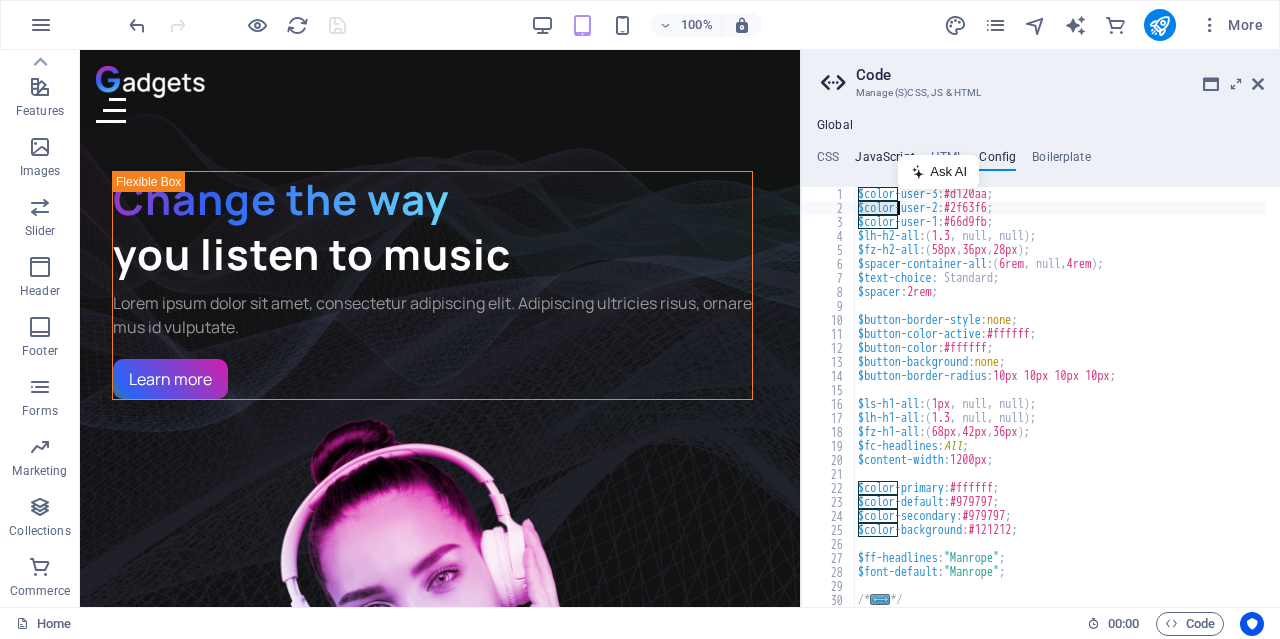 click on "JavaScript" at bounding box center [884, 161] 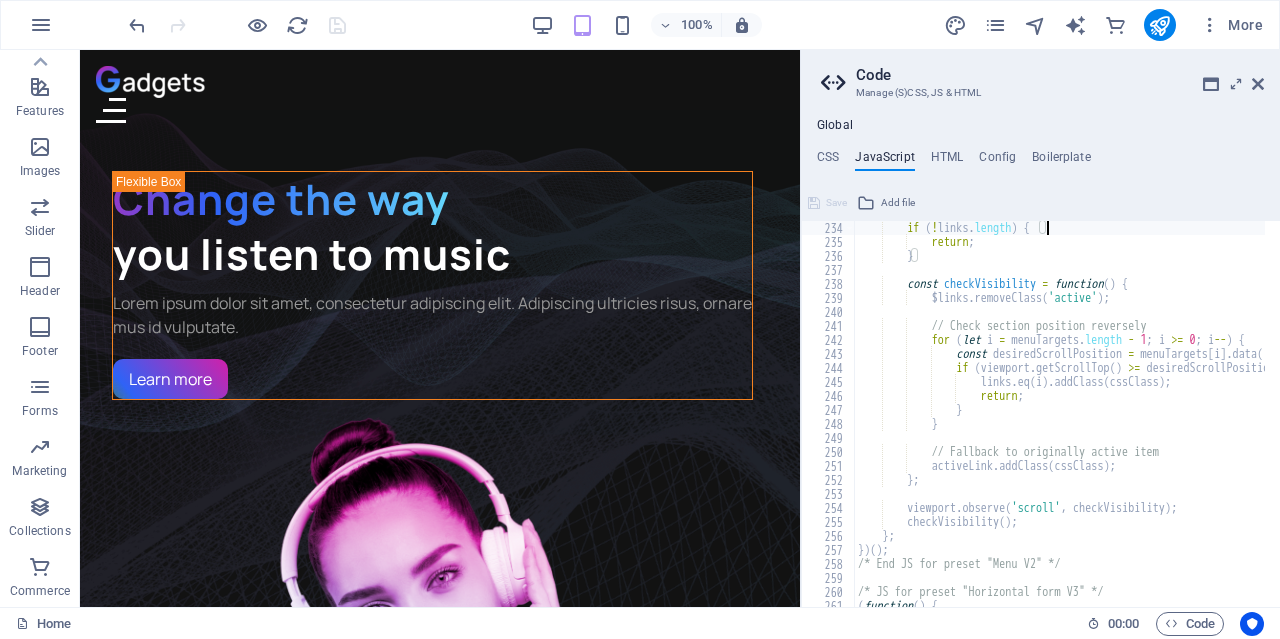 click on "JavaScript" at bounding box center (884, 161) 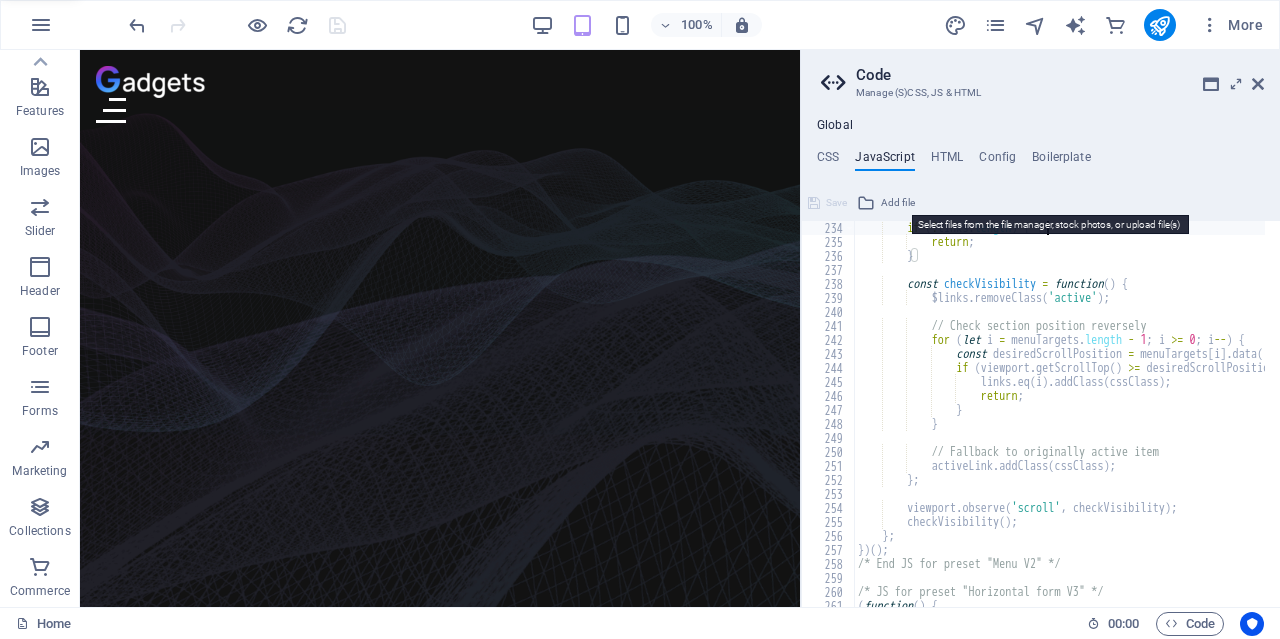 click on "Add file" at bounding box center [898, 203] 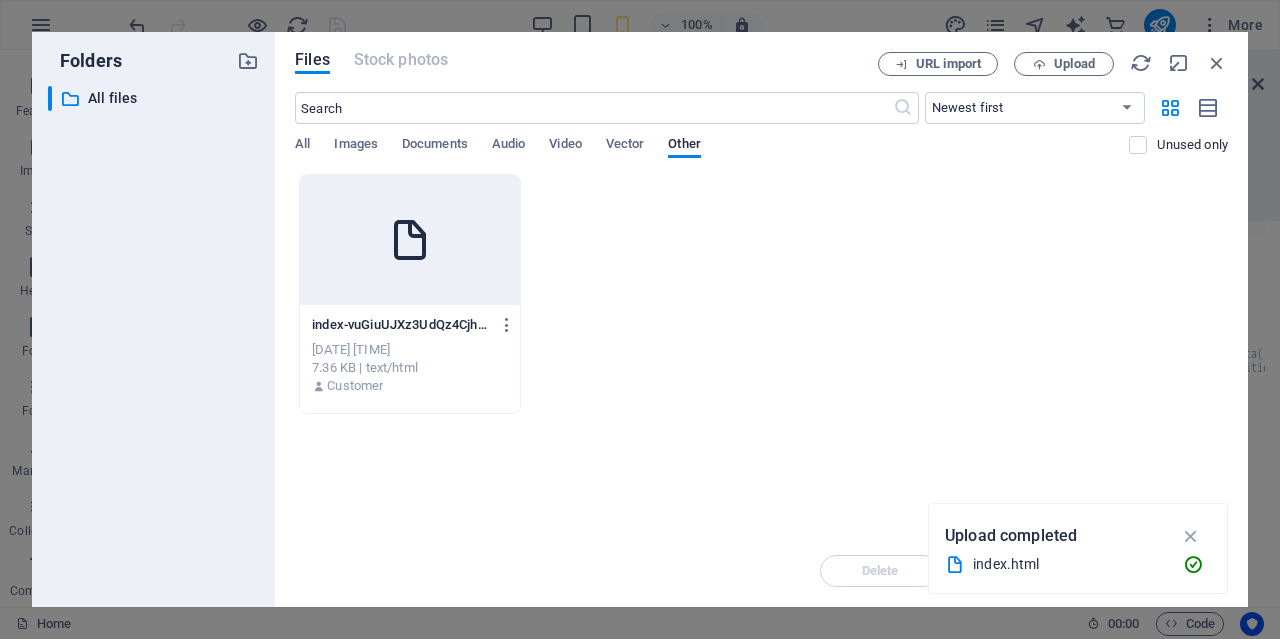 click at bounding box center (410, 240) 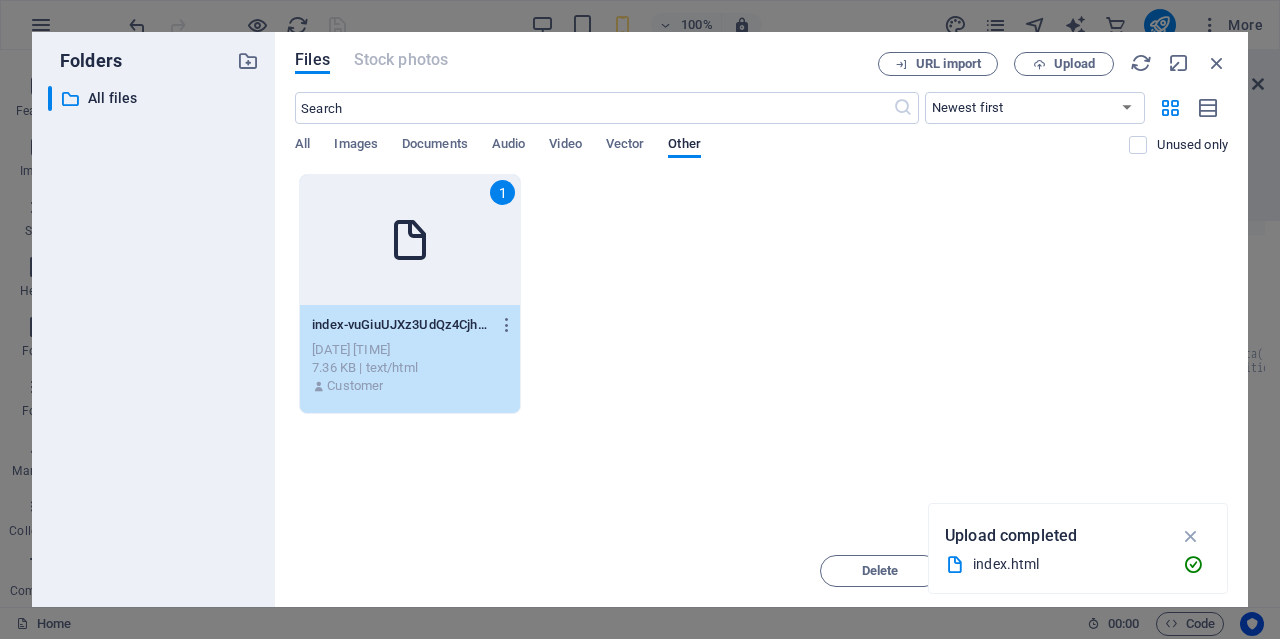 click on "1" at bounding box center [410, 240] 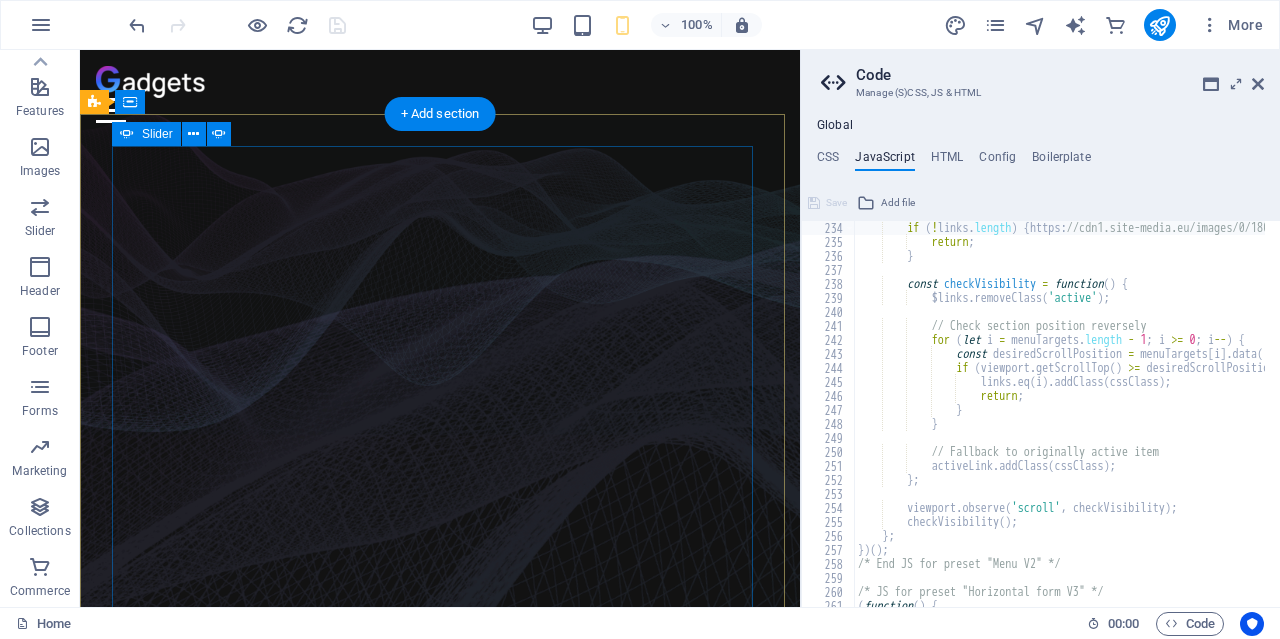 scroll, scrollTop: 3262, scrollLeft: 0, axis: vertical 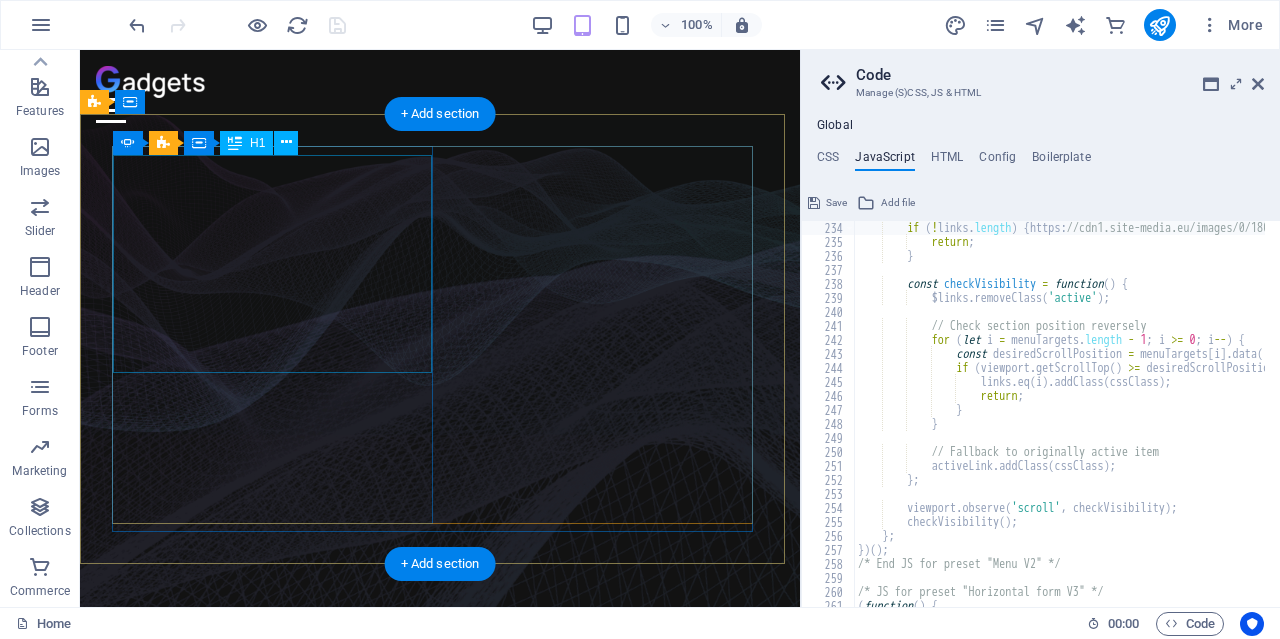 click on "Music is everything  Now  everywhere" at bounding box center [-209, 1128] 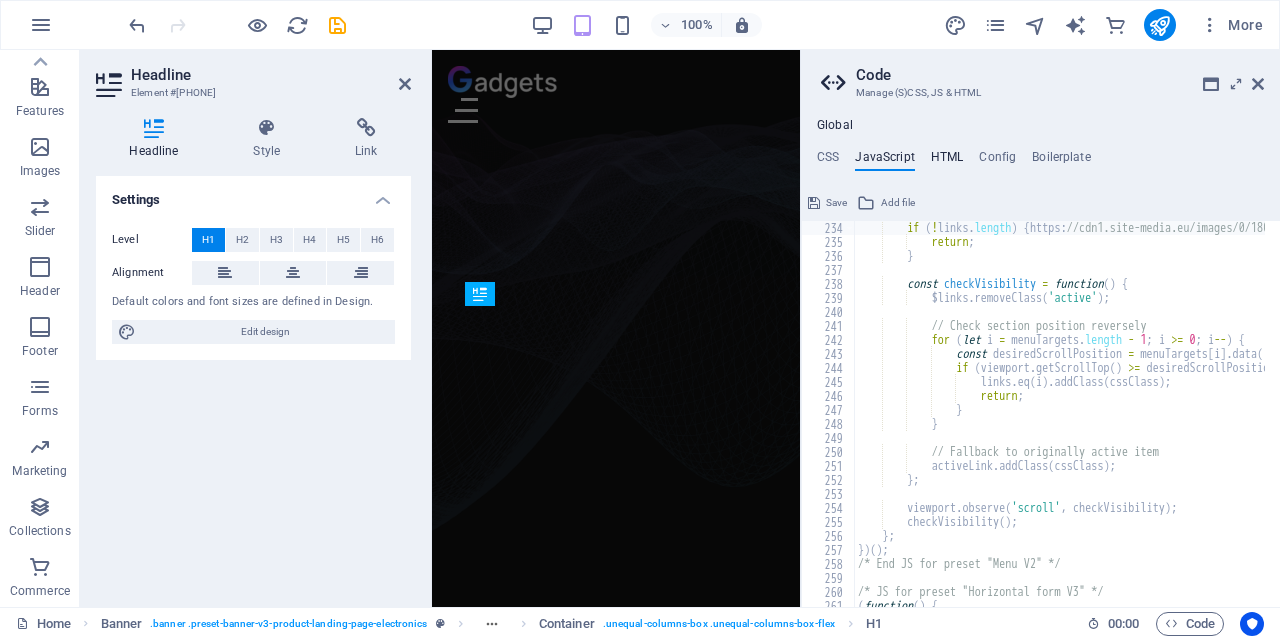 scroll, scrollTop: 613, scrollLeft: 0, axis: vertical 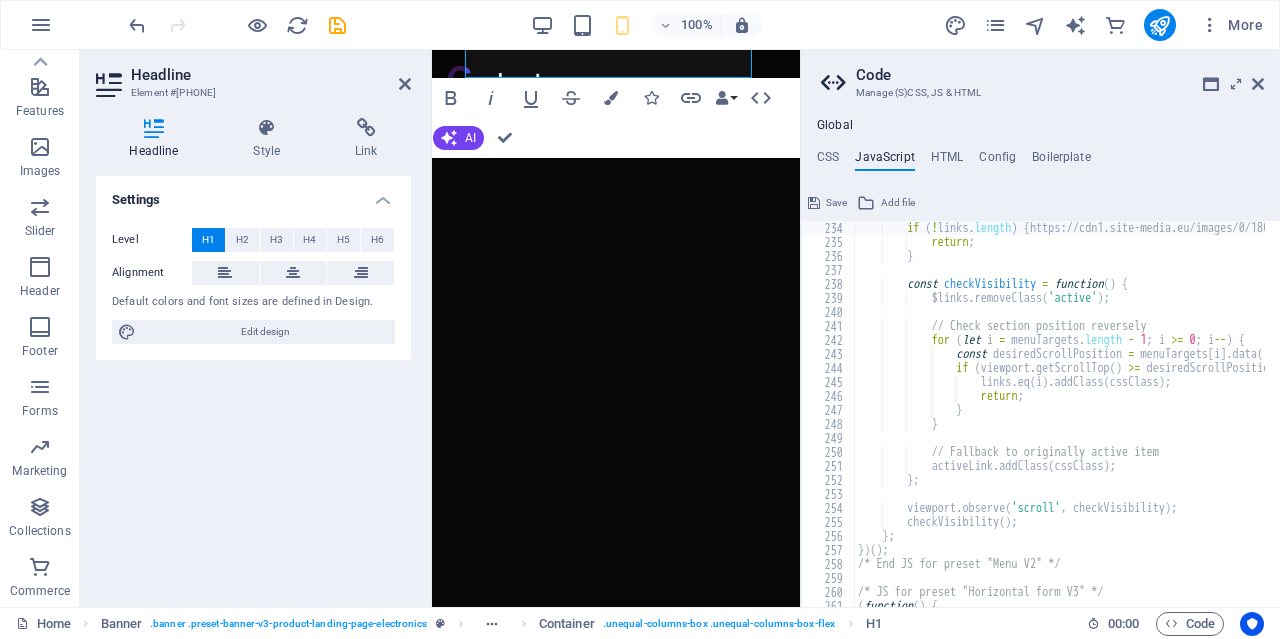 click on "Save" at bounding box center [827, 203] 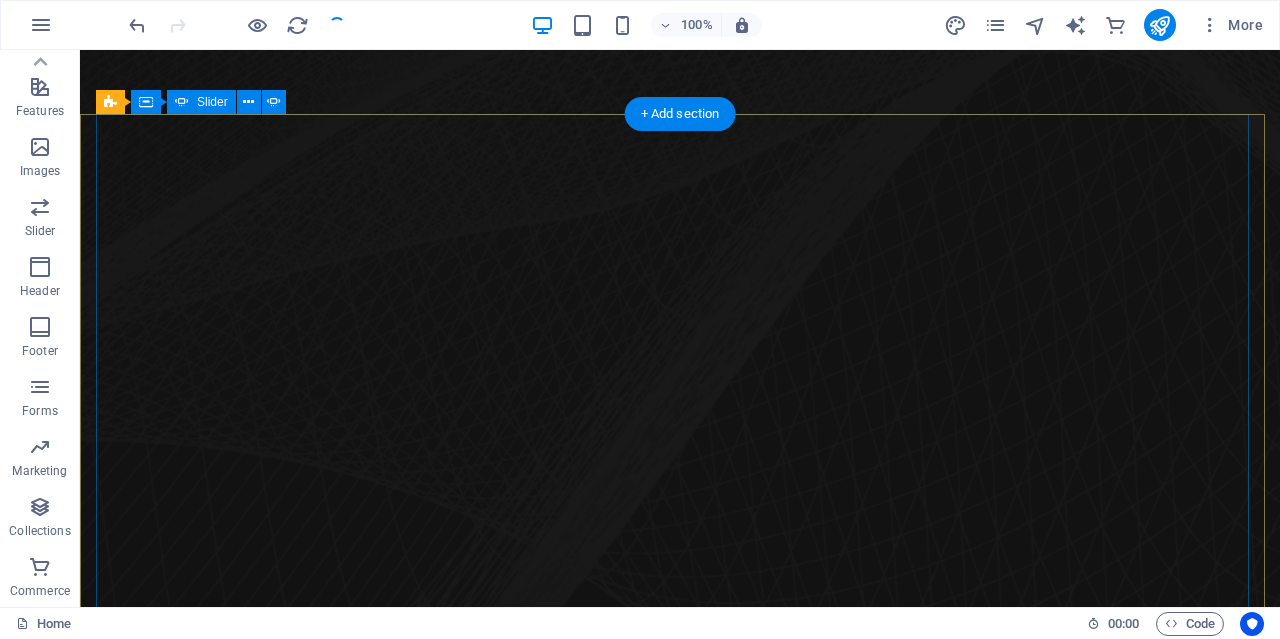 scroll, scrollTop: 0, scrollLeft: 0, axis: both 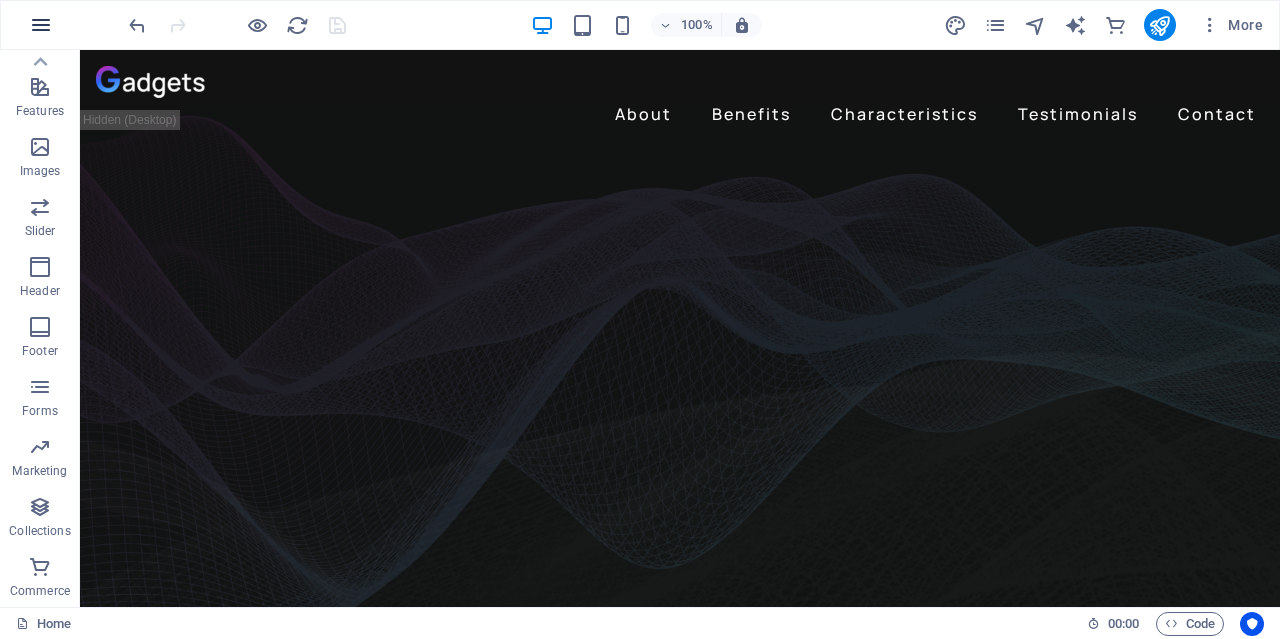 click at bounding box center [41, 25] 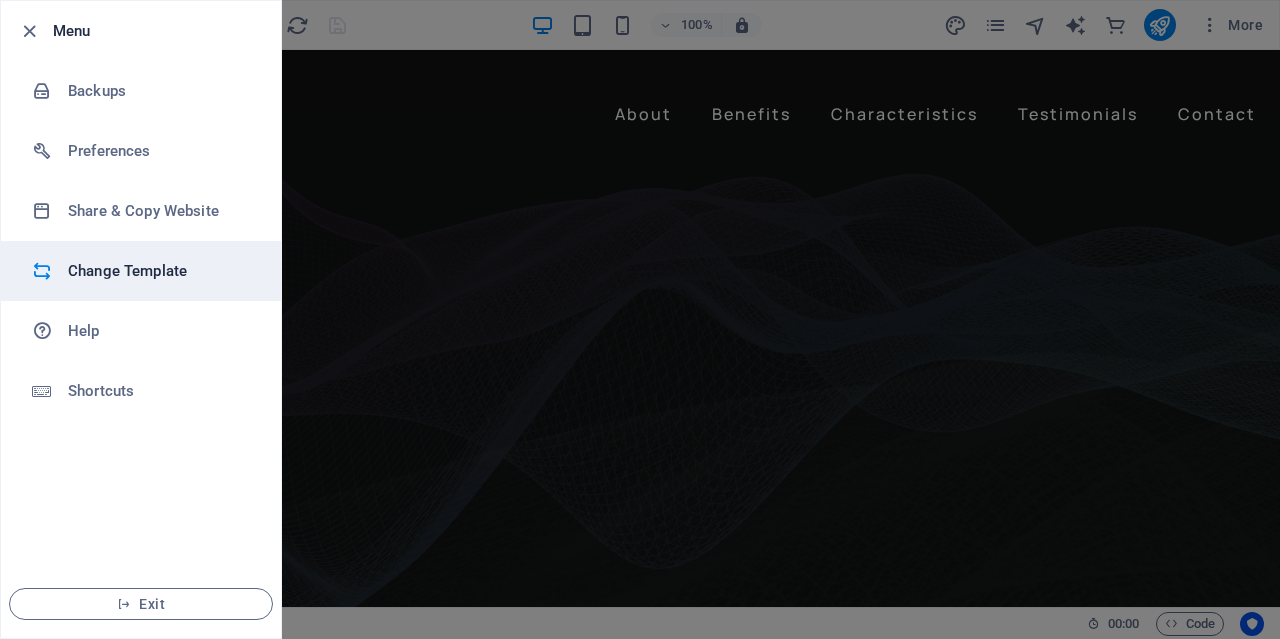 click on "Change Template" at bounding box center (160, 271) 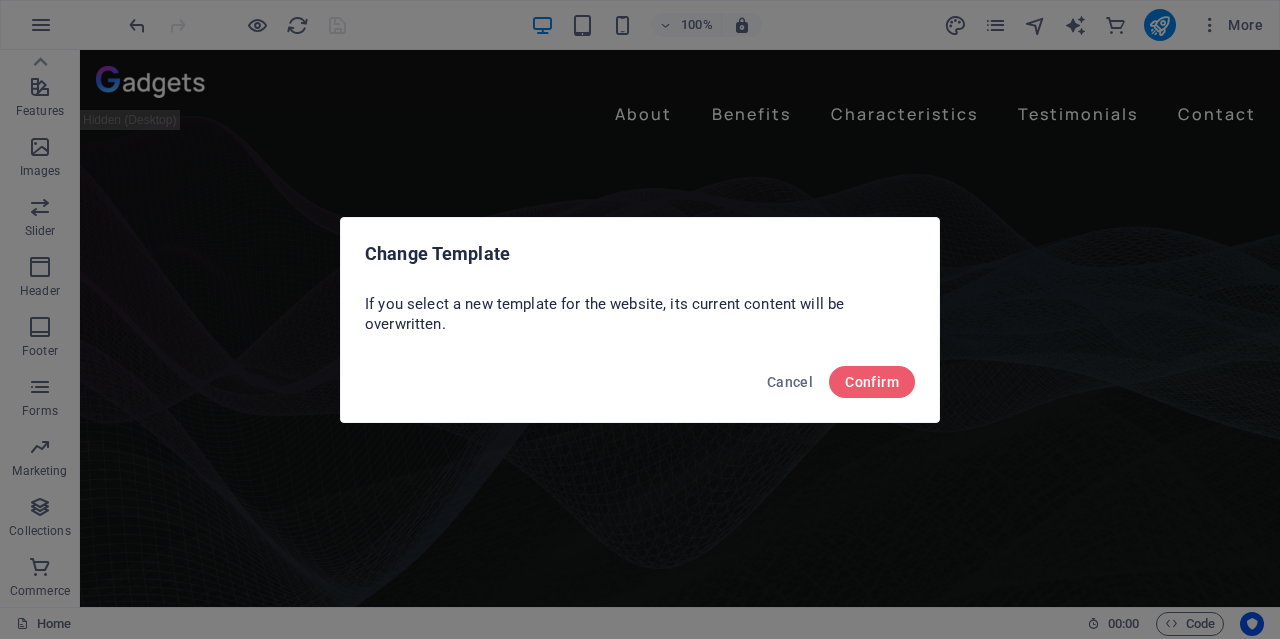 type 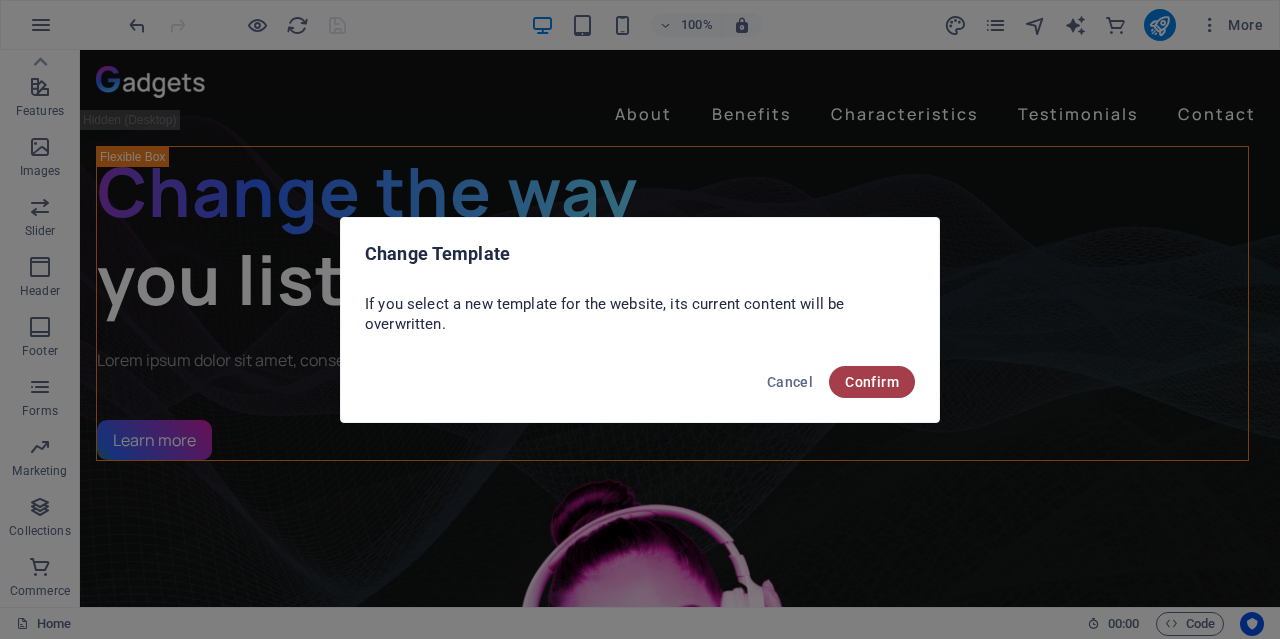 click on "Confirm" at bounding box center [872, 382] 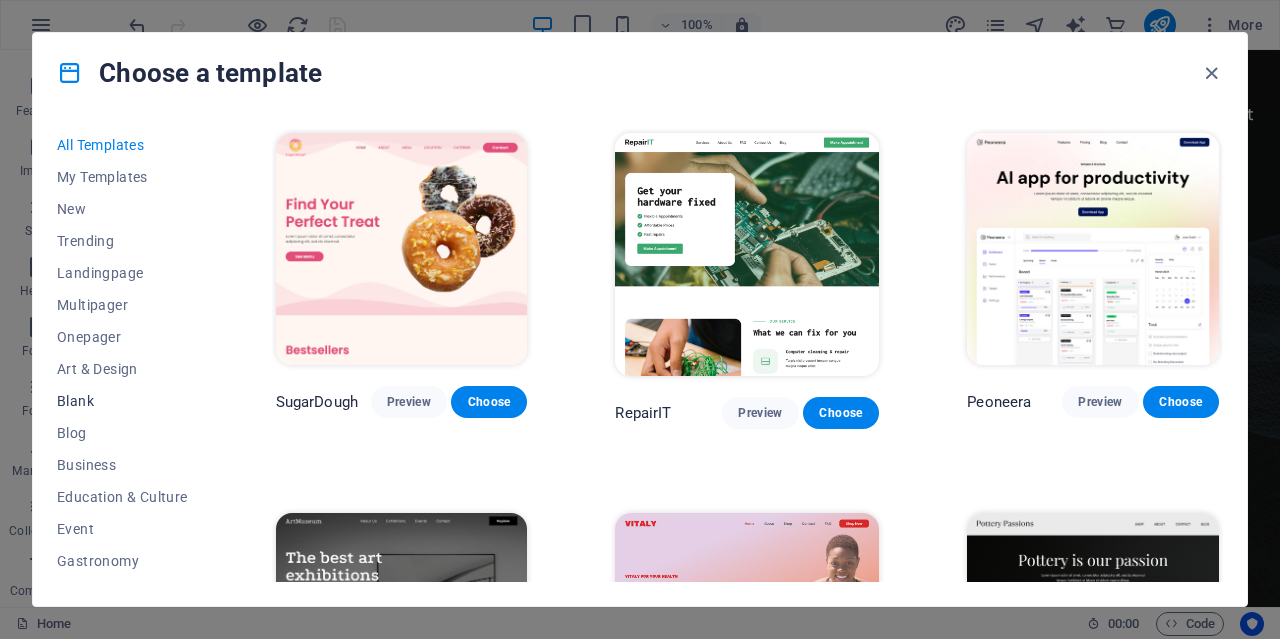 click on "Blank" at bounding box center [122, 401] 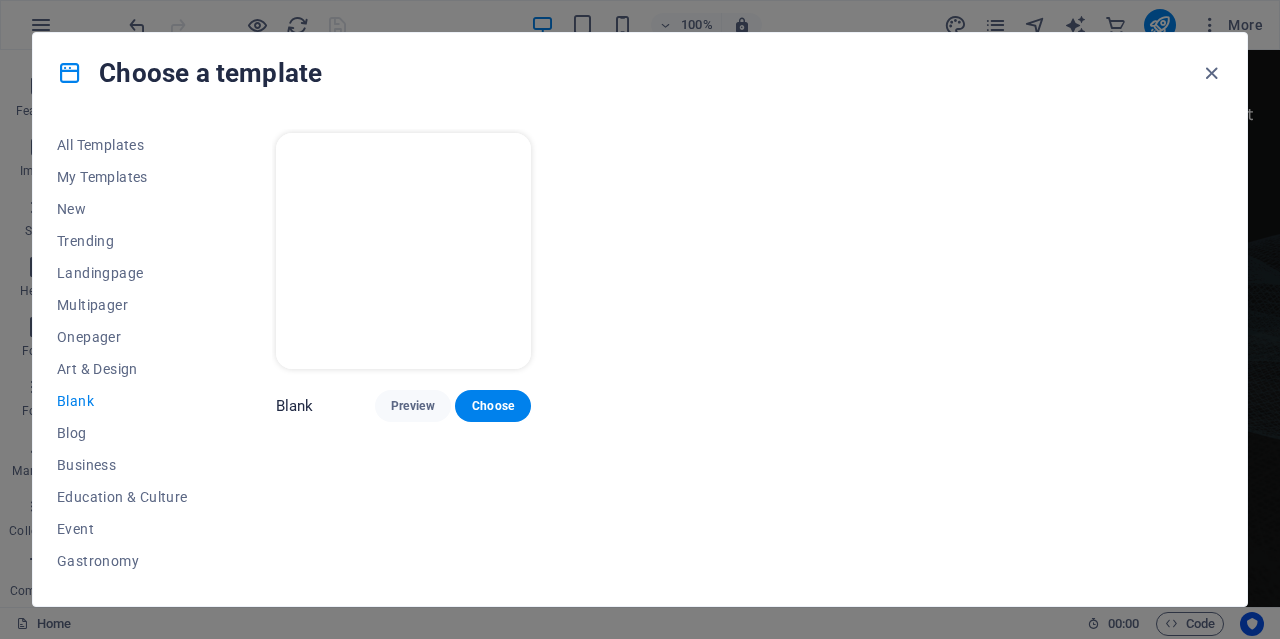 click on "Blank" at bounding box center (122, 401) 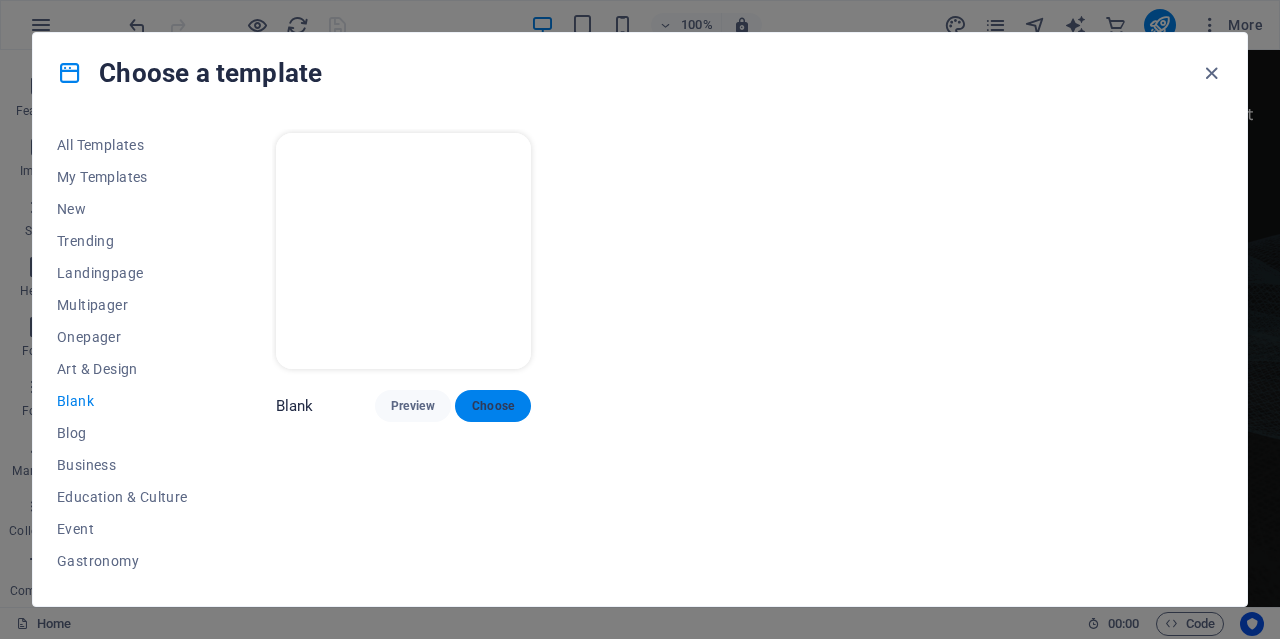 click on "Choose" at bounding box center [493, 406] 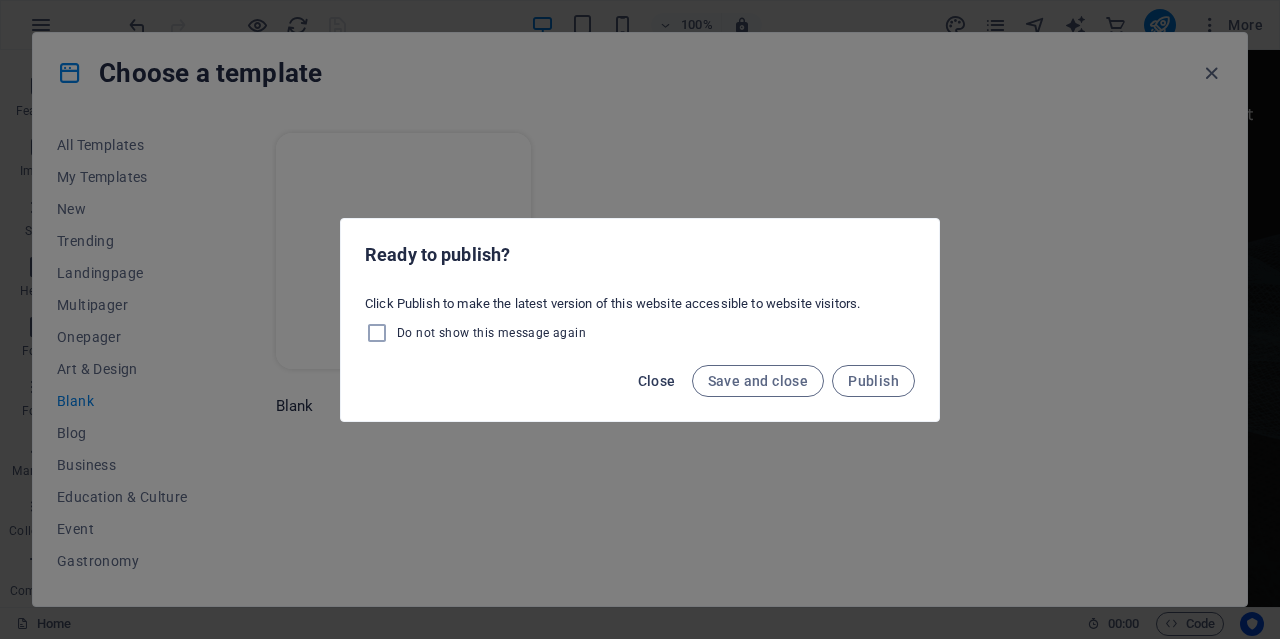 click on "Close" at bounding box center [657, 381] 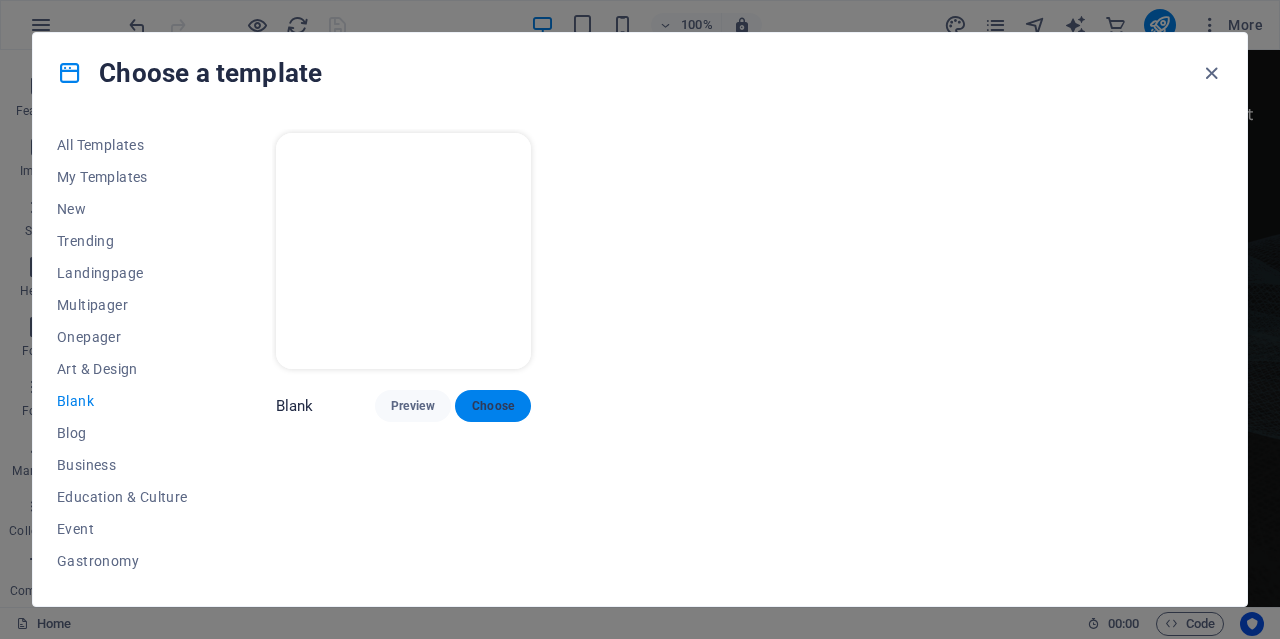 click on "Choose" at bounding box center [493, 406] 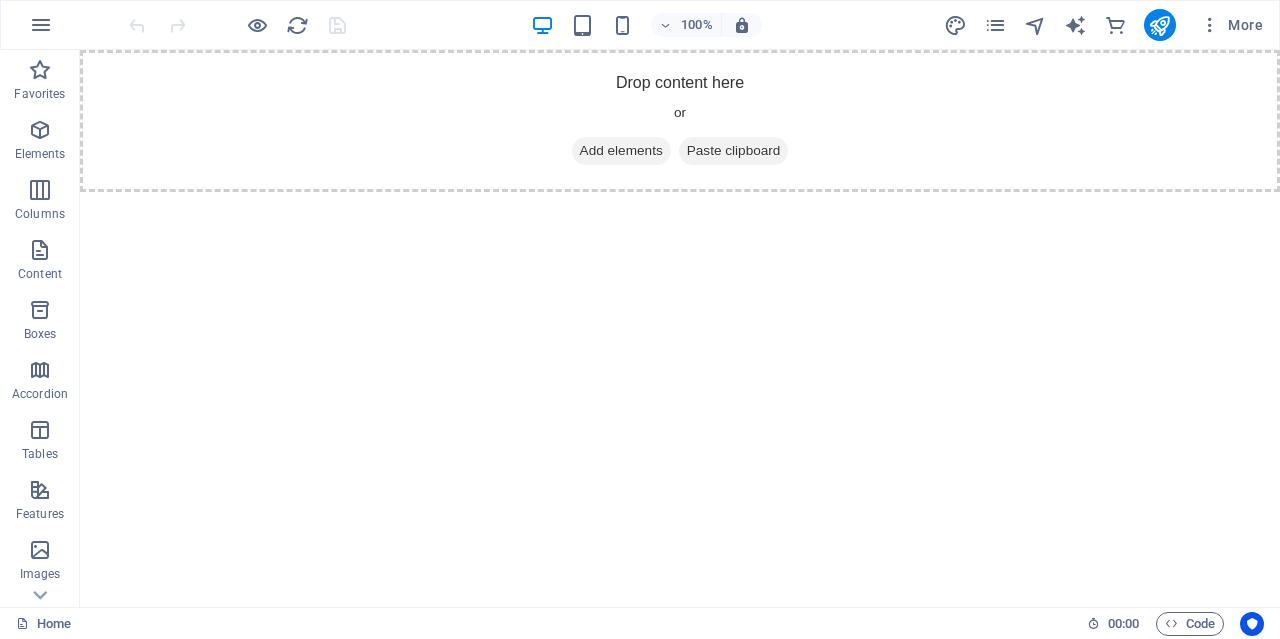 scroll, scrollTop: 0, scrollLeft: 0, axis: both 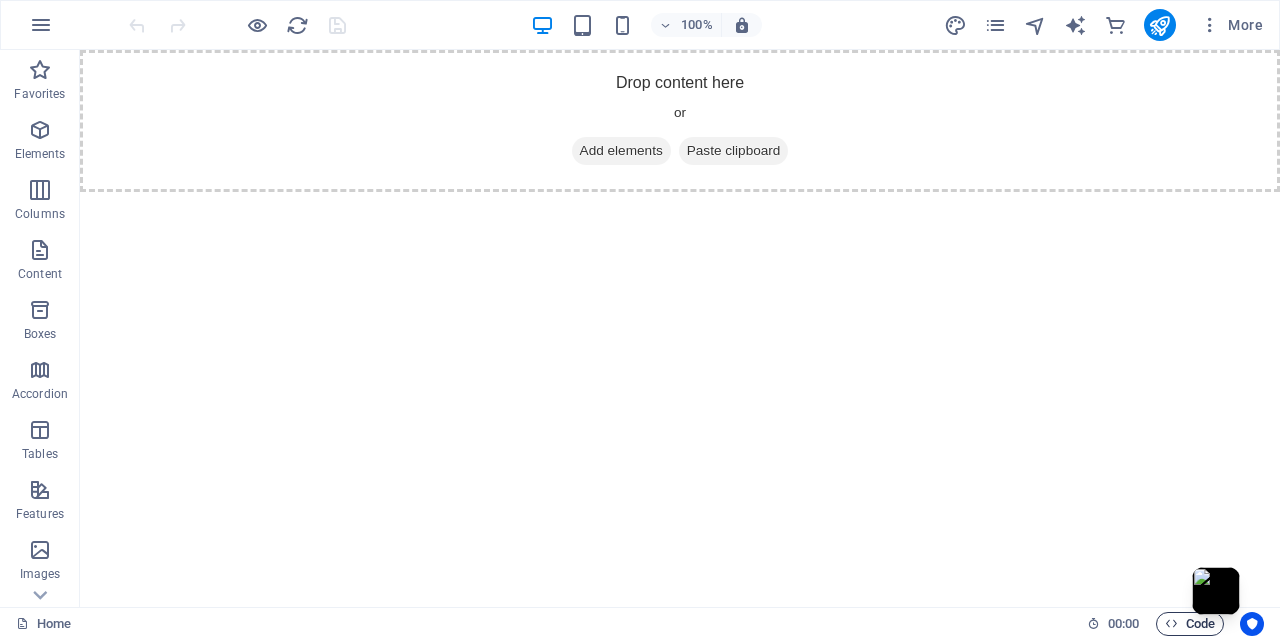 click on "Code" at bounding box center [1190, 624] 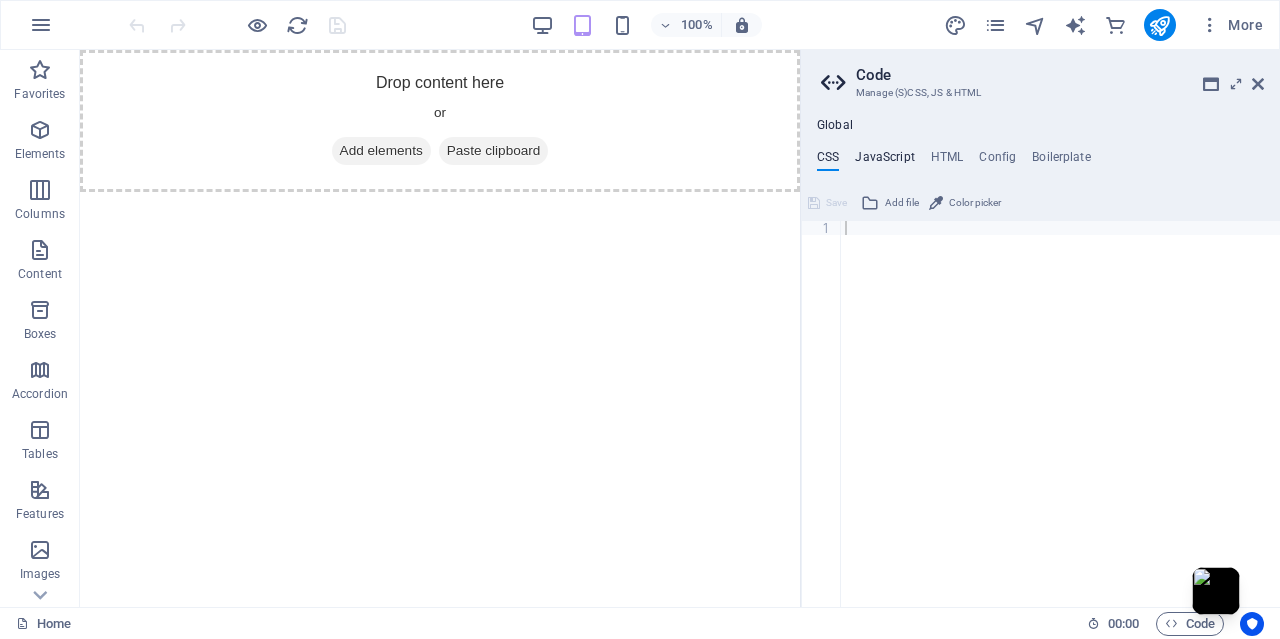 click on "JavaScript" at bounding box center (884, 161) 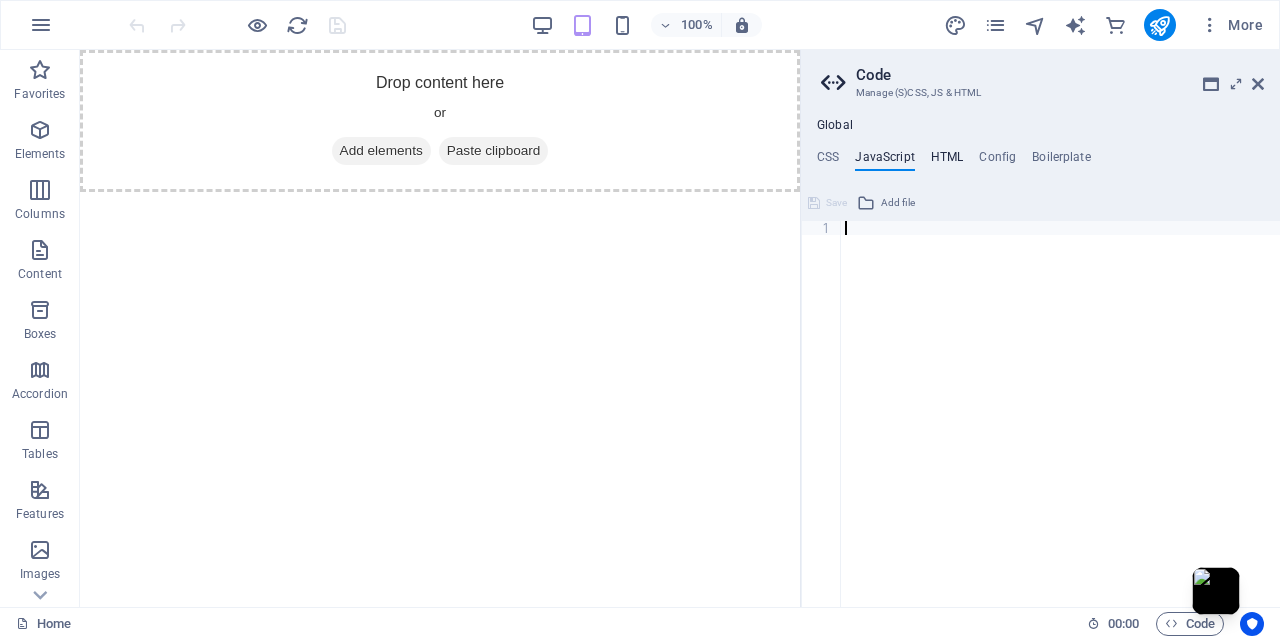 click on "HTML" at bounding box center [947, 161] 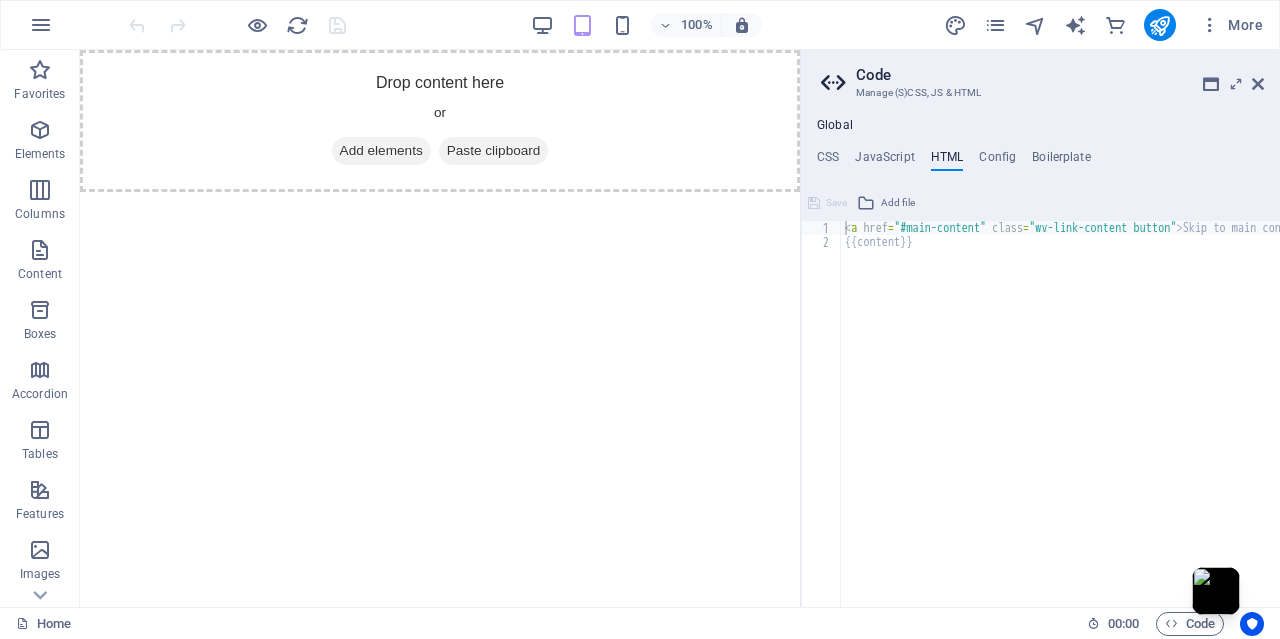 click on "CSS JavaScript HTML Config Boilerplate 1     הההההההההההההההההההההההההההההההההההההההההההההההההההההההההההההההההההההההההההההההההההההההההההההההההההההההההההההההההההההההההההההההההההההההההההההההההההההההההההההההההההההההההההההההההההההההההההההההההההההההההההההההההההההההההההההההההההההההההההההההההההההההההההההההה XXXXXXXXXXXXXXXXXXXXXXXXXXXXXXXXXXXXXXXXXXXXXXXXXXXXXXXXXXXXXXXXXXXXXXXXXXXXXXXXXXXXXXXXXXXXXXXXXXXXXXXXXXXXXXXXXXXXXXXXXXXXXXXXXXXXXXXXXXXXXXXXXXXXXXXXXXXXXXXXXXXXXXXXXXXXXXXXXXXXXXXXXXXXXXXXXXXXXXXXXXXXXXXXXXXXXXXXXXXXXXXXXXXXXXXXXXXXXXXXXXXXXXXXXXXXXXXX Save Add file Color picker 1     Save Add file <a href="#main-content" class="wv-link-content button">Skip to main content</a> 1 2 < a   href = "#main-content"   class = "wv-link-content button" > </ a >" at bounding box center [1040, 378] 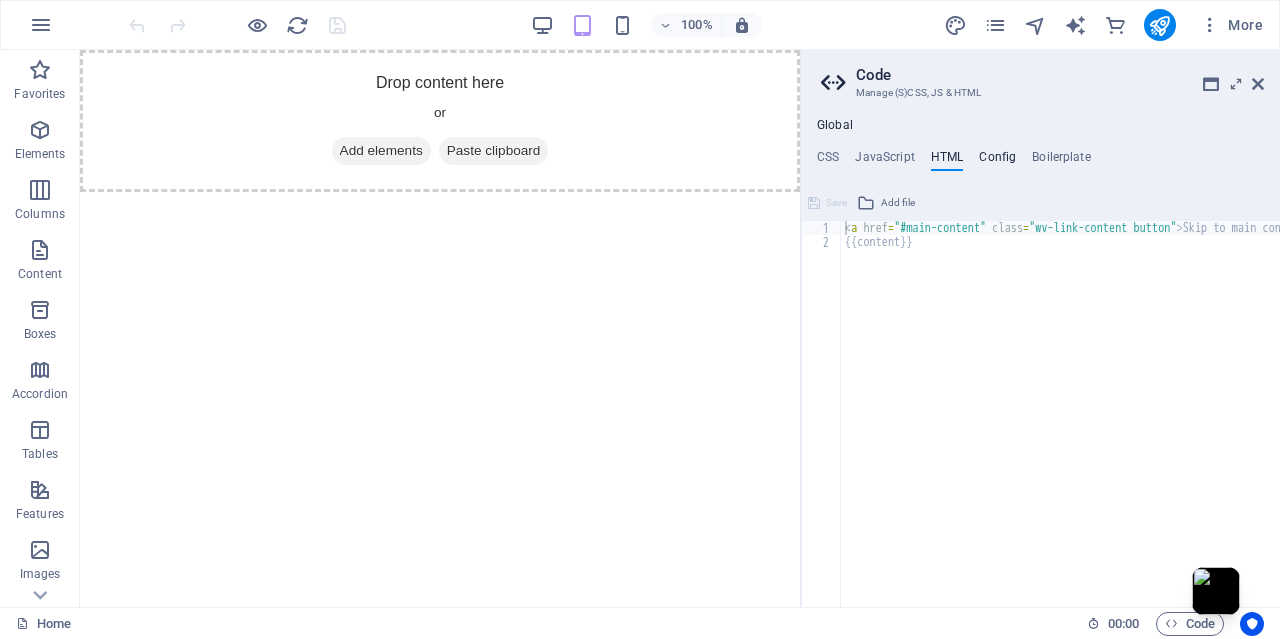 click on "Config" at bounding box center [997, 161] 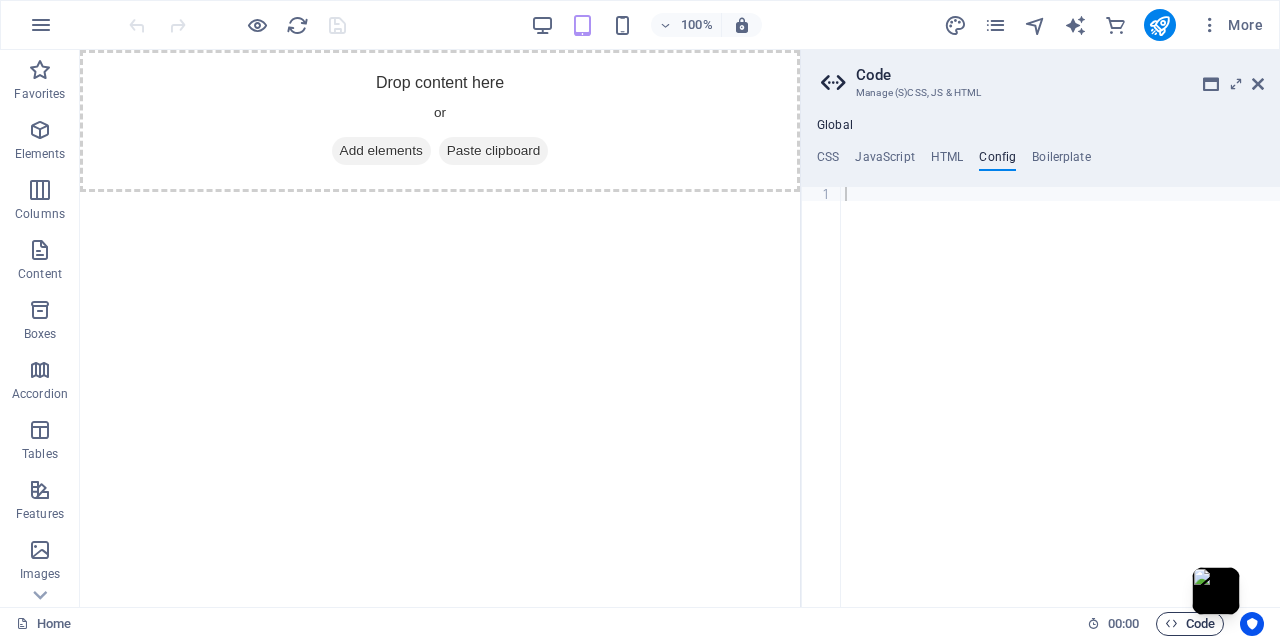 click on "Code" at bounding box center [1190, 624] 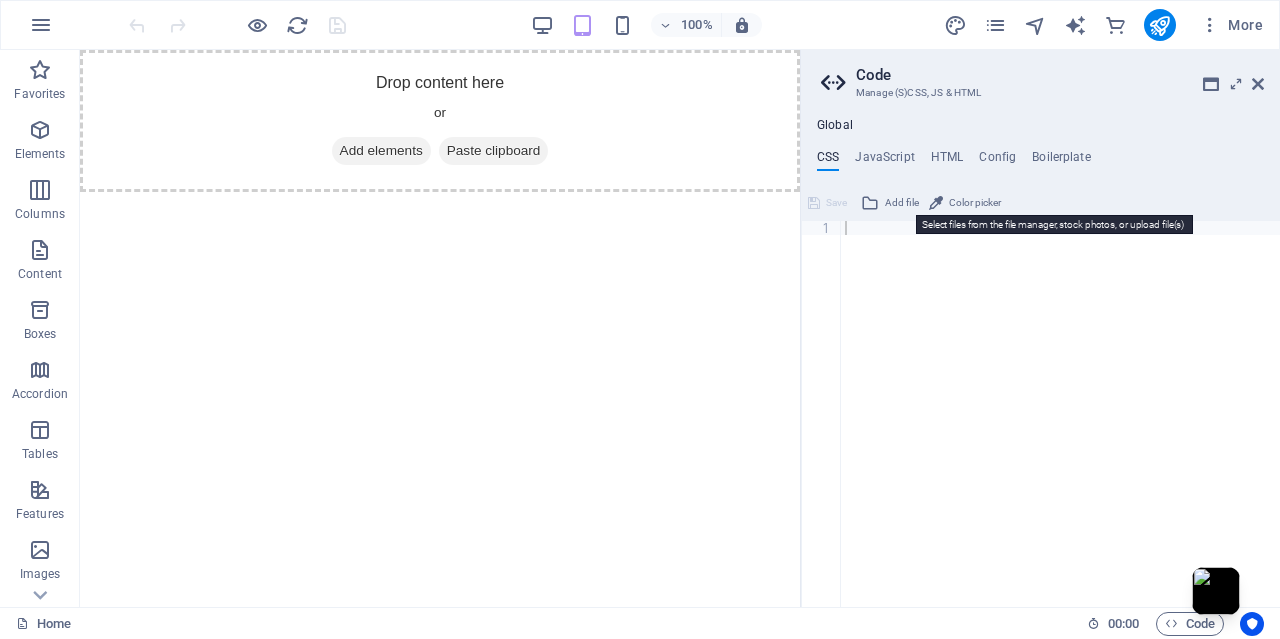 click at bounding box center (870, 203) 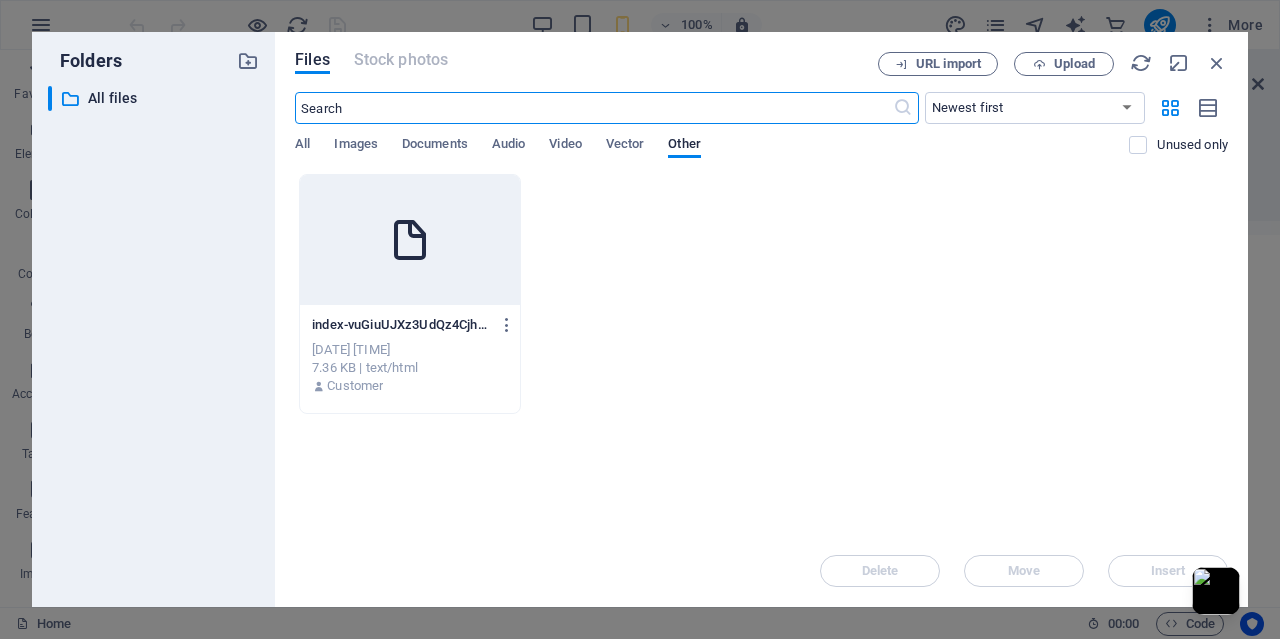 click on "index-vuGiuUJXz3UdQz4Cjhup_A.html" at bounding box center (401, 325) 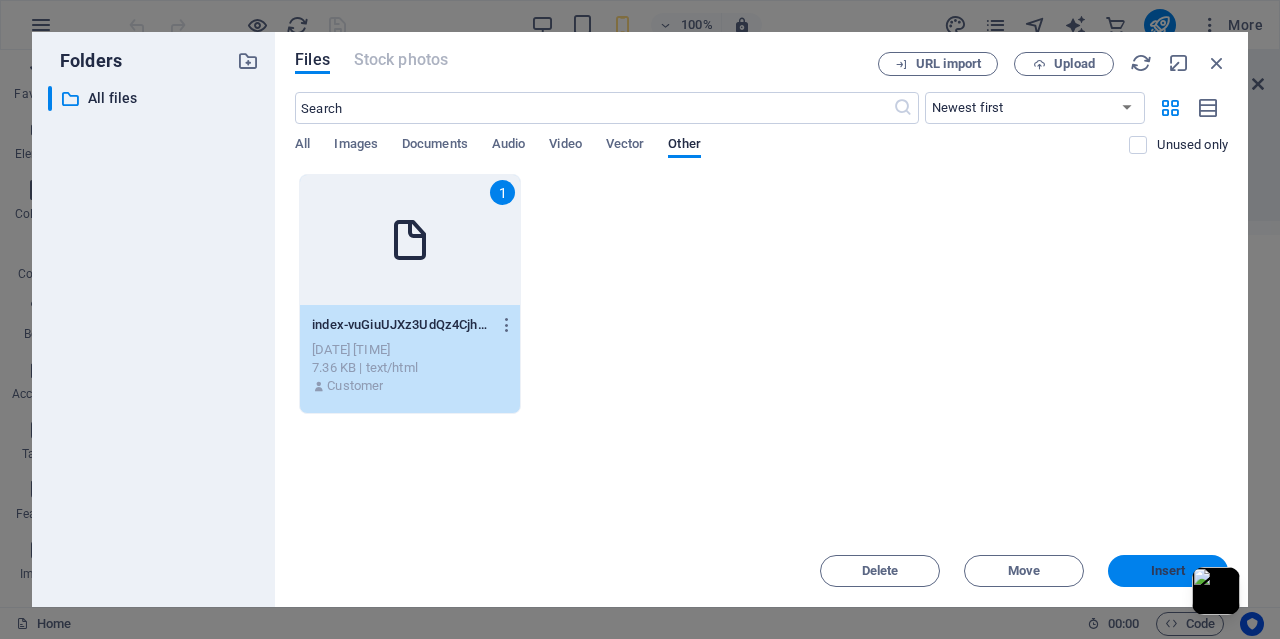 click on "Insert" at bounding box center (1168, 571) 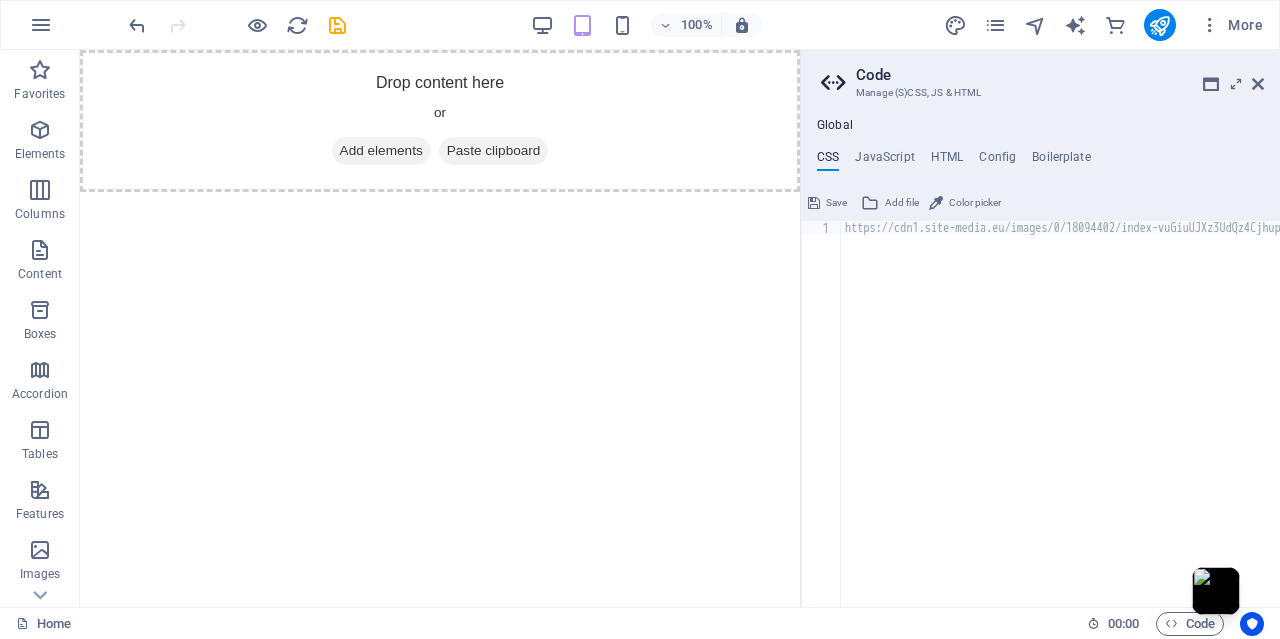 click on "Save" at bounding box center [836, 203] 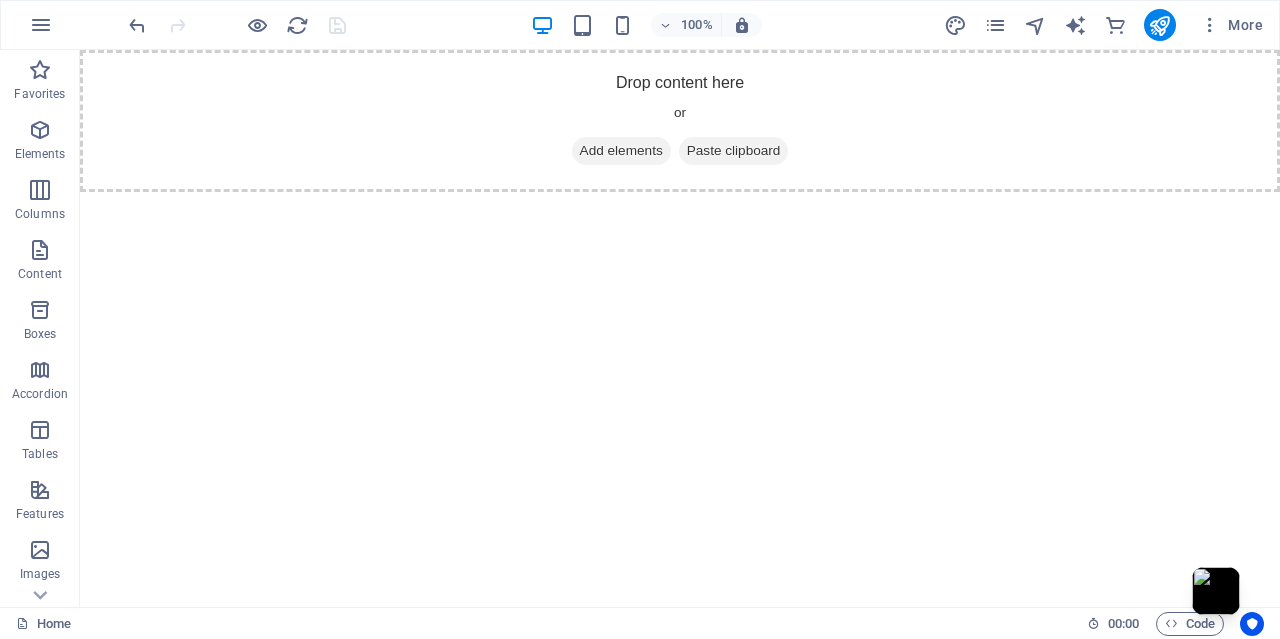 click on "Home 00 : 00 Code" at bounding box center [640, 623] 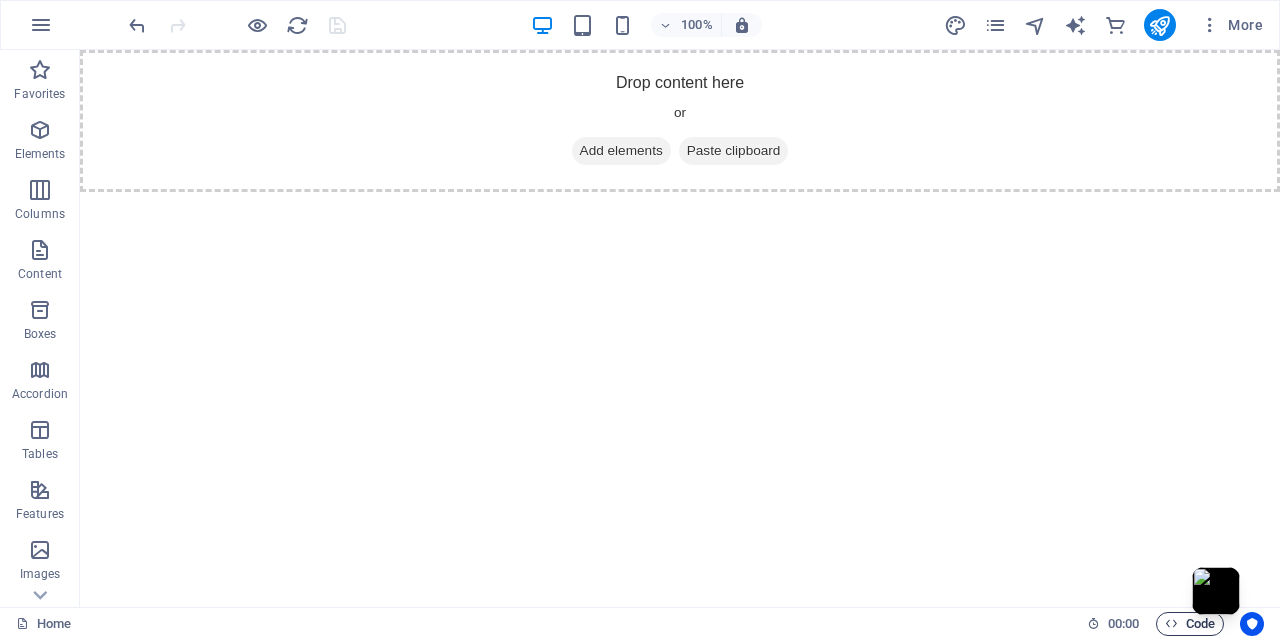 click on "Code" at bounding box center (1190, 624) 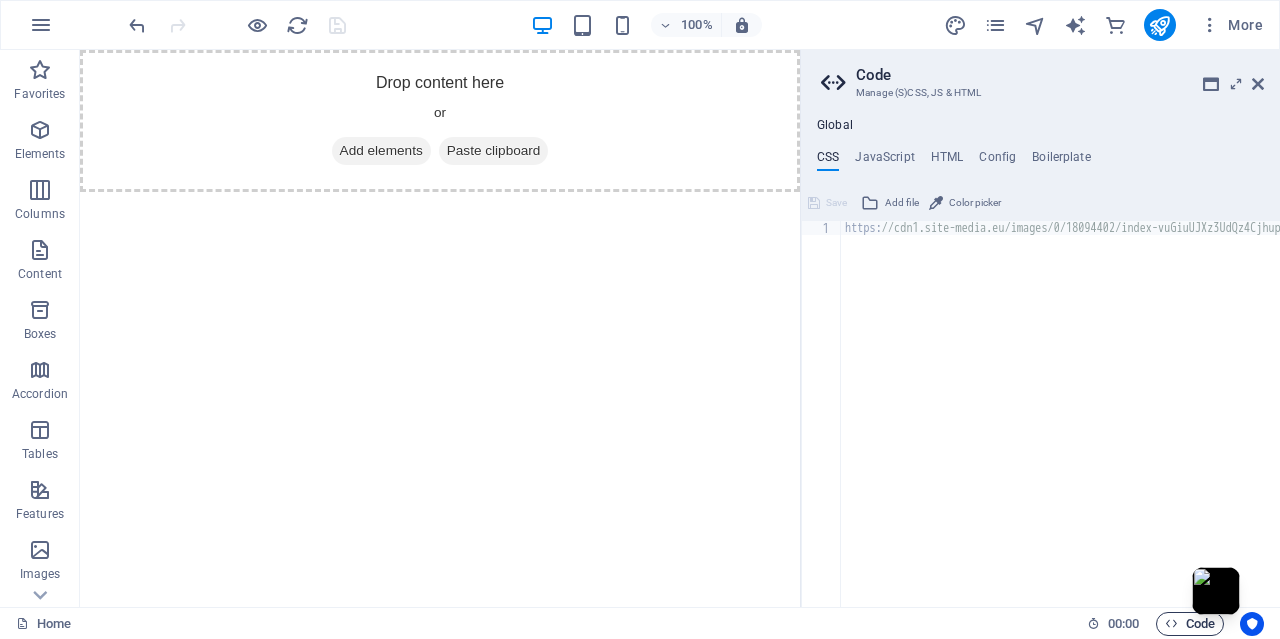 click on "Code" at bounding box center (1190, 624) 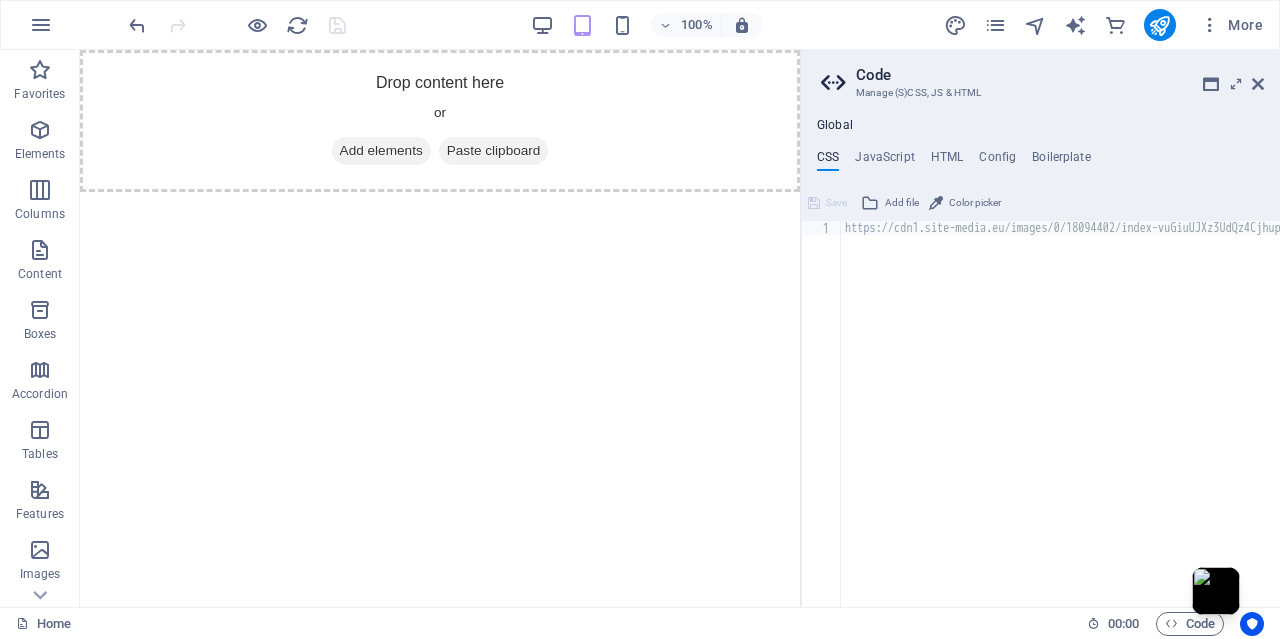 click on "Global CSS JavaScript HTML Config Boilerplate https://cdn1.site-media.eu/images/0/18094402/index-vuGiuUJXz3UdQz4Cjhup_A.html 1 https: //cdn1.site-media.eu/images/0/18094402/index-vuGiuUJXz3UdQz4Cjhup_A.html     הההההההההההההההההההההההההההההההההההההההההההההההההההההההההההההההההההההההההההההההההההההההההההההההההההההההההההההההההההההההההההההההההההההההההההההההההההההההההההההההההההההההההההההההההההההההההההההההההההההההההההההההההההההההההההההההההההההההההההההההההההההההההההההההה XXXXXXXXXXXXXXXXXXXXXXXXXXXXXXXXXXXXXXXXXXXXXXXXXXXXXXXXXXXXXXXXXXXXXXXXXXXXXXXXXXXXXXXXXXXXXXXXXXXXXXXXXXXXXXXXXXXXXXXXXXXXXXXXXXXXXXXXXXXXXXXXXXXXXXXXXXXXXXXXXXXXXXXXXXXXXXXXXXXXXXXXXXXXXXXXXXXXXXXXXXXXXXXXXXXXXXXXXXXXXXXXXXXXXXXXXXXXXXXXXXXXXXXXXXXXXXXX Save Add file Color picker 1     Save 1" at bounding box center [1040, 354] 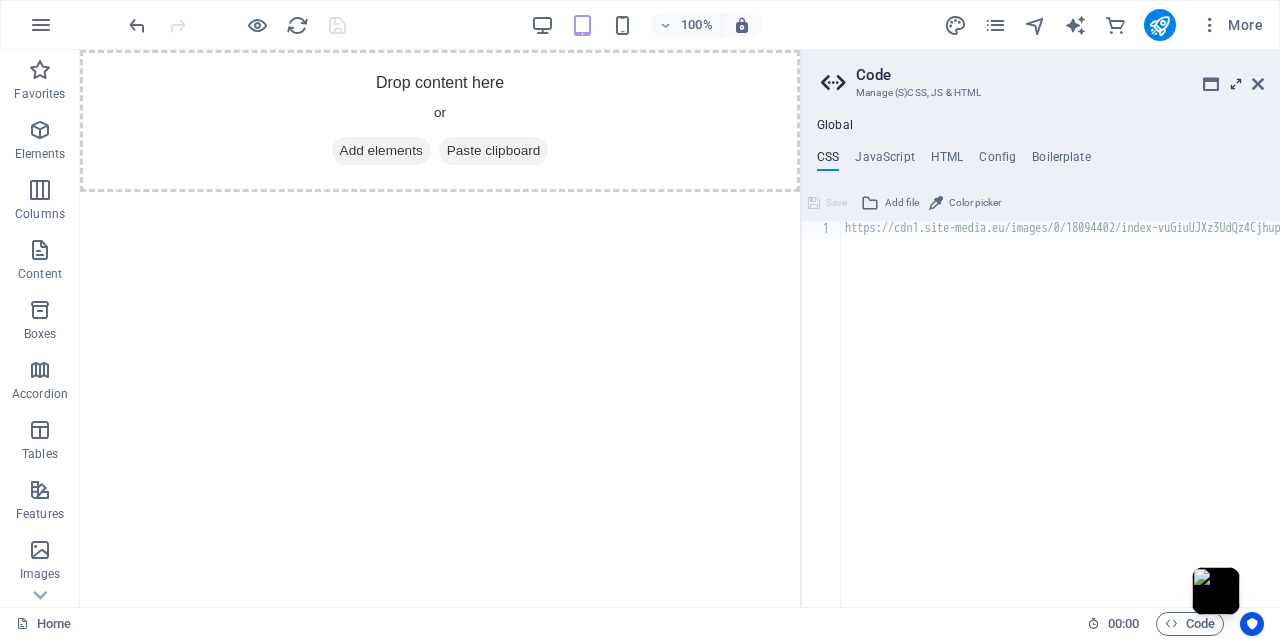 click at bounding box center [1236, 84] 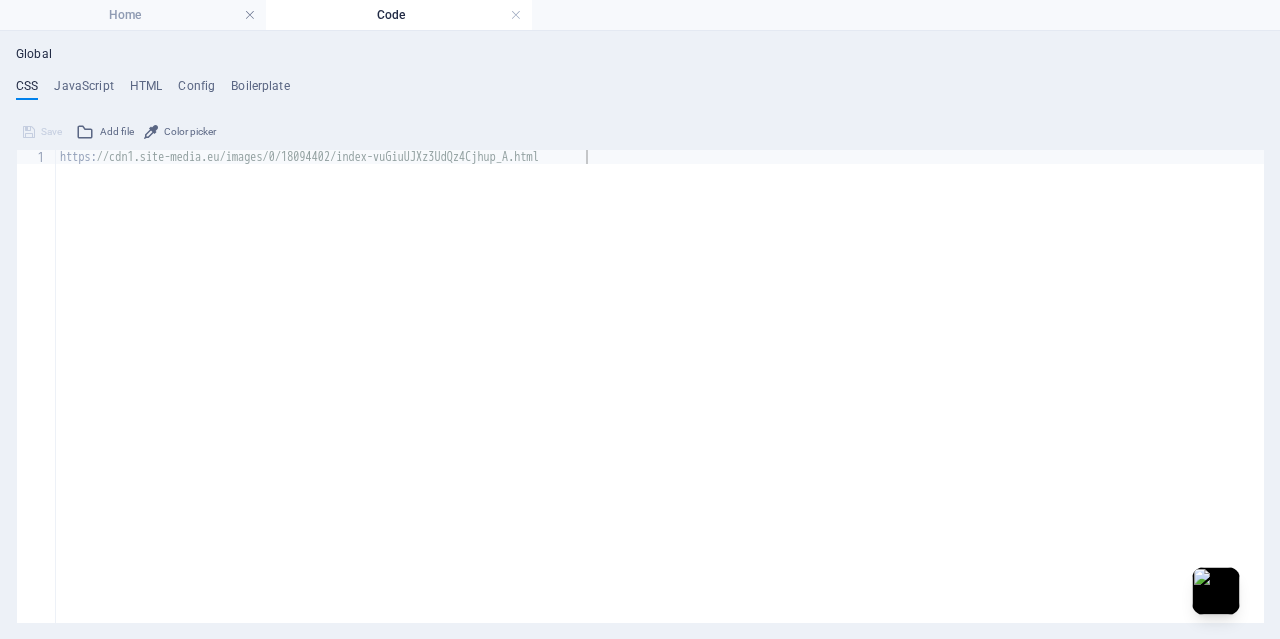 click on "Code" at bounding box center (399, 15) 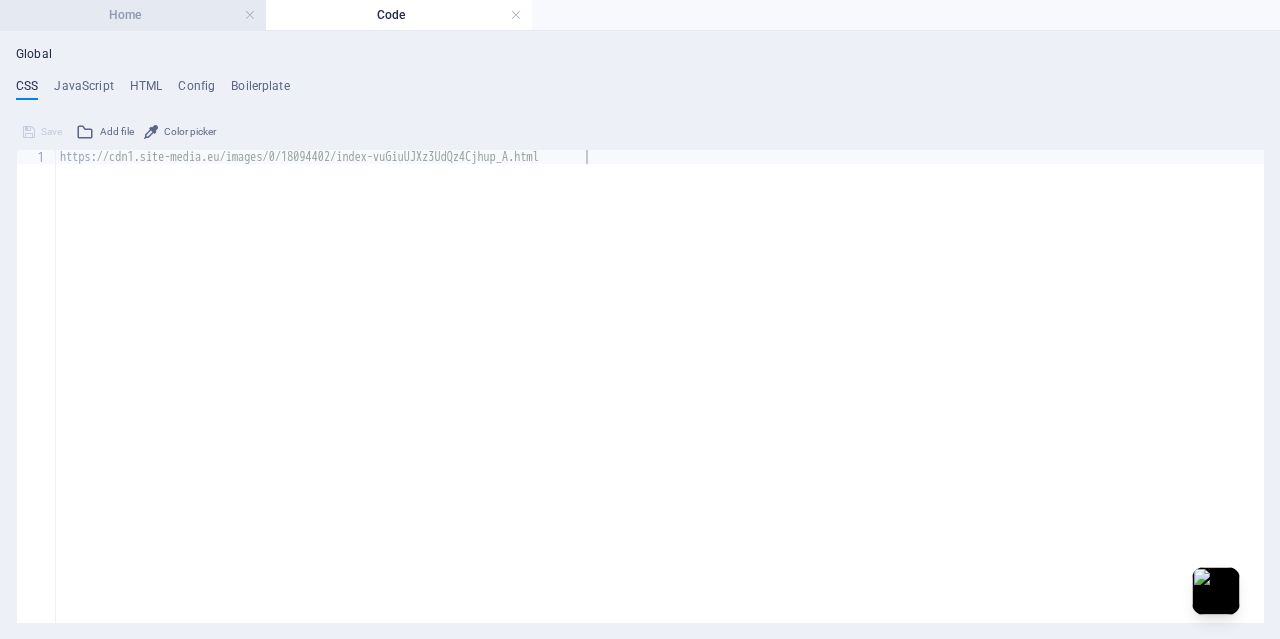 click on "Home" at bounding box center [133, 15] 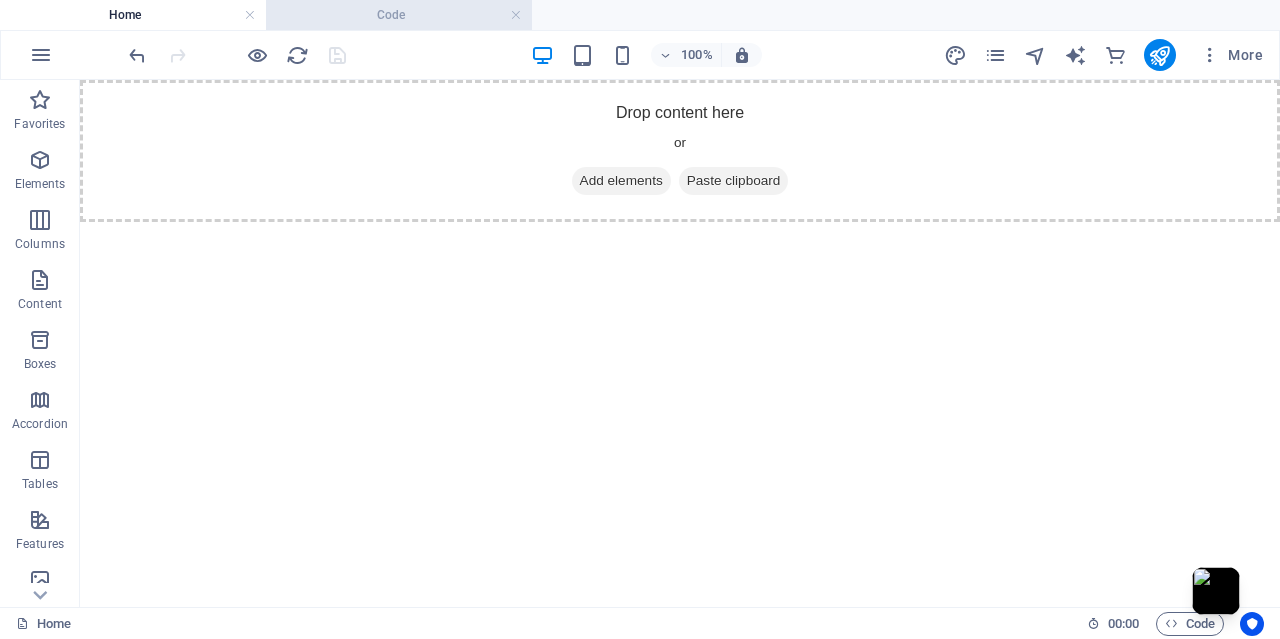 click on "Code" at bounding box center [399, 15] 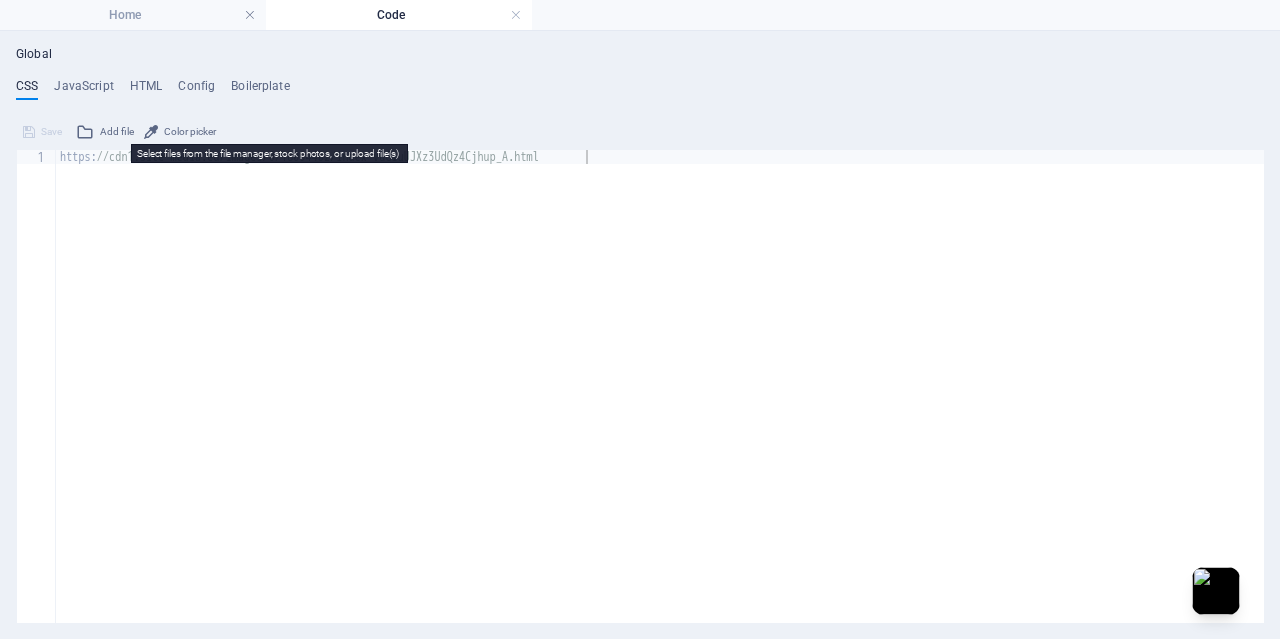 click on "Add file" at bounding box center (117, 132) 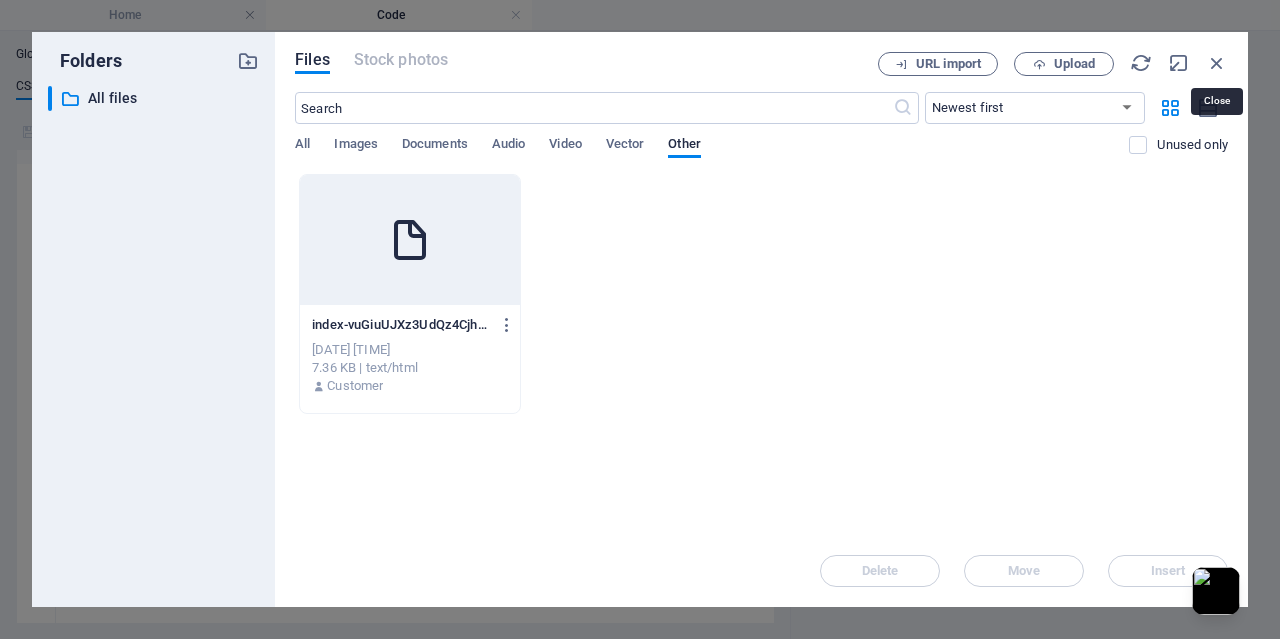 click at bounding box center [1217, 63] 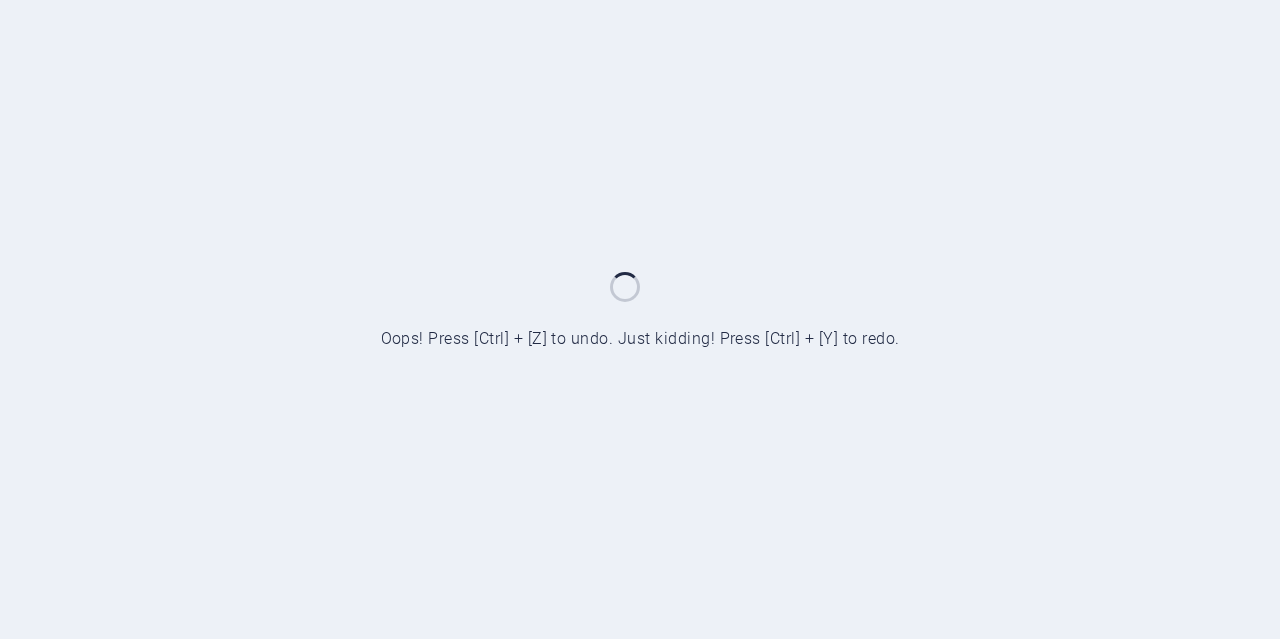 scroll, scrollTop: 0, scrollLeft: 0, axis: both 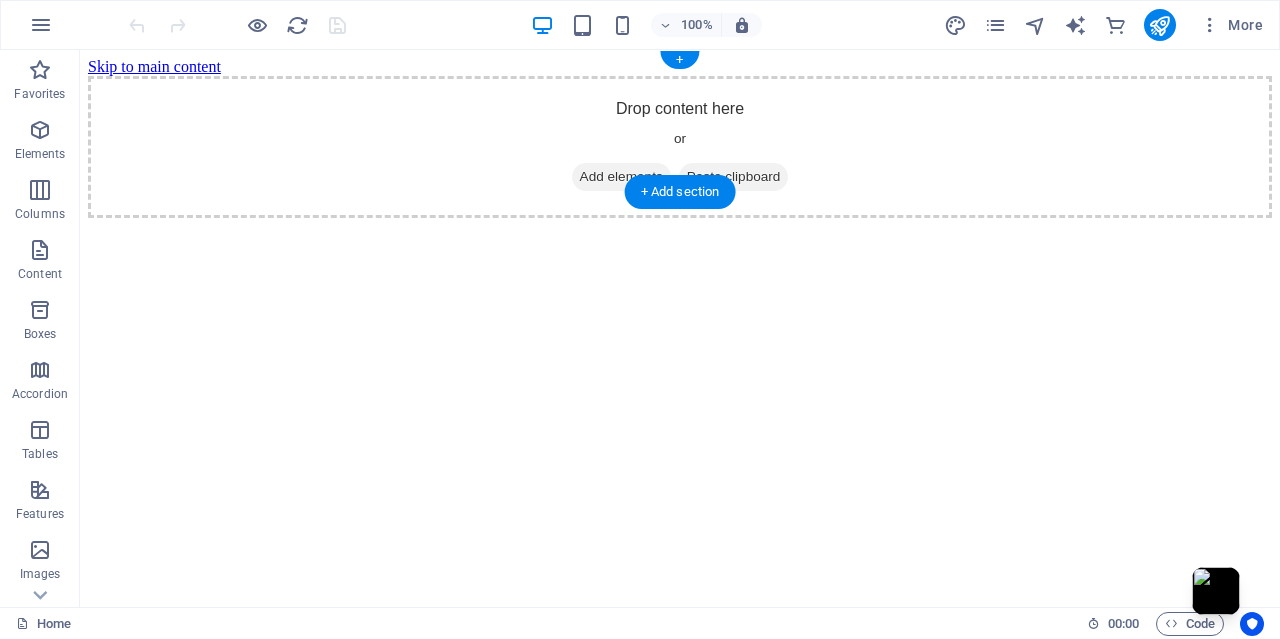 click on "Add elements" at bounding box center [621, 177] 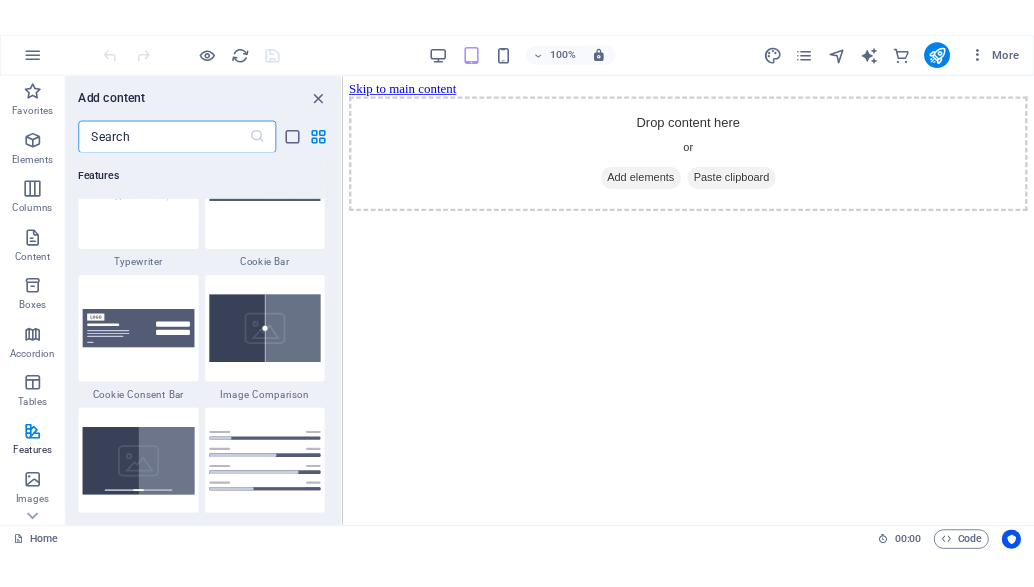 scroll, scrollTop: 8500, scrollLeft: 0, axis: vertical 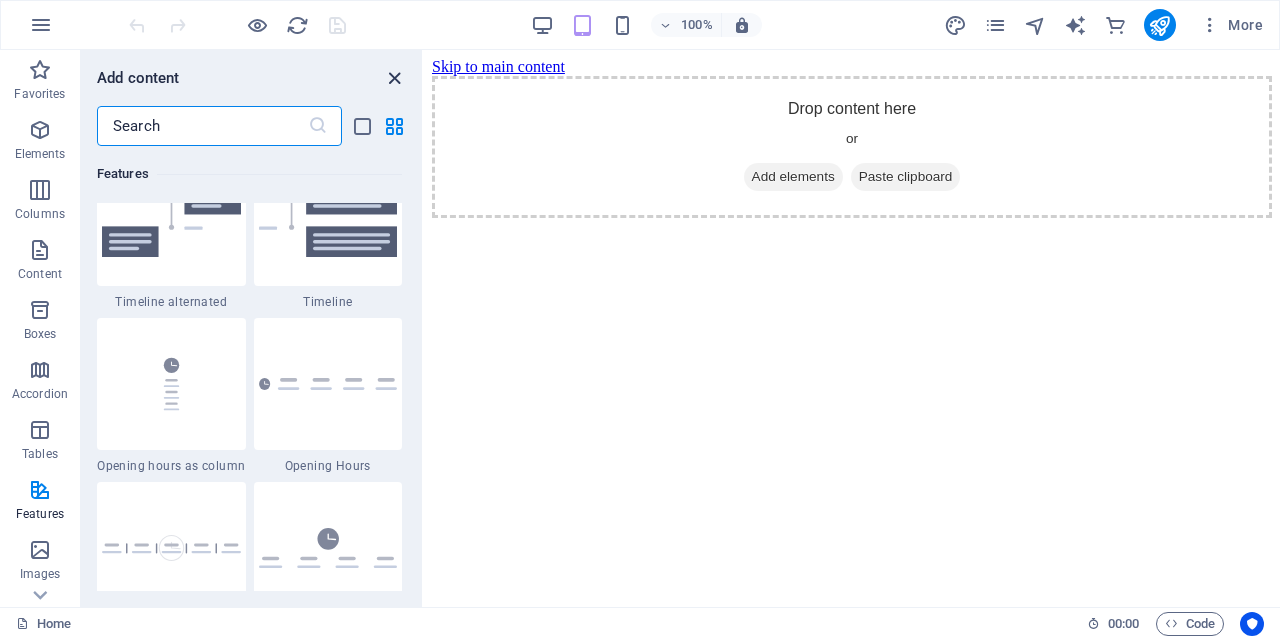 drag, startPoint x: 391, startPoint y: 71, endPoint x: 323, endPoint y: 43, distance: 73.53911 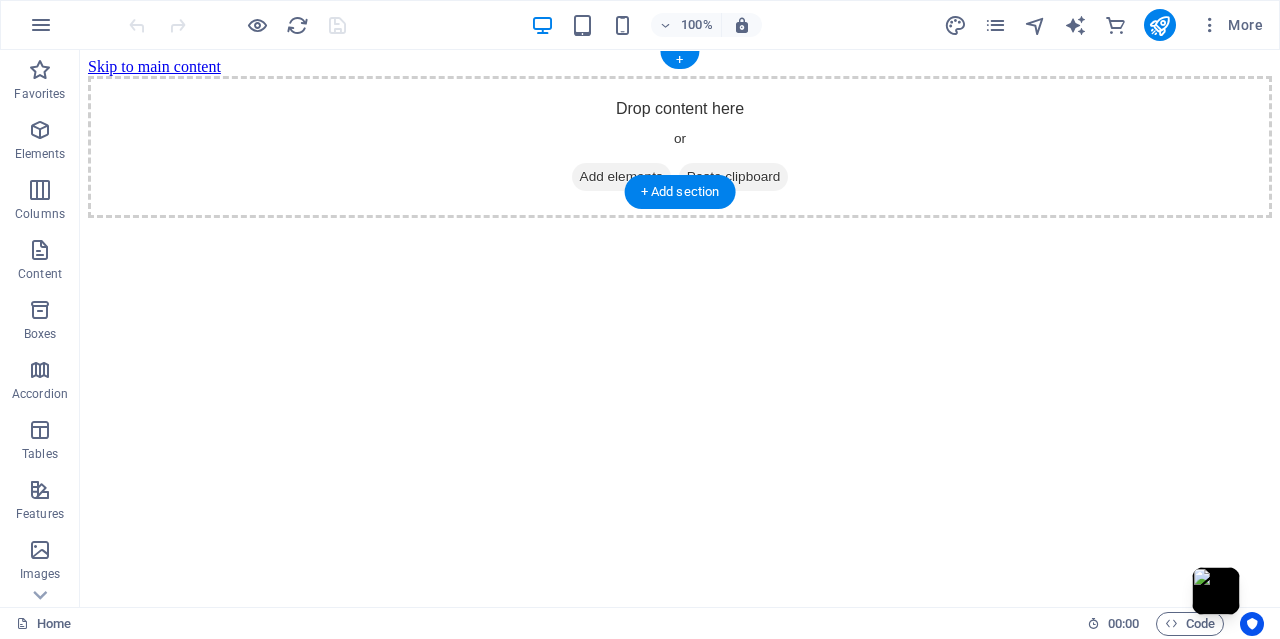 click on "Paste clipboard" at bounding box center [734, 177] 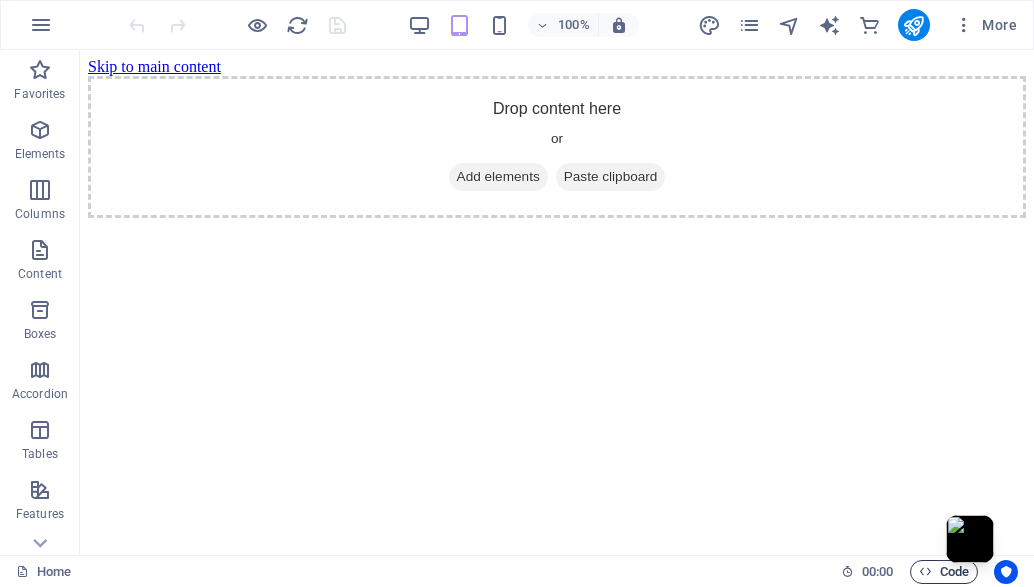 click on "Code" at bounding box center (944, 572) 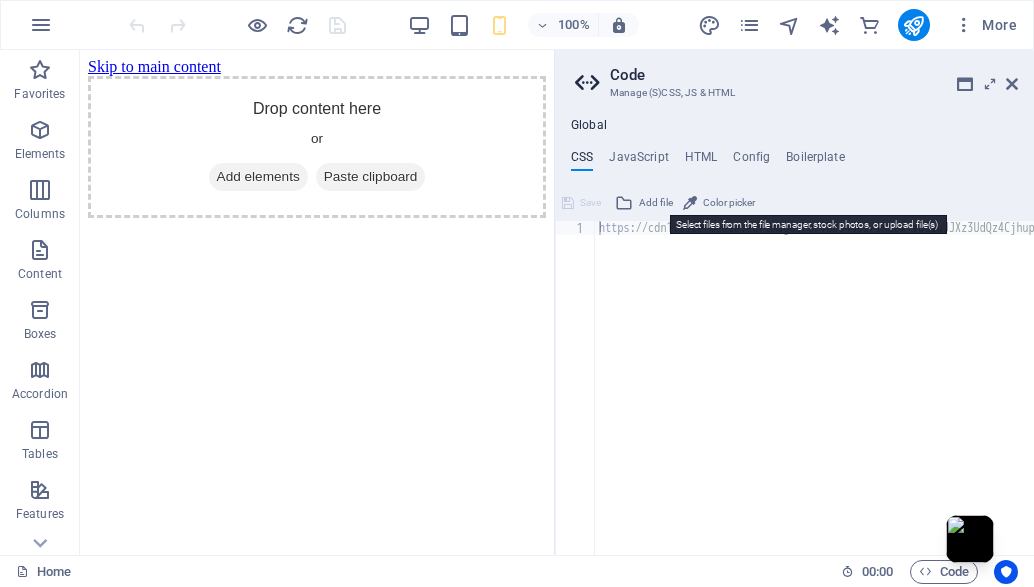 click on "Add file" at bounding box center (656, 203) 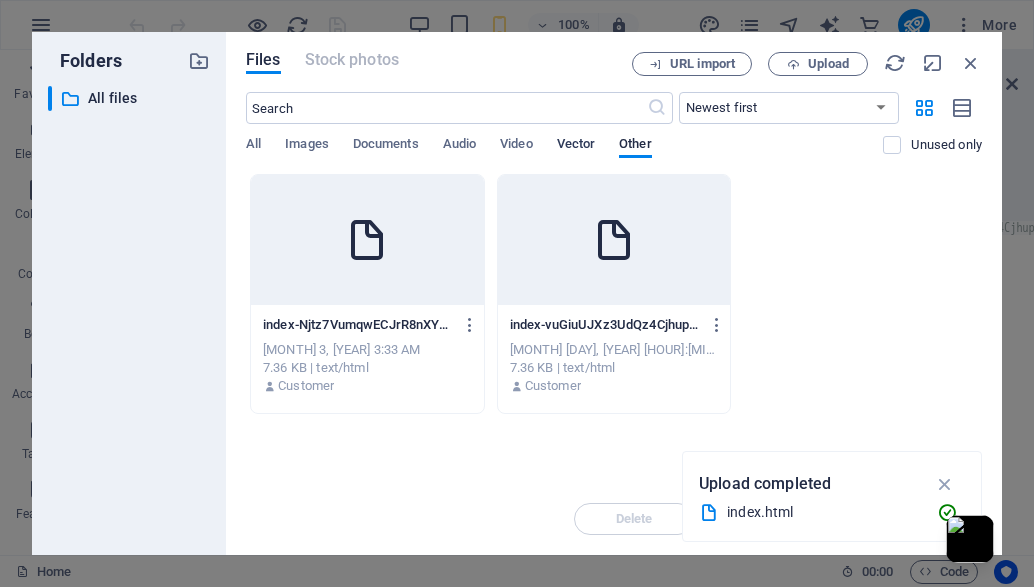 click on "Vector" at bounding box center (576, 146) 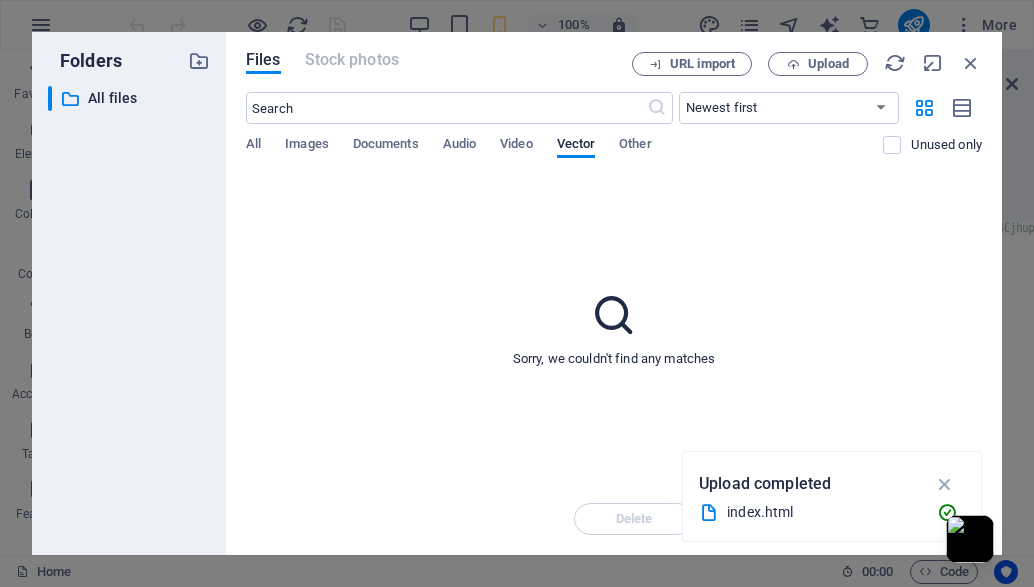 click at bounding box center [945, 484] 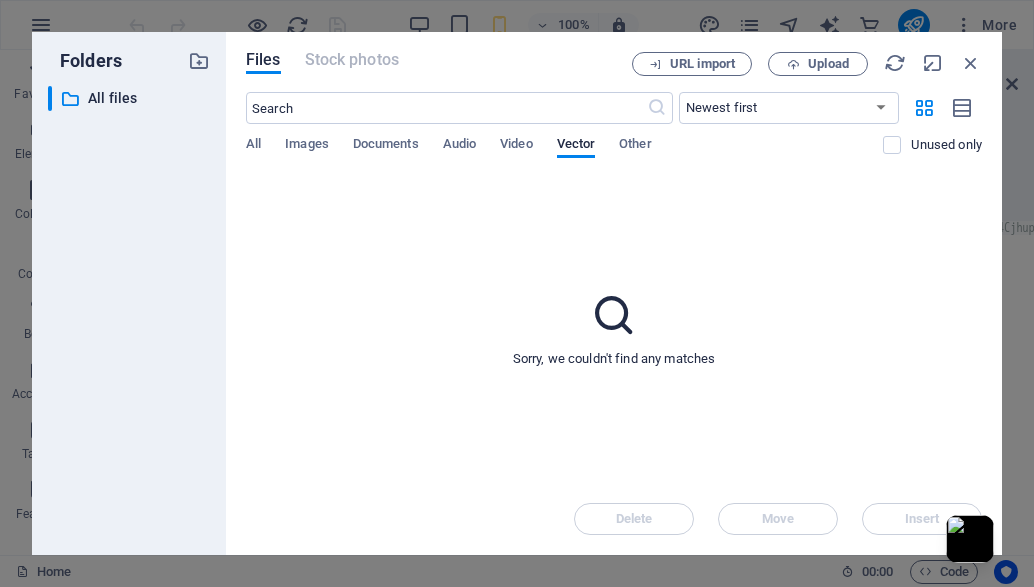 click on "Delete Move Insert" at bounding box center (614, 509) 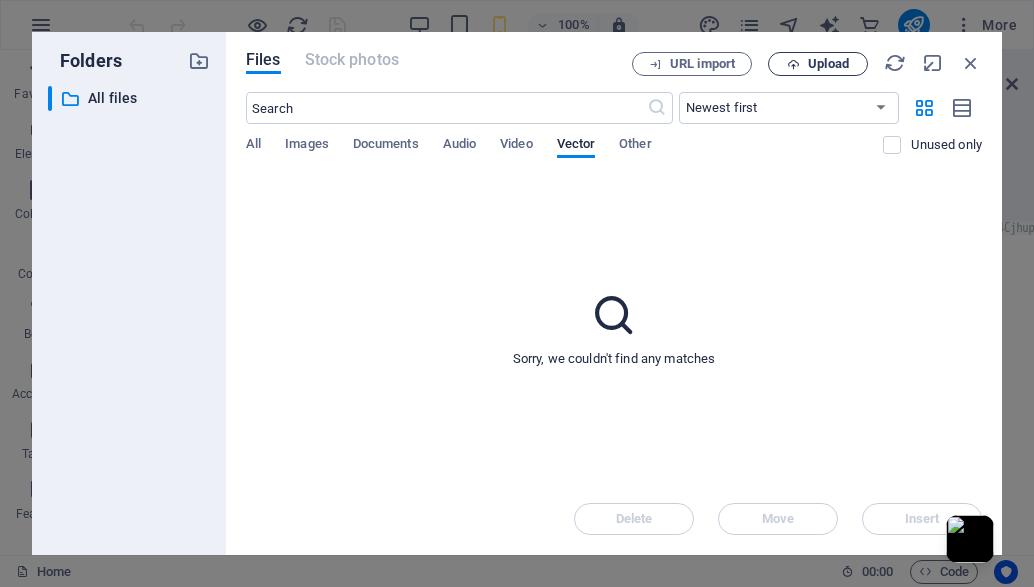 click at bounding box center (793, 64) 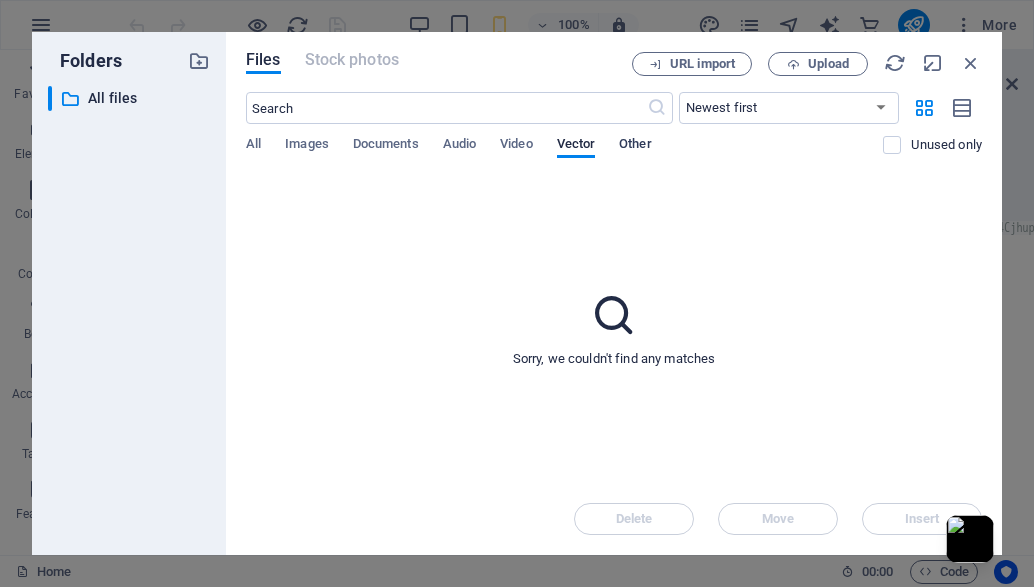 click on "​ Newest first Oldest first Name (A-Z) Name (Z-A) Size (0-9) Size (9-0) Resolution (0-9) Resolution (9-0) All Images Documents Audio Video Vector Other Unused only" at bounding box center [614, 133] 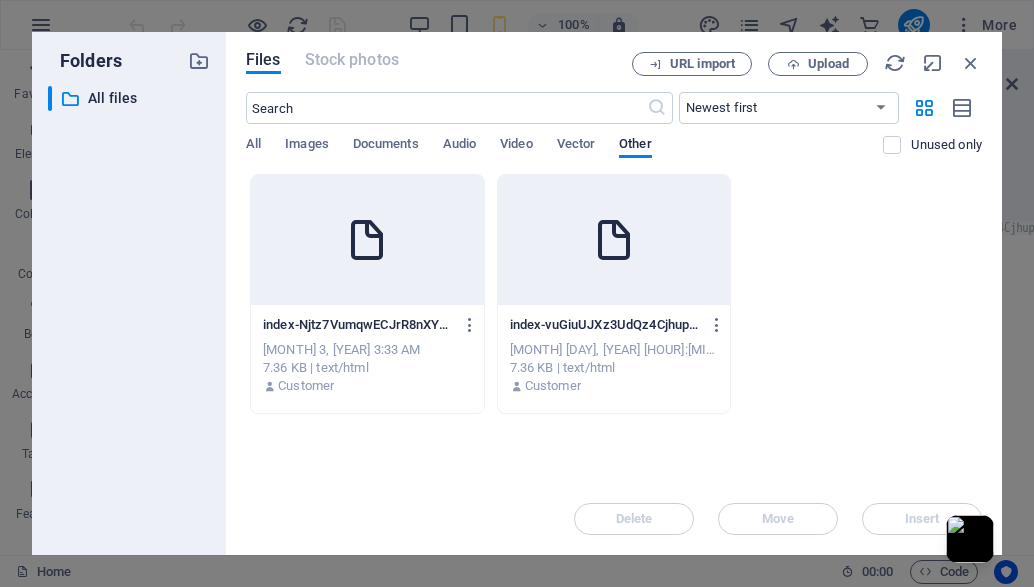 click at bounding box center [614, 240] 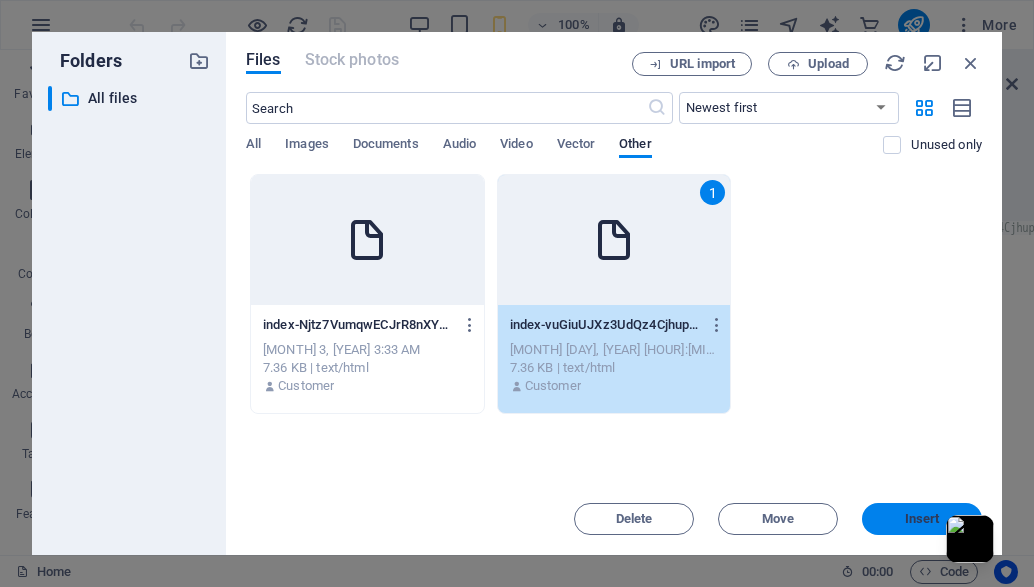click on "Insert" at bounding box center (922, 519) 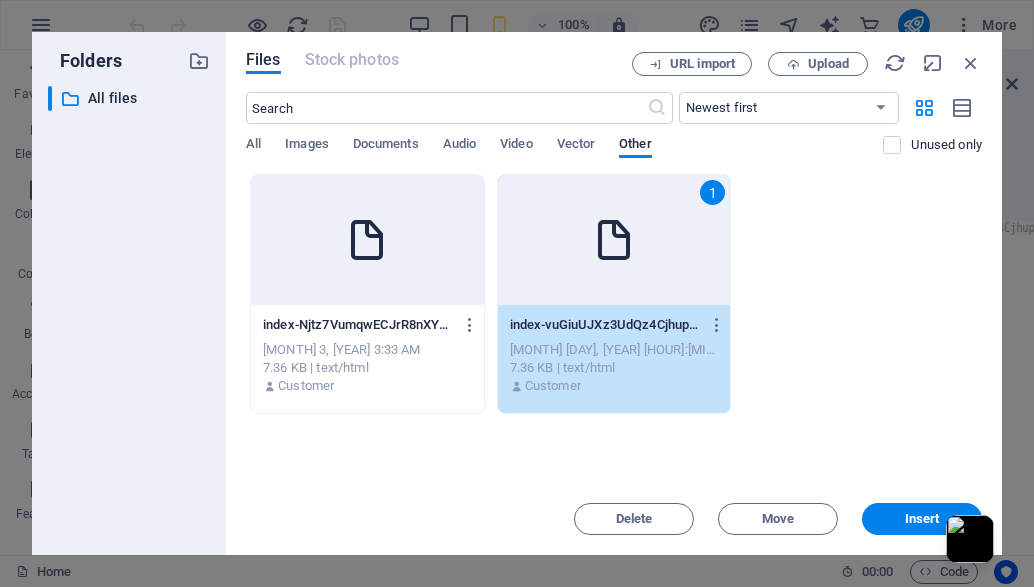 type on "https://cdn1.site-media.eu/images/0/18094402/index-vuGiuUJXz3UdQz4Cjhup_A.htmlhttps://cdn1.site-media.eu/images/0/18094402/index-vuGiuUJXz3UdQz4Cjhup_A.html" 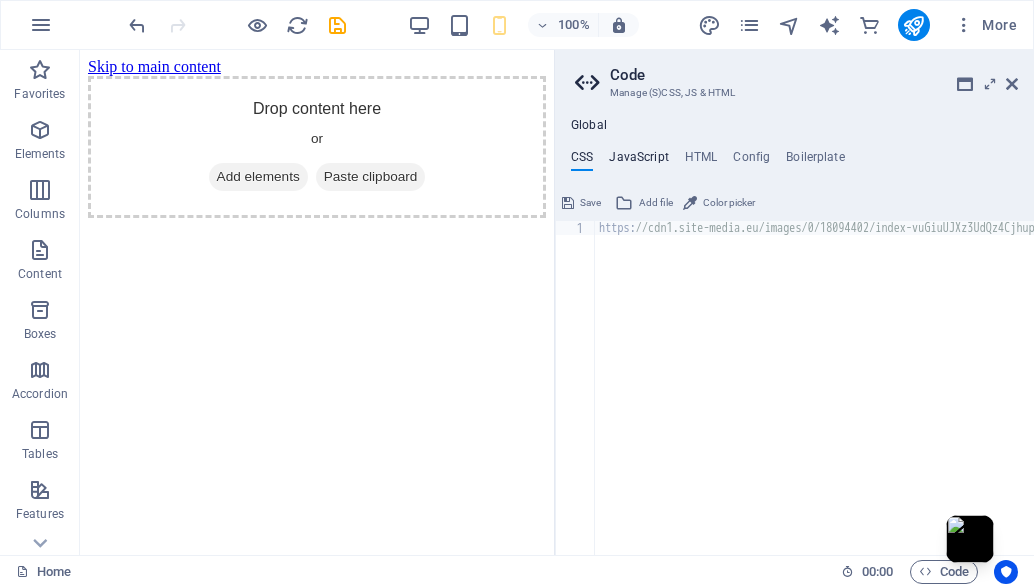click on "JavaScript" at bounding box center (638, 161) 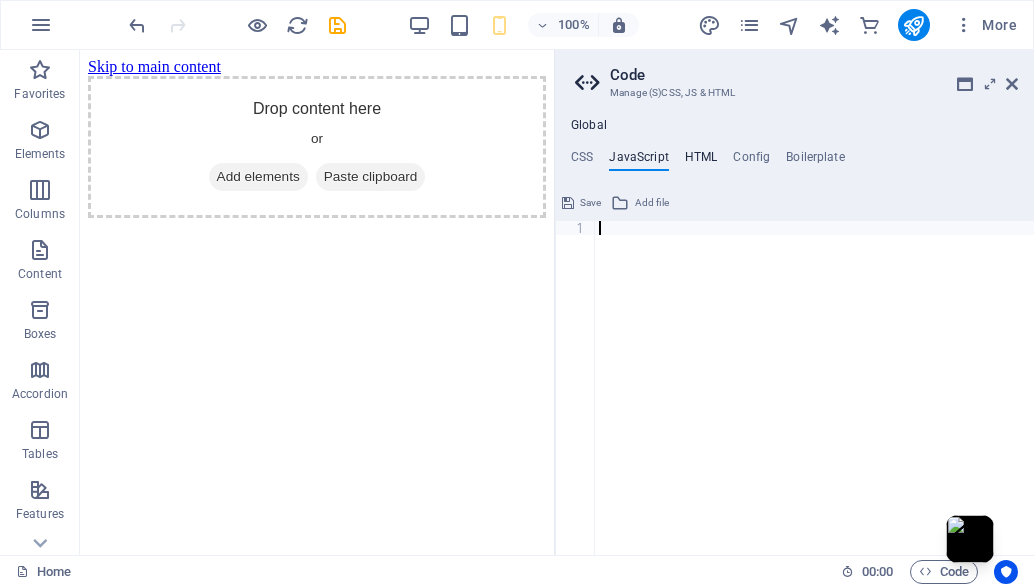click on "HTML" at bounding box center [701, 161] 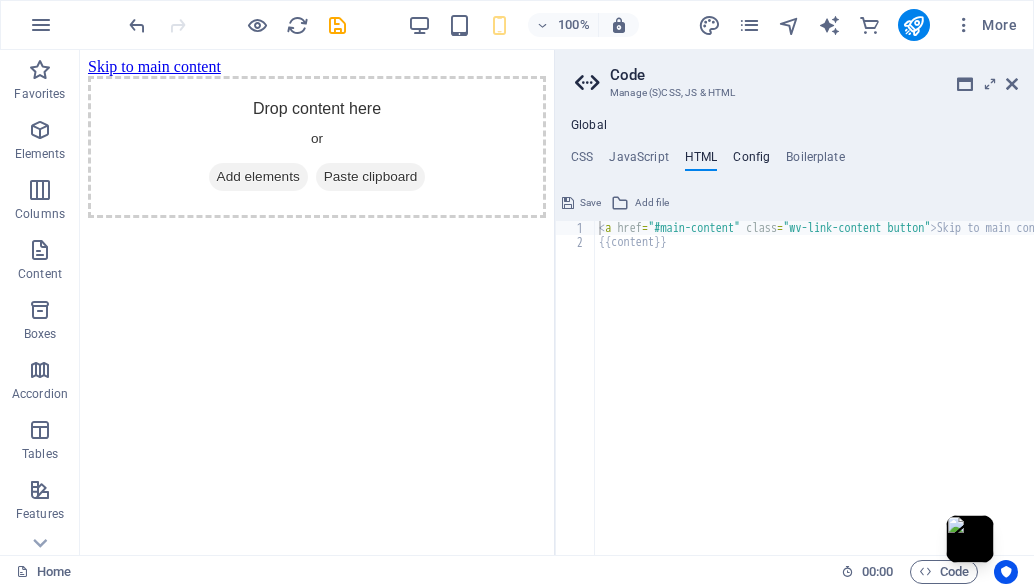 click on "Config" at bounding box center [751, 161] 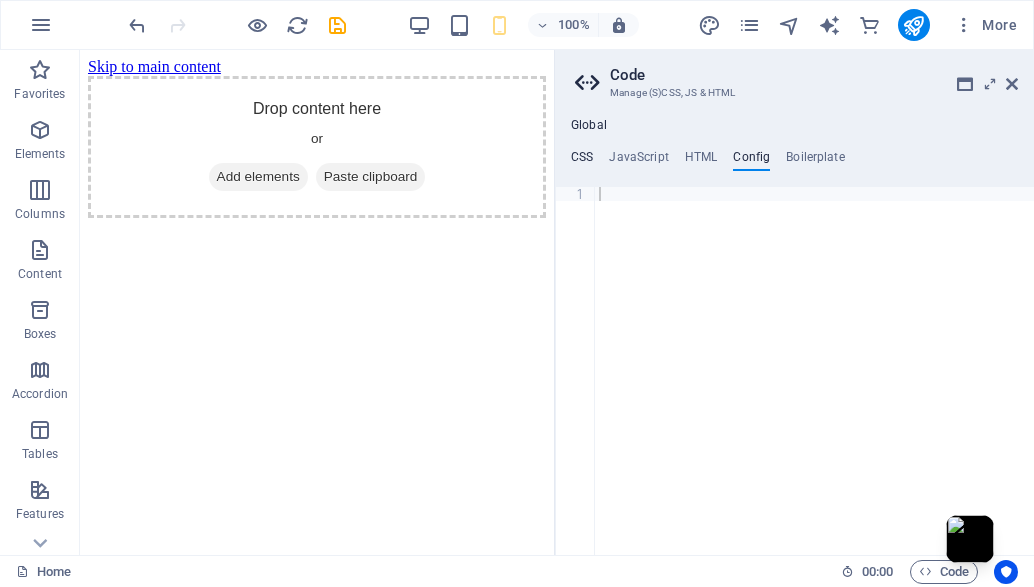 click on "CSS" at bounding box center [582, 161] 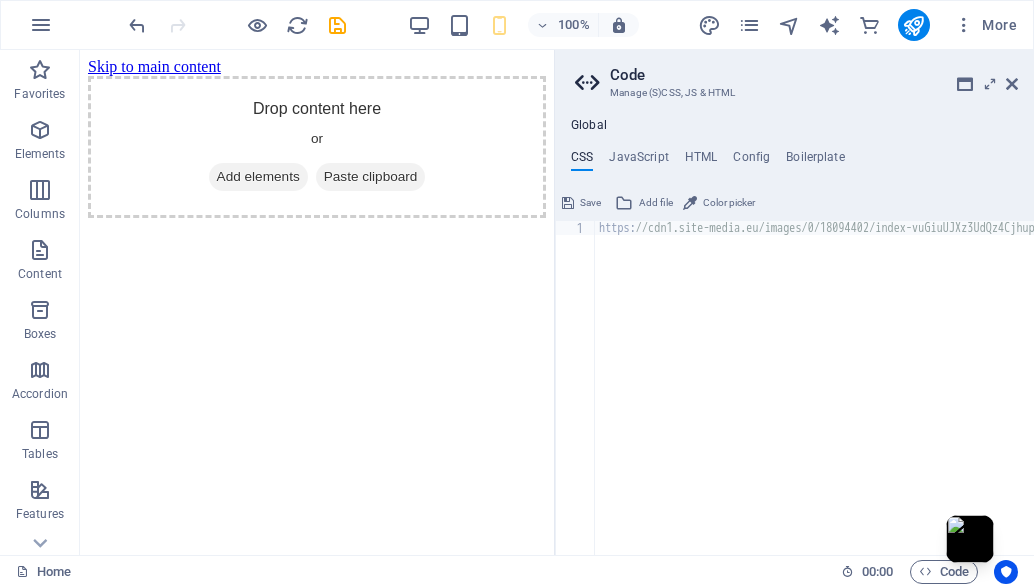 paste on "</html>" 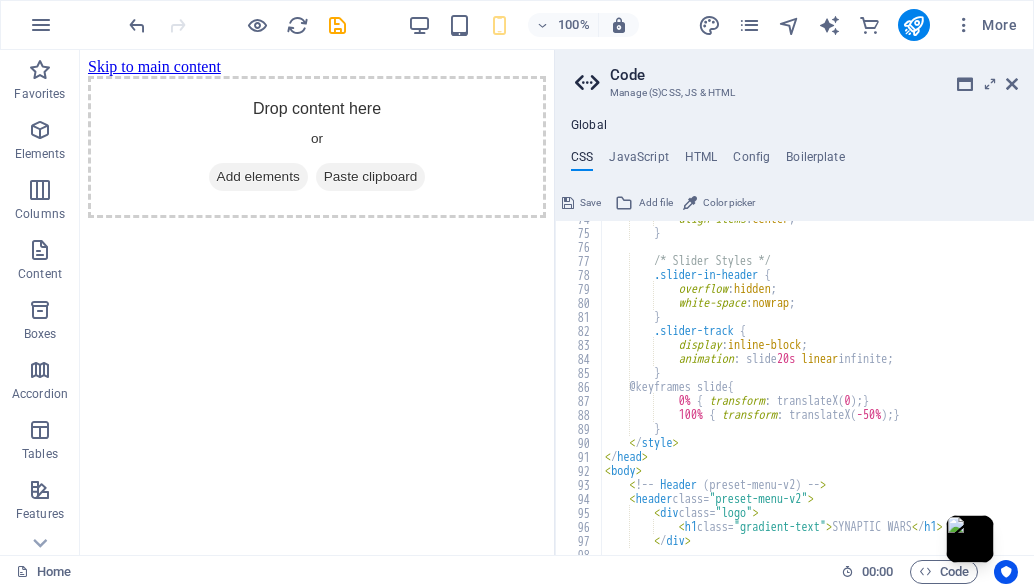 scroll, scrollTop: 851, scrollLeft: 0, axis: vertical 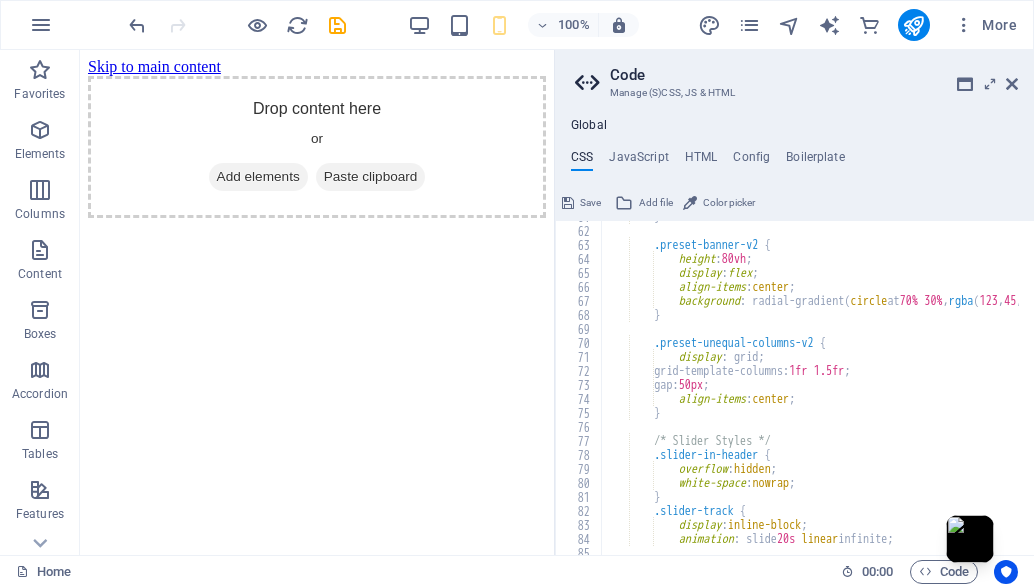 click on "Save" at bounding box center (590, 203) 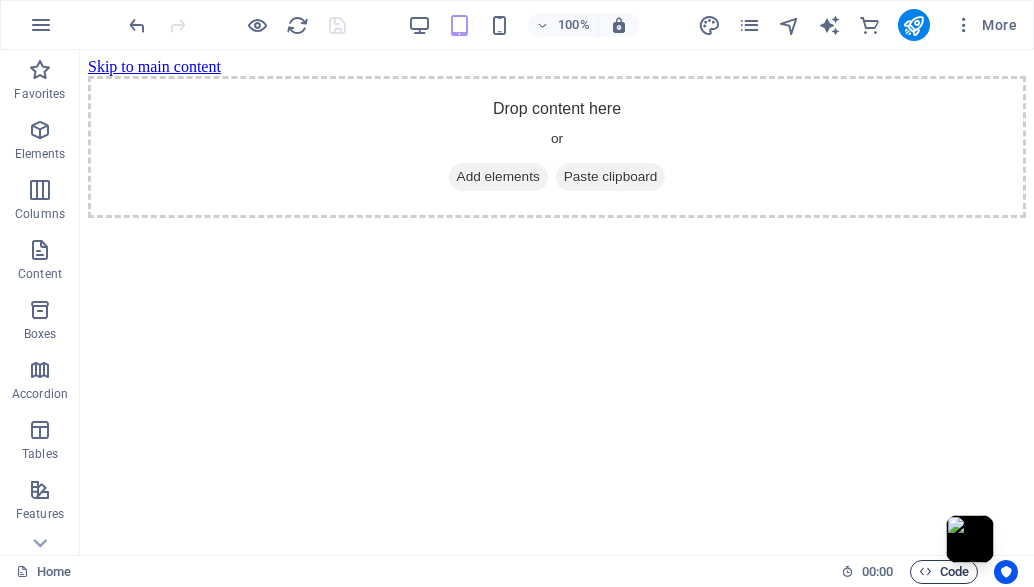 click on "Code" at bounding box center (944, 572) 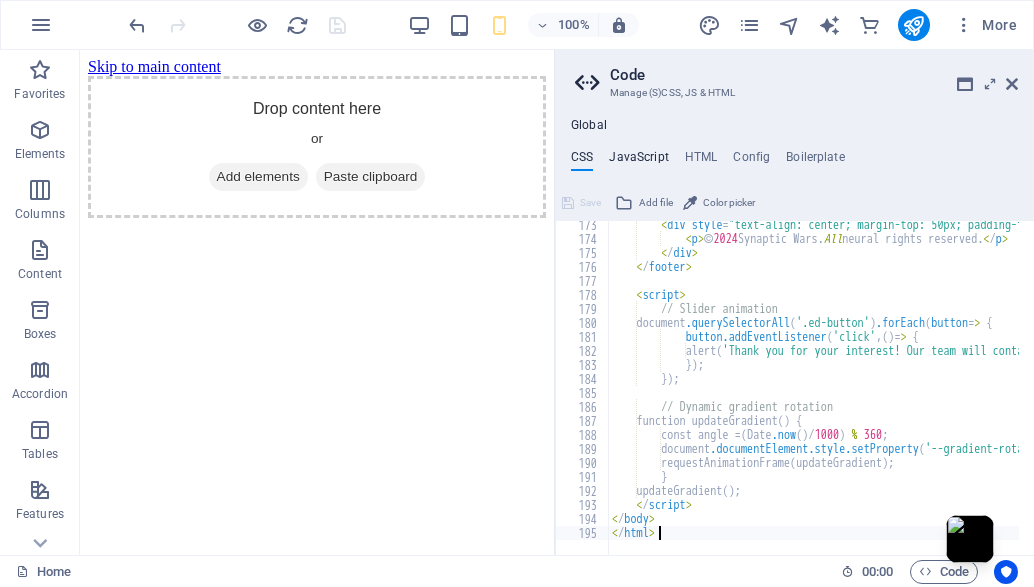 scroll, scrollTop: 2411, scrollLeft: 0, axis: vertical 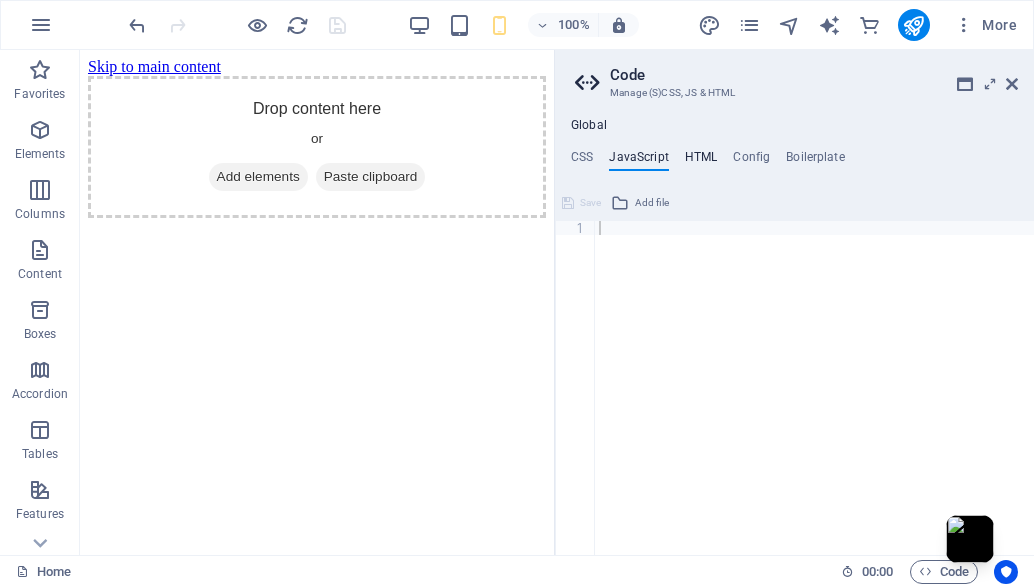 click on "HTML" at bounding box center (701, 161) 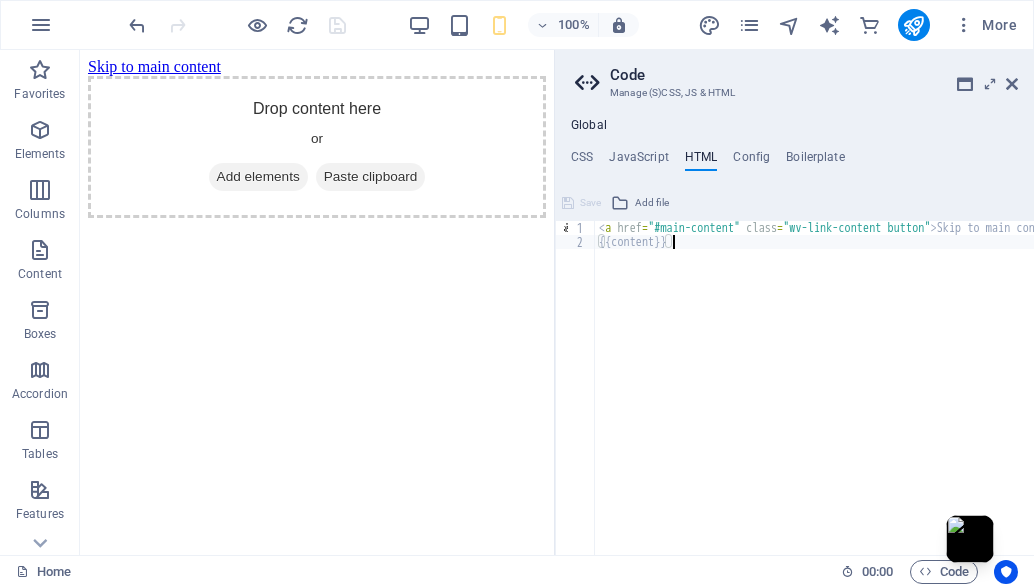 paste on "<a href="#main-content" class="wv-link-content button">Skip to main content</a>" 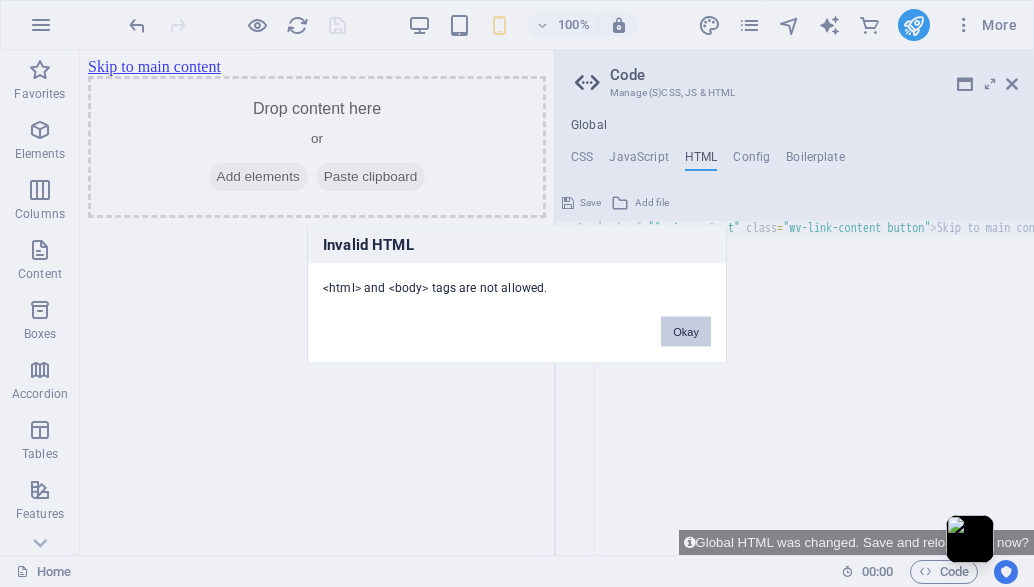 click on "Okay" at bounding box center [686, 331] 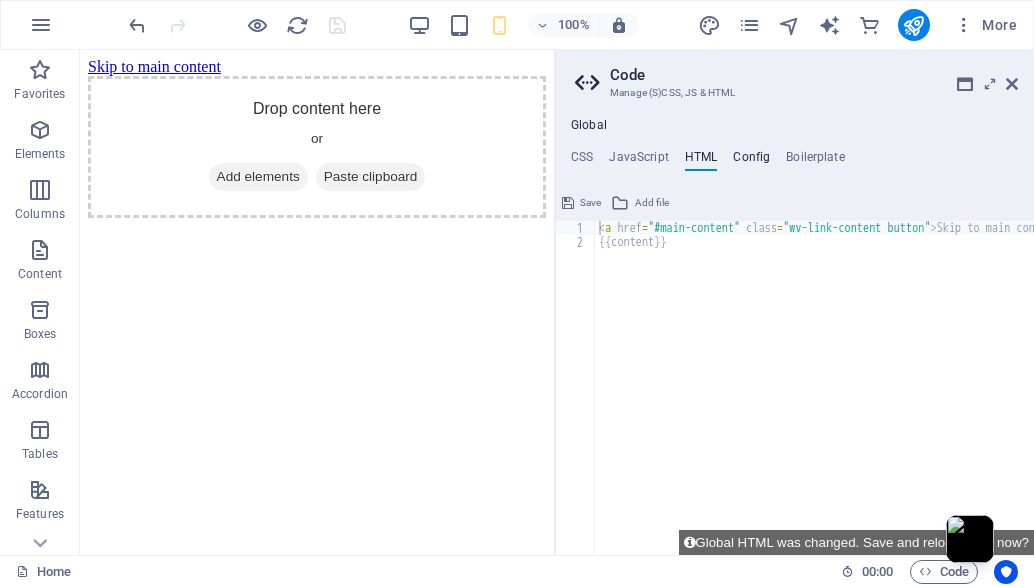 click on "Config" at bounding box center [751, 161] 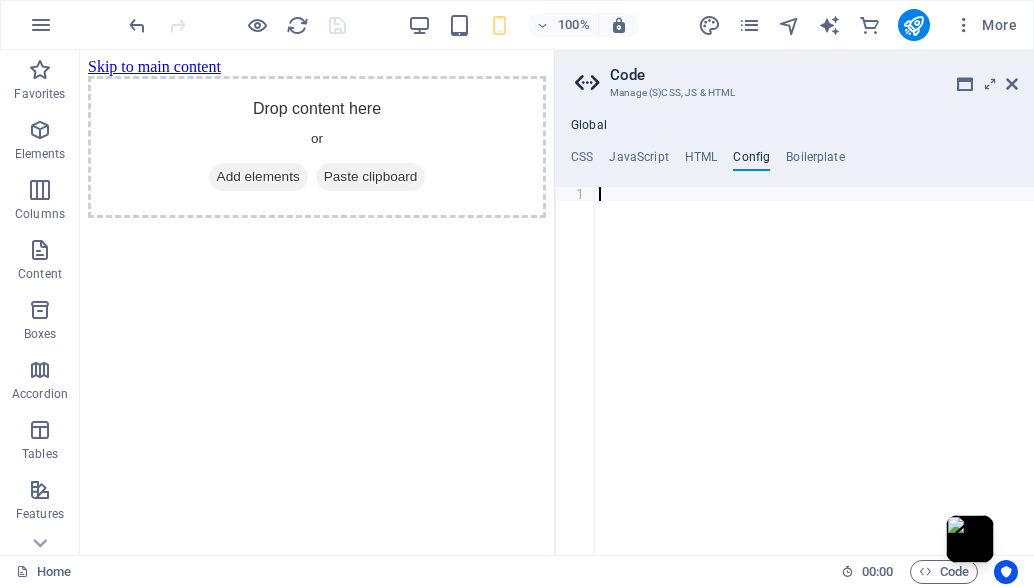 paste on "</html>" 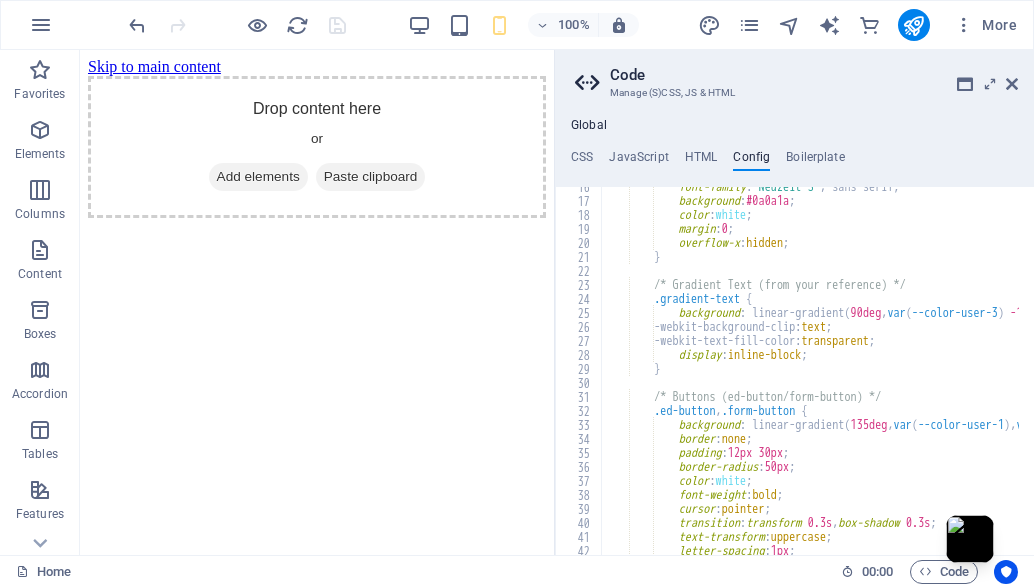scroll, scrollTop: 0, scrollLeft: 0, axis: both 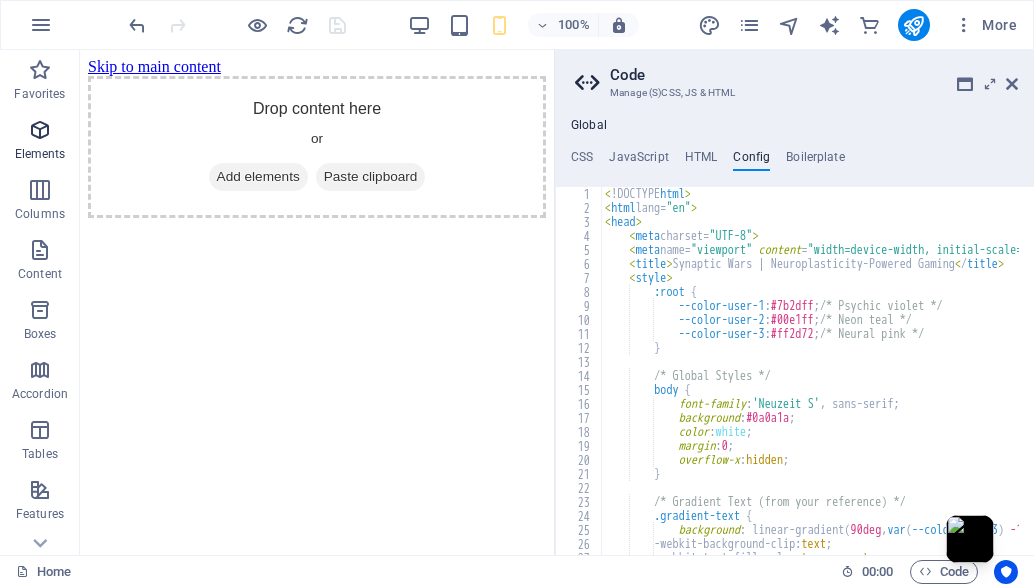 drag, startPoint x: 34, startPoint y: 150, endPoint x: 32, endPoint y: 140, distance: 10.198039 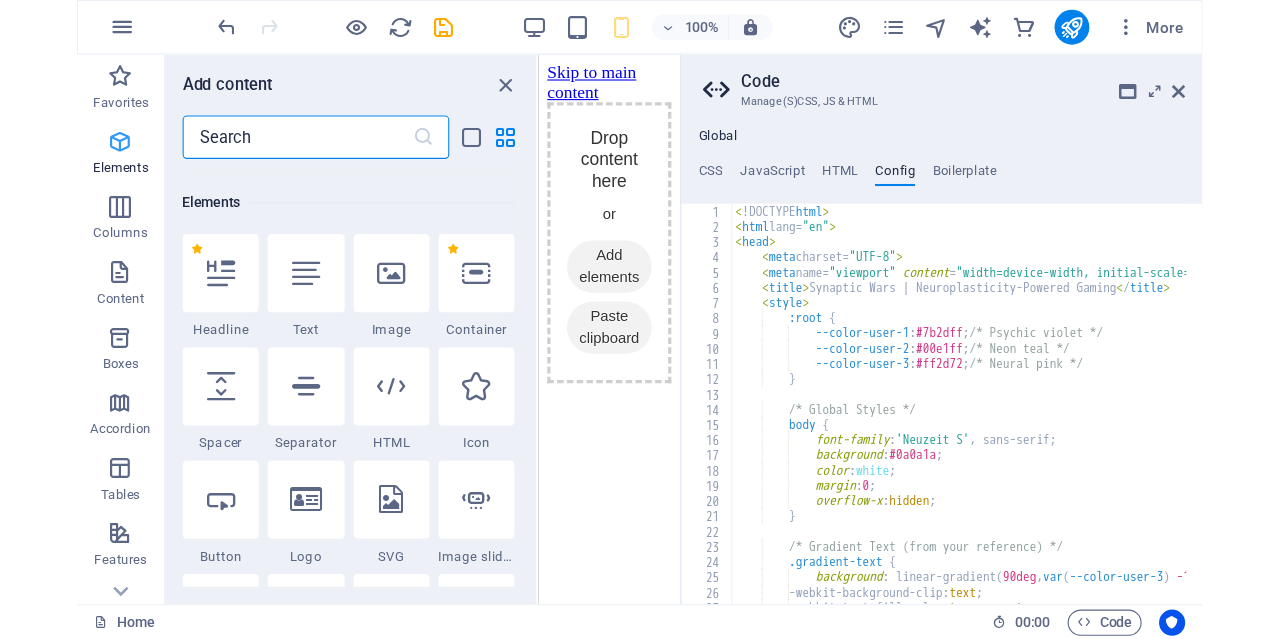 scroll, scrollTop: 213, scrollLeft: 0, axis: vertical 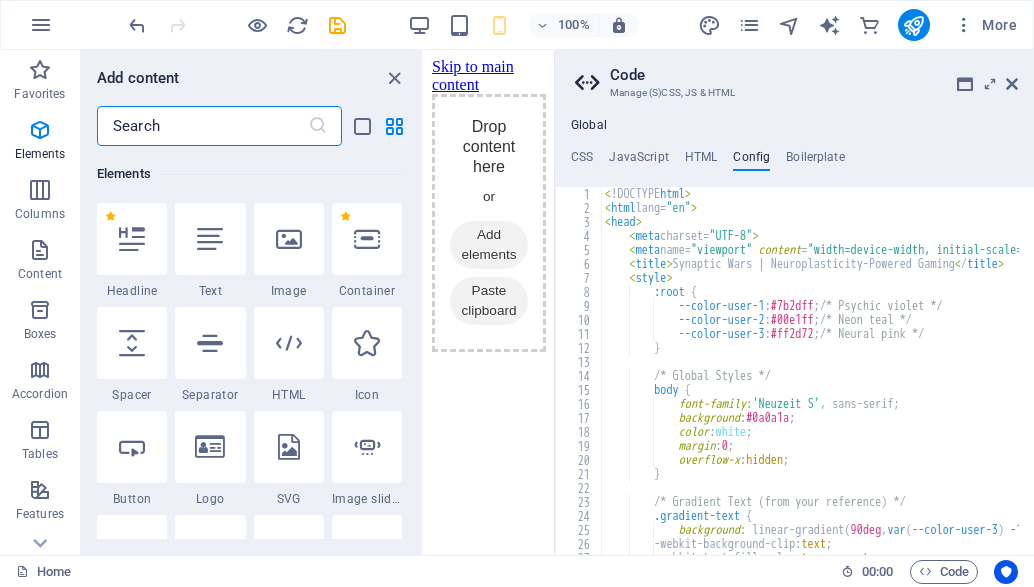 click at bounding box center (289, 343) 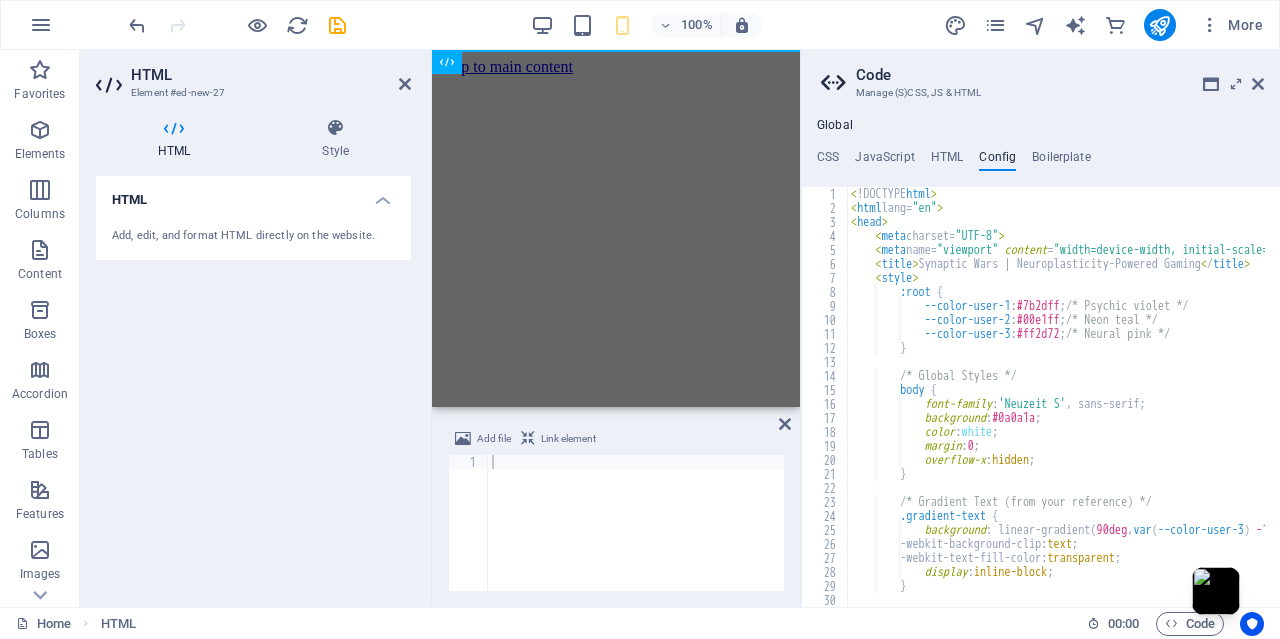 click on "Skip to main content" at bounding box center [616, 67] 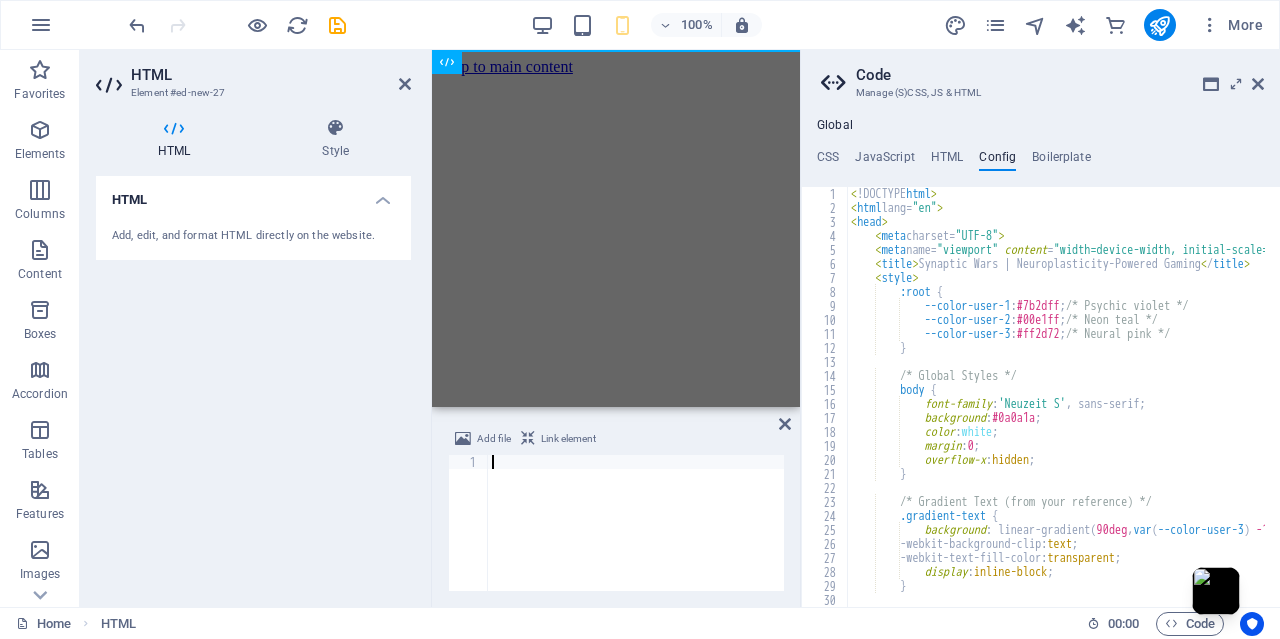 paste on "</html>" 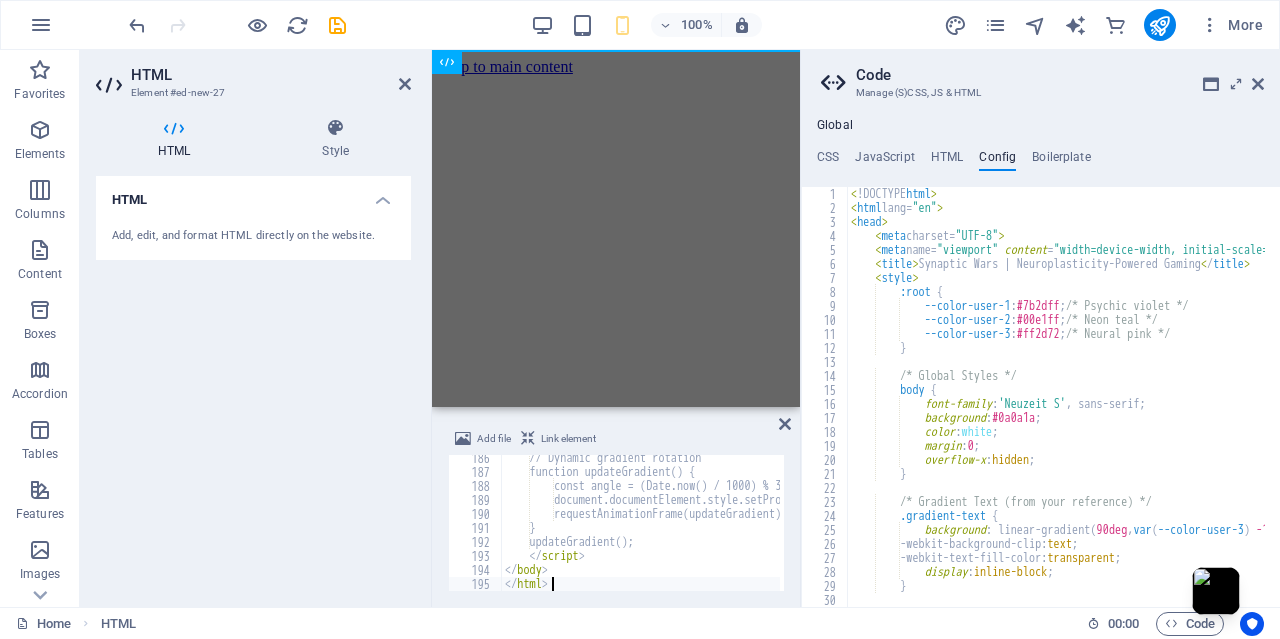 scroll, scrollTop: 2594, scrollLeft: 0, axis: vertical 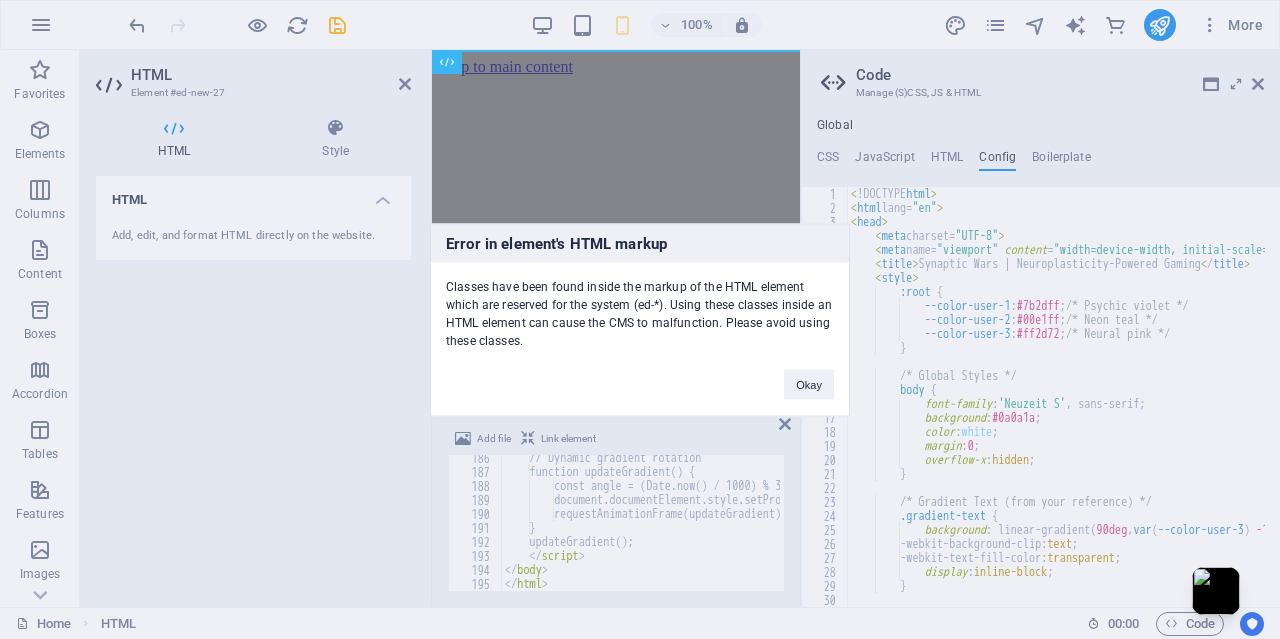 type on "<!DOCTYPE html>" 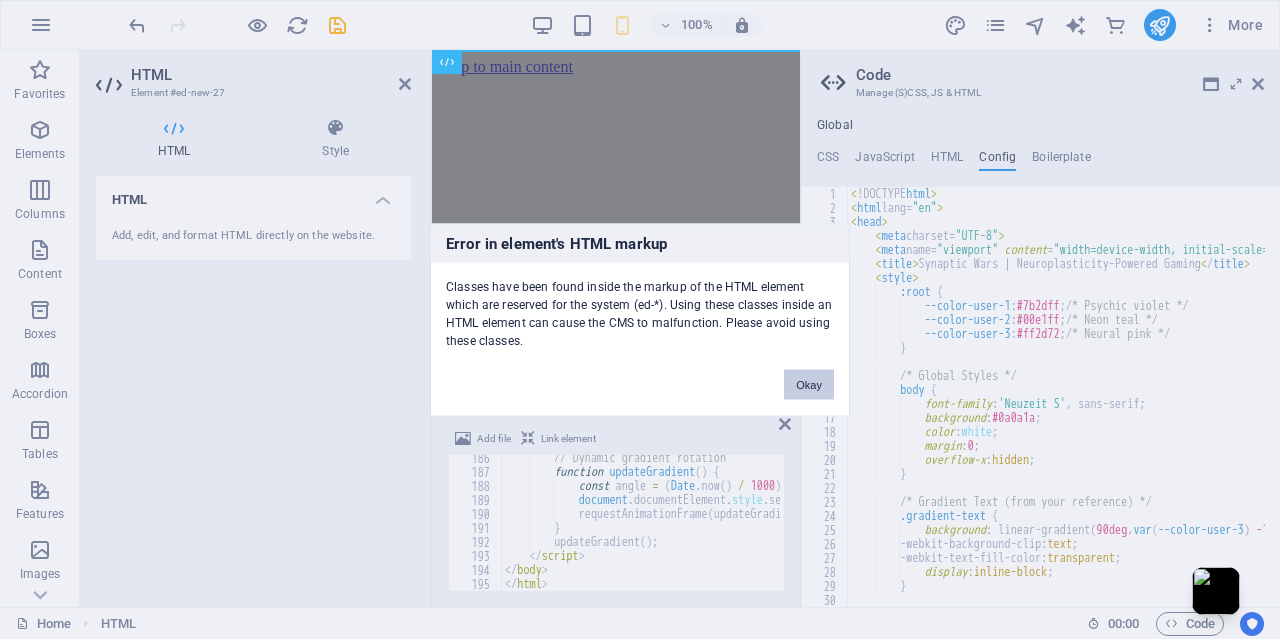 click on "Okay" at bounding box center [809, 384] 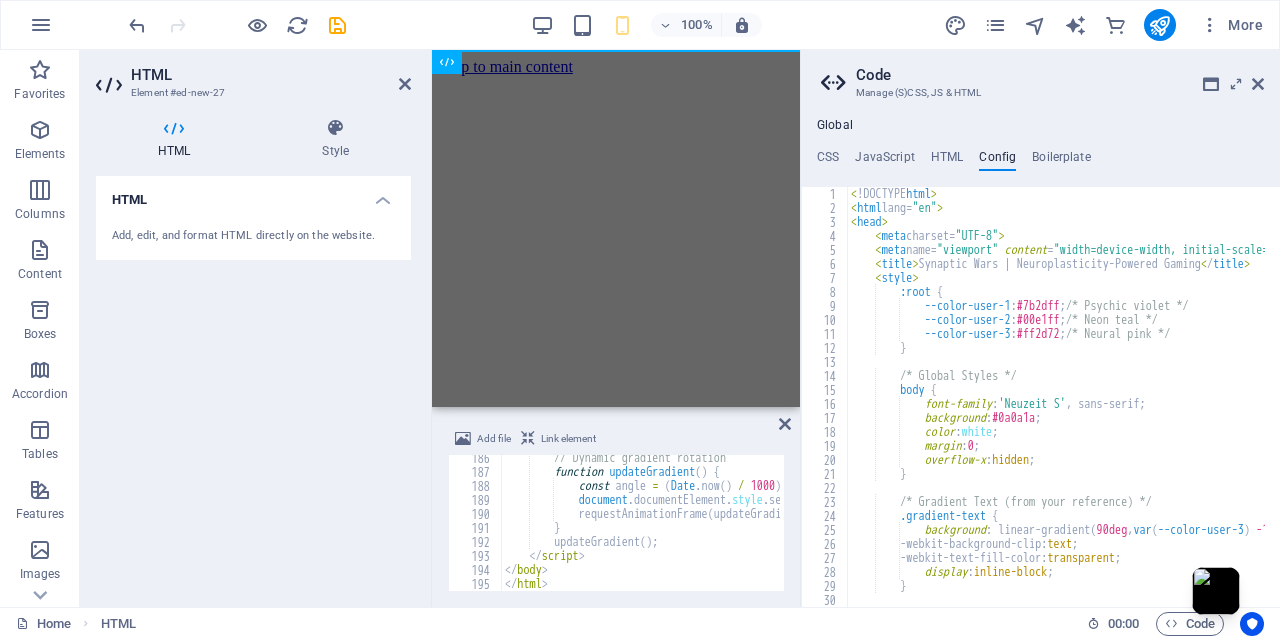 click on "HTML" at bounding box center (178, 139) 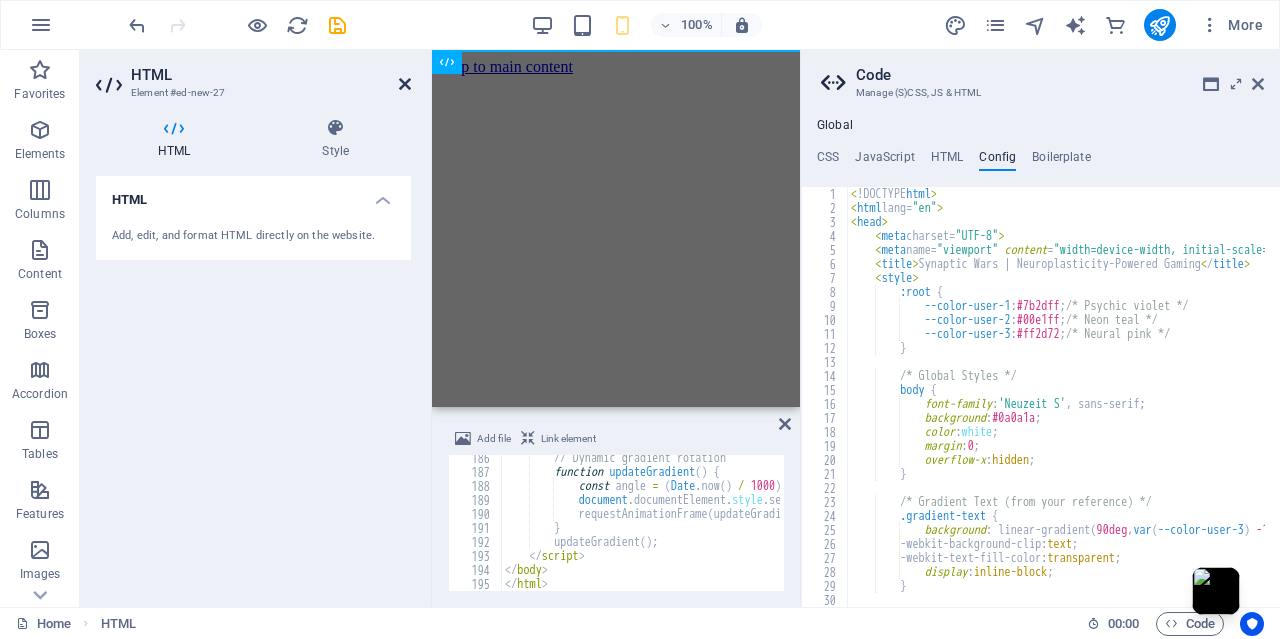 click at bounding box center (405, 84) 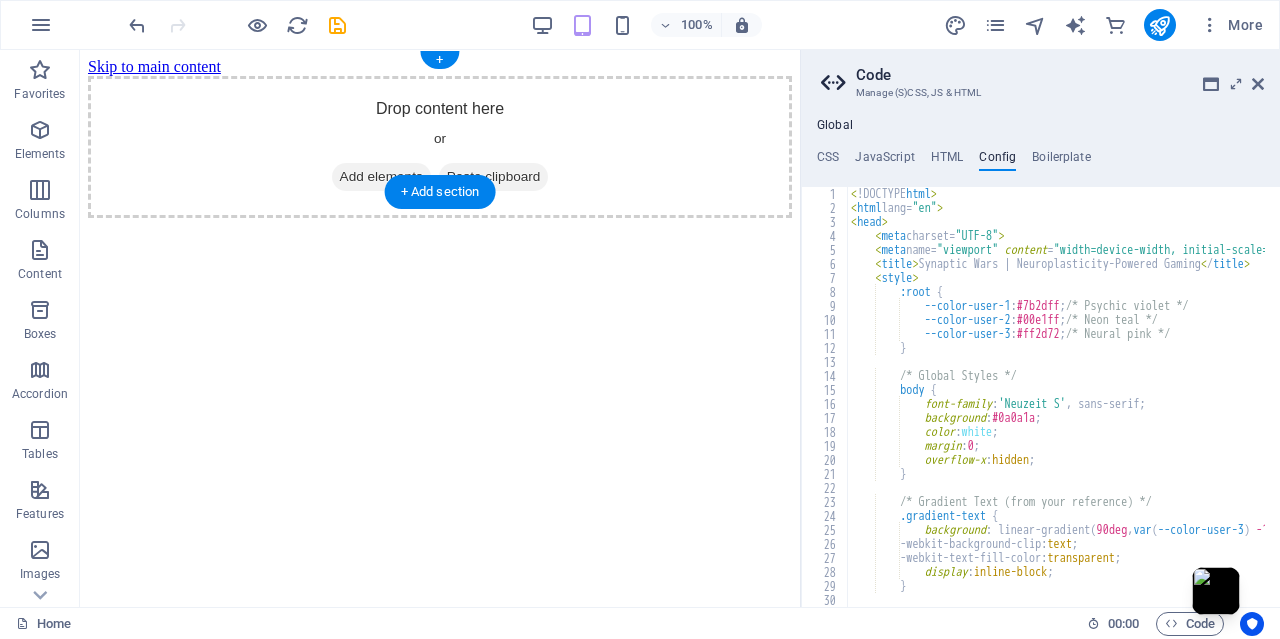click on "Add elements" at bounding box center [381, 177] 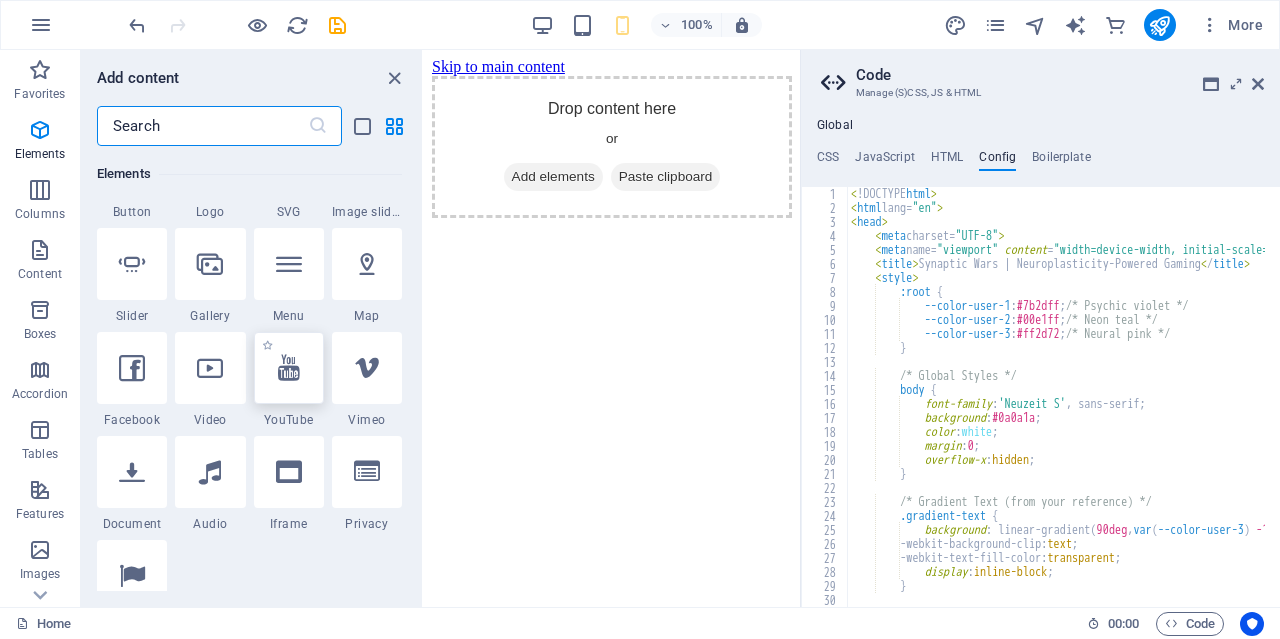 scroll, scrollTop: 333, scrollLeft: 0, axis: vertical 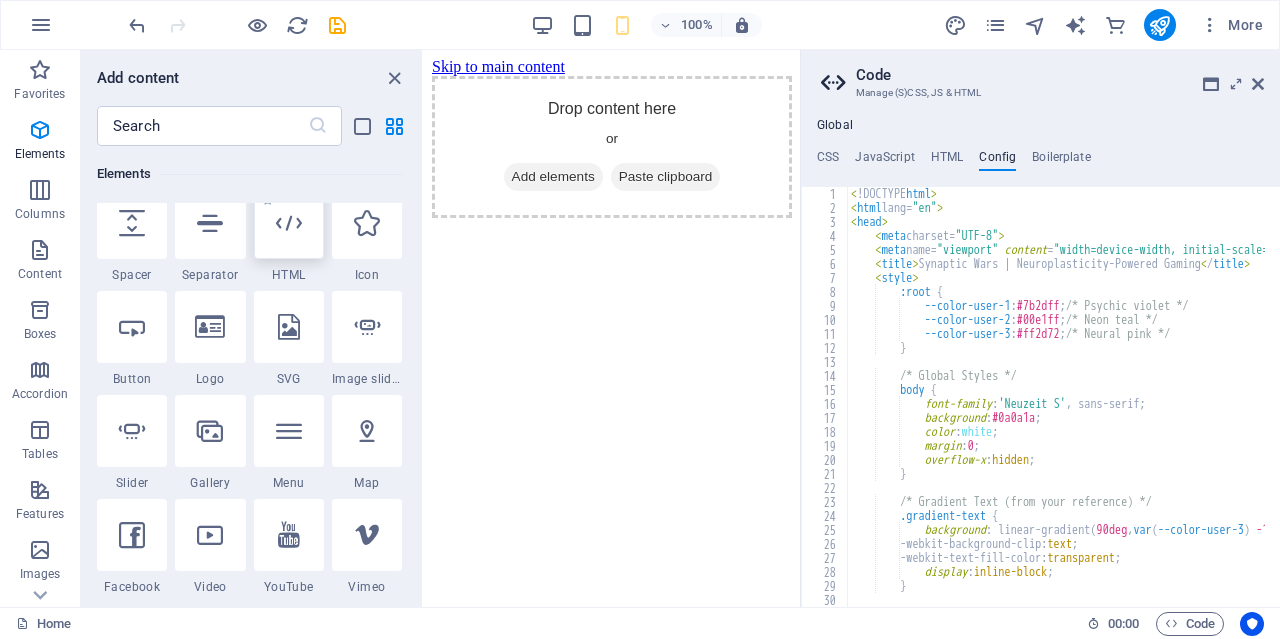 click at bounding box center (289, 223) 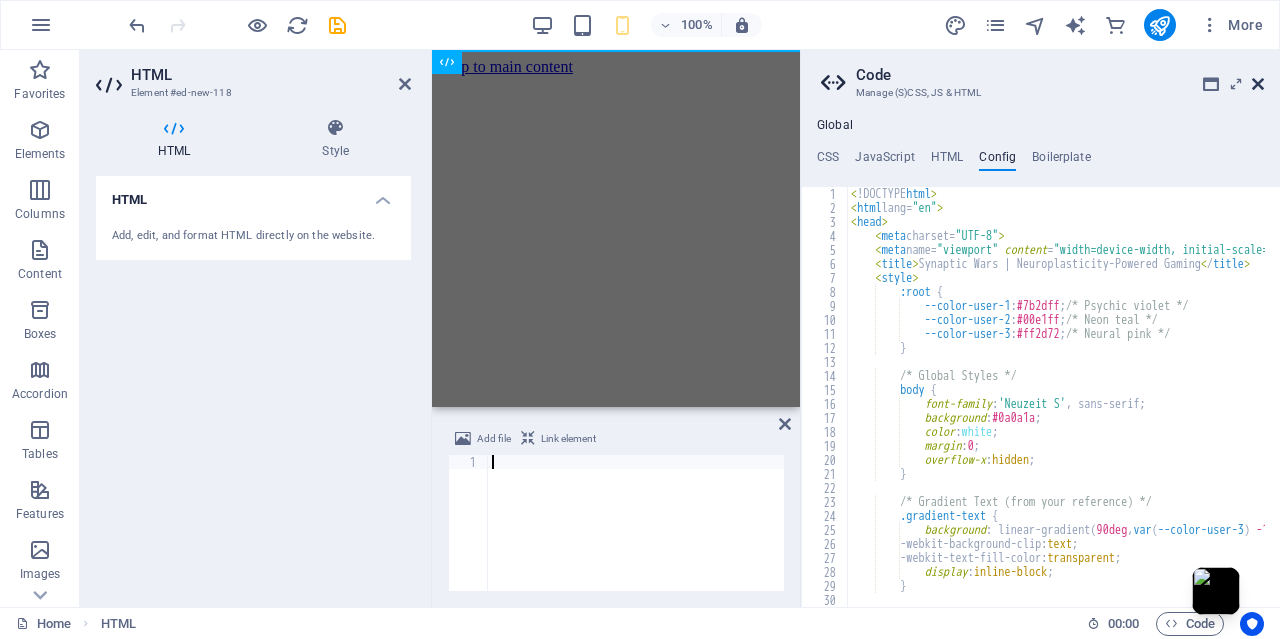 drag, startPoint x: 1258, startPoint y: 80, endPoint x: 823, endPoint y: 27, distance: 438.21683 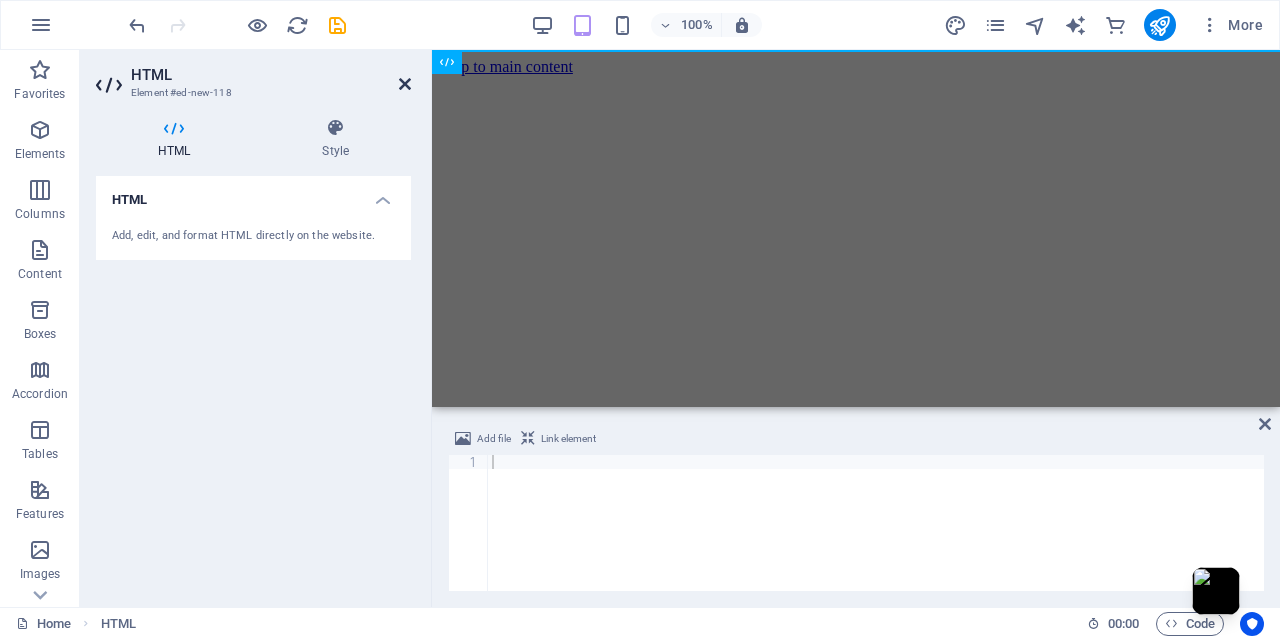 click at bounding box center [405, 84] 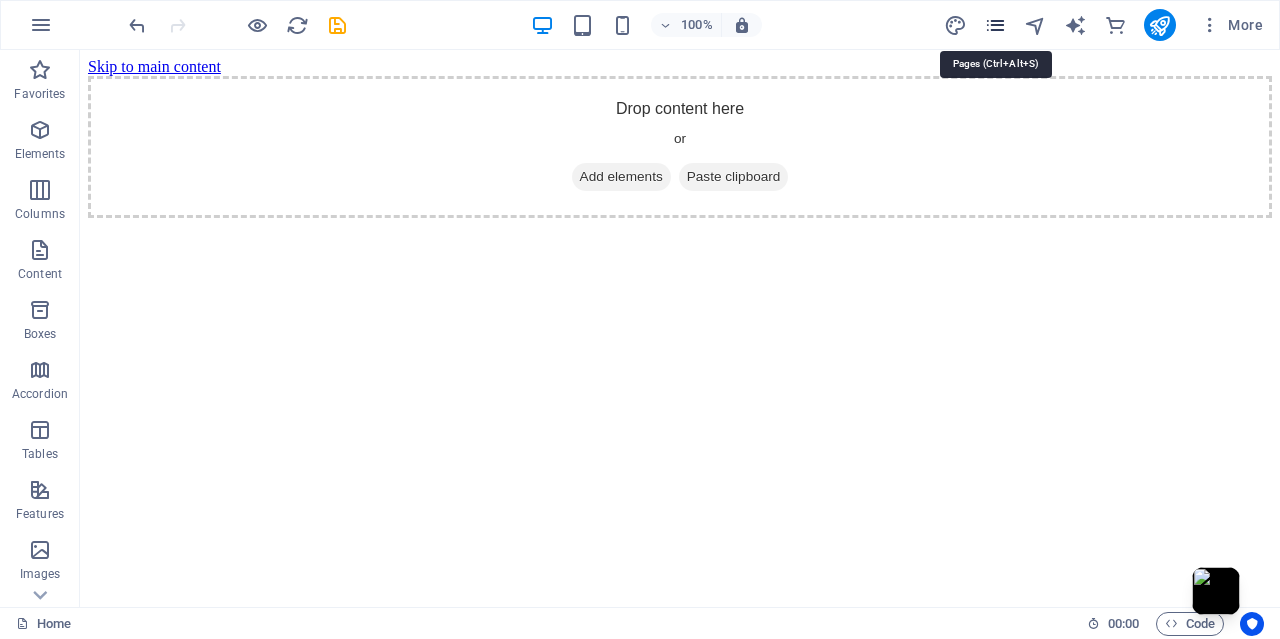 click at bounding box center (995, 25) 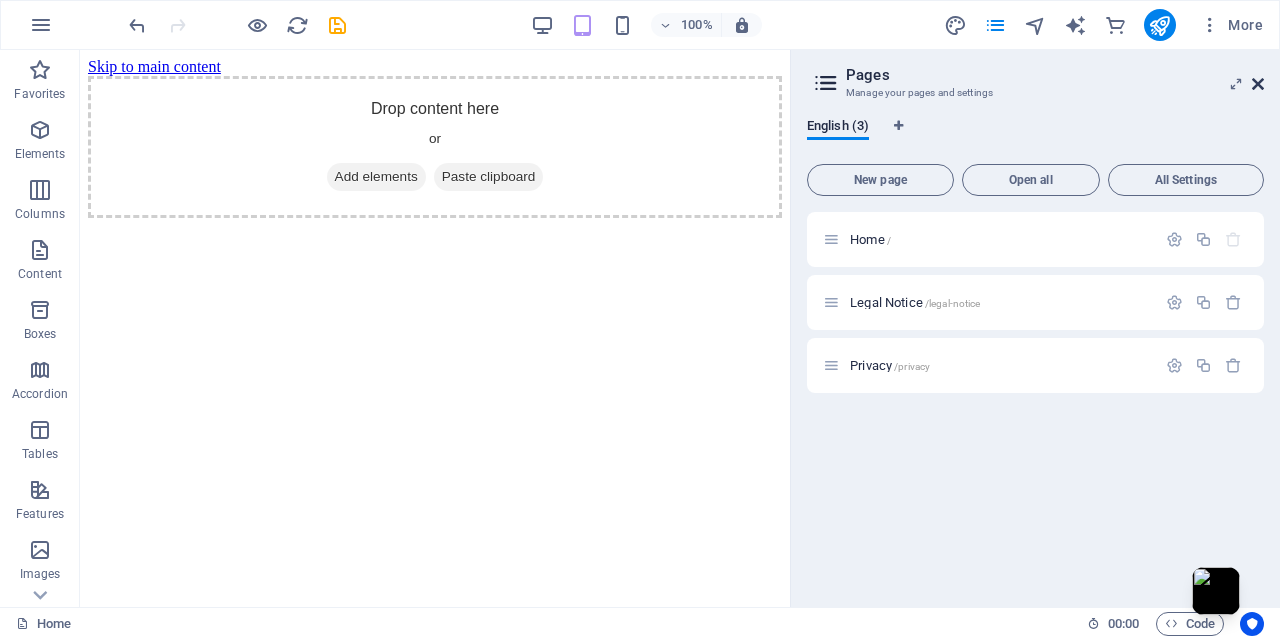 click at bounding box center [1258, 84] 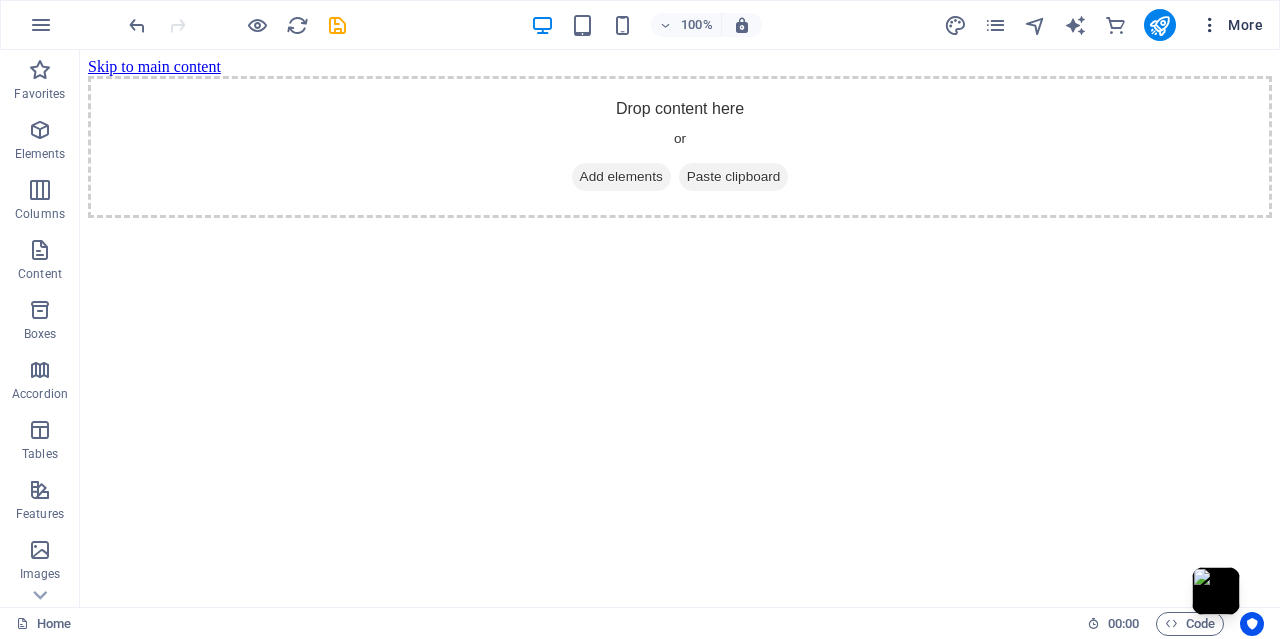 click at bounding box center (1210, 25) 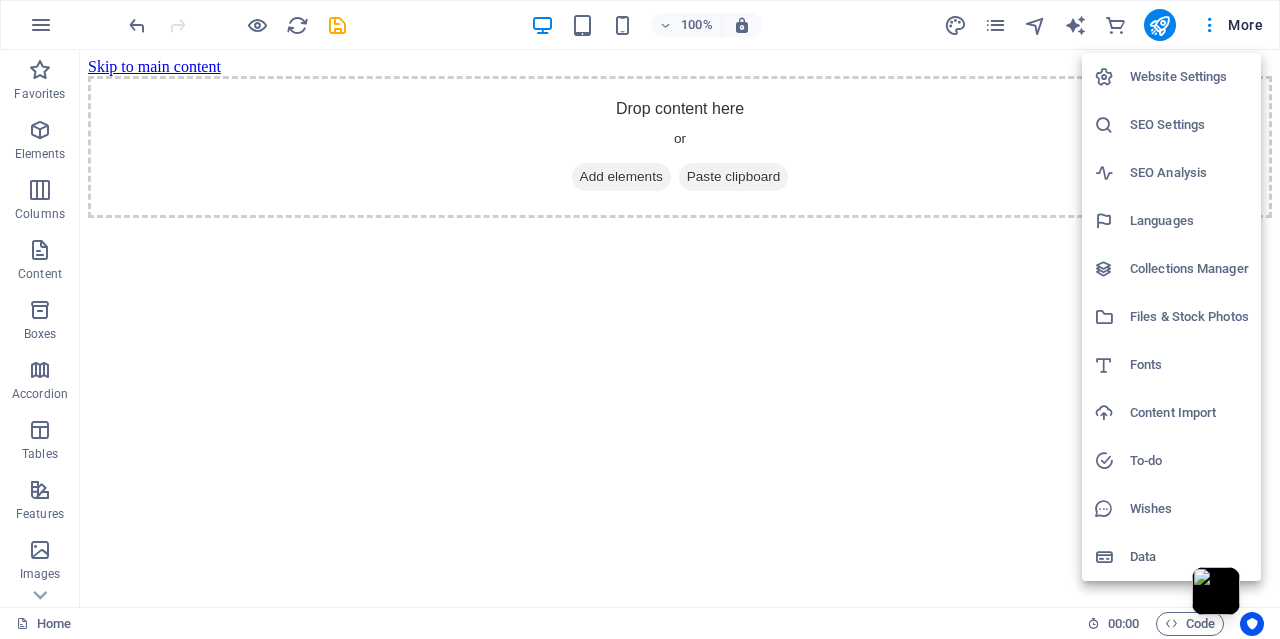 click at bounding box center [640, 319] 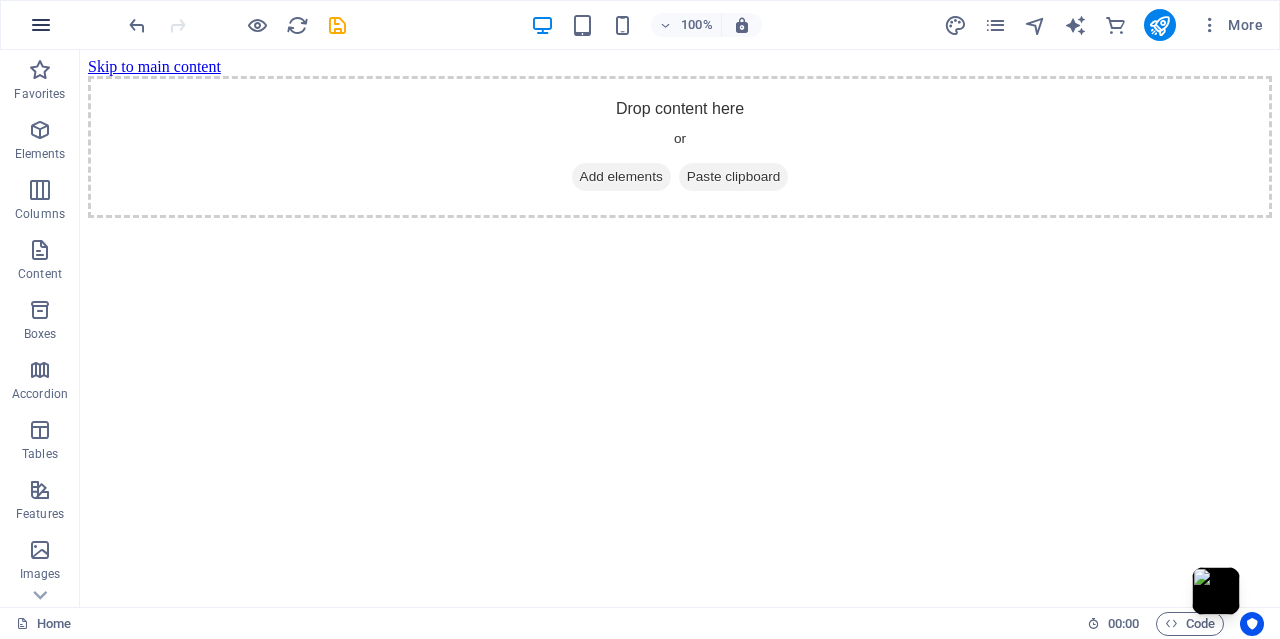 click at bounding box center (41, 25) 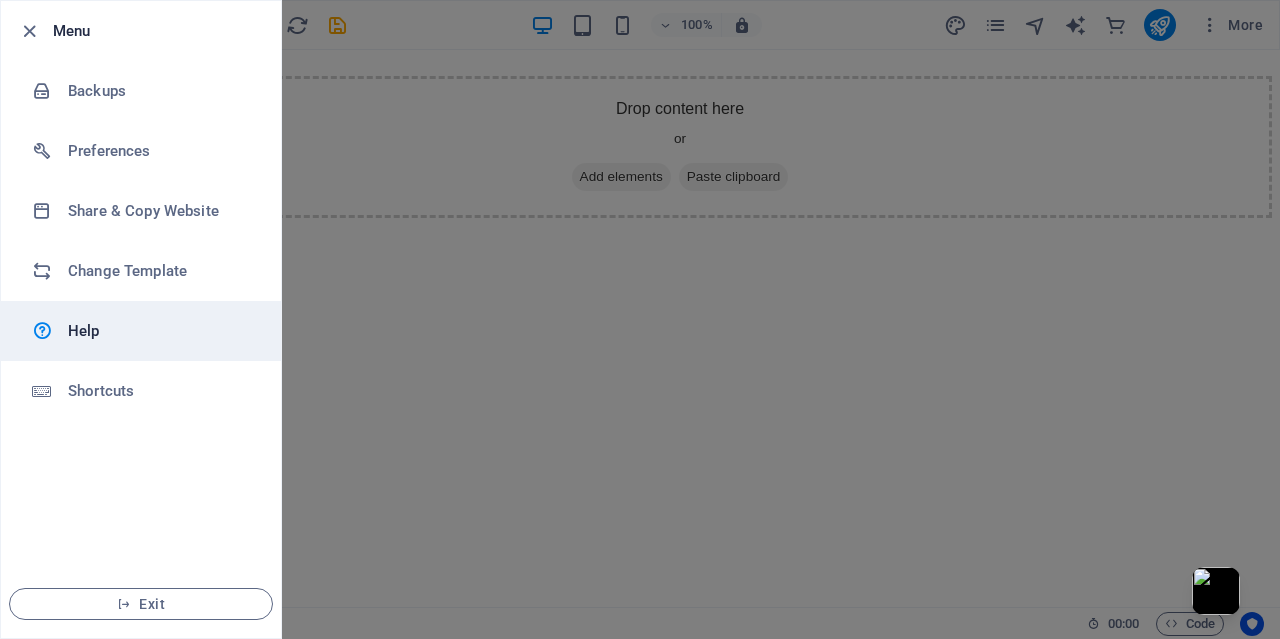 click on "Help" at bounding box center (141, 331) 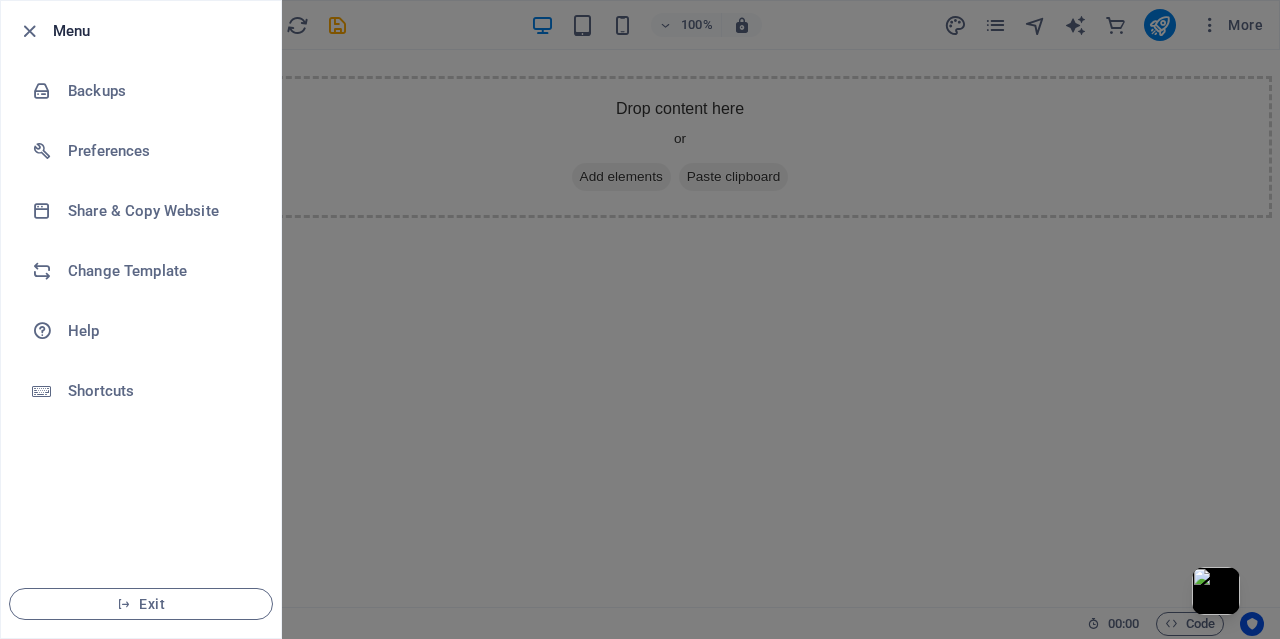 click at bounding box center (640, 319) 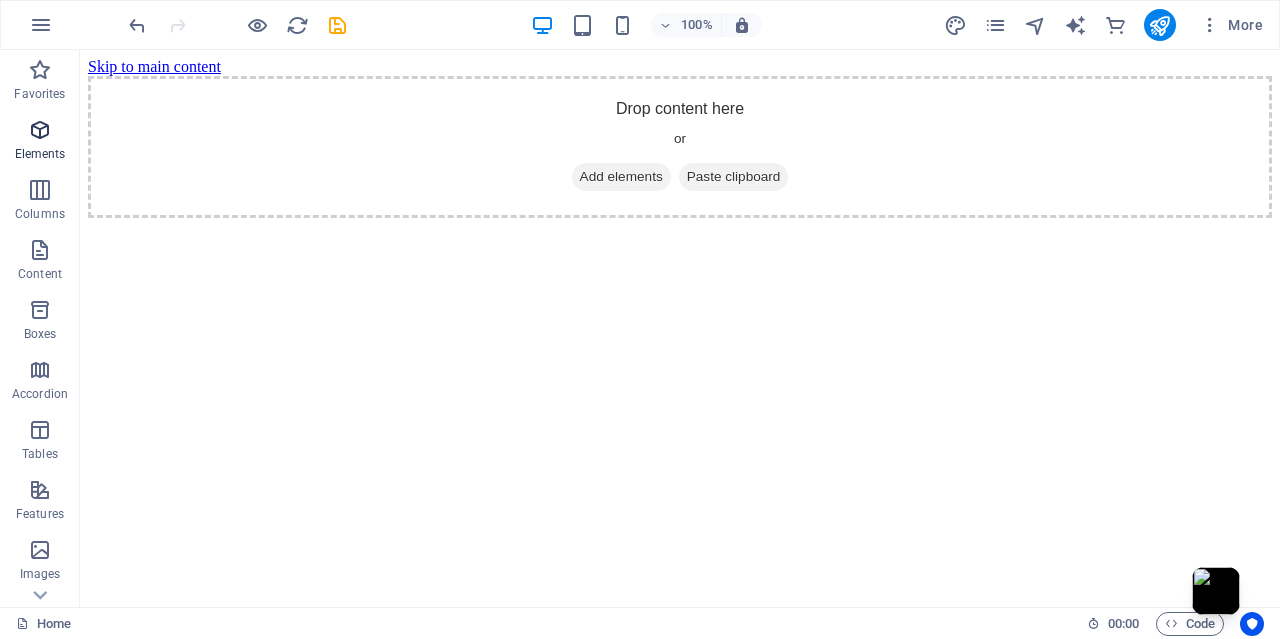 click at bounding box center [40, 130] 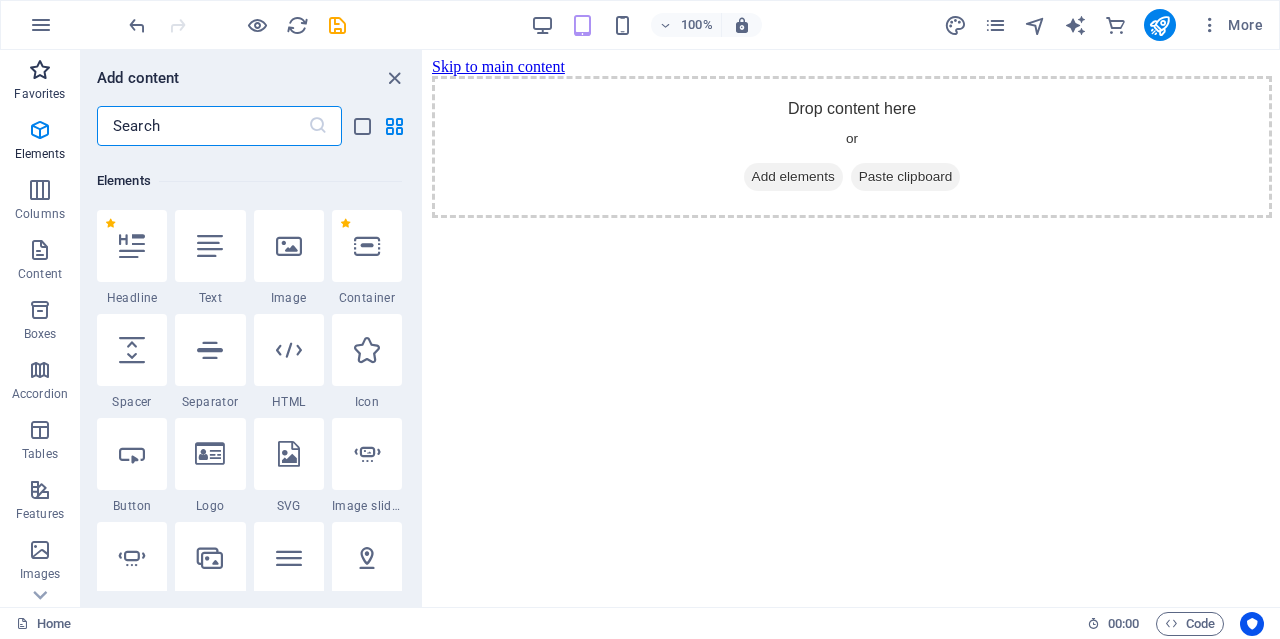 scroll, scrollTop: 213, scrollLeft: 0, axis: vertical 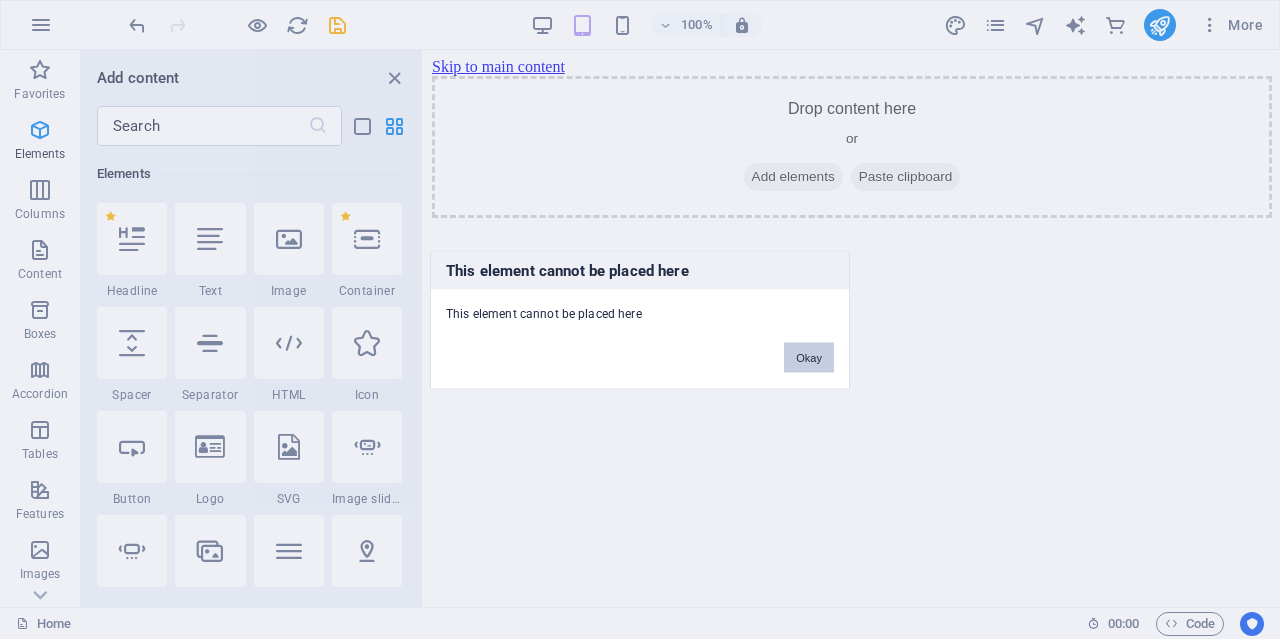drag, startPoint x: 804, startPoint y: 348, endPoint x: 380, endPoint y: 301, distance: 426.597 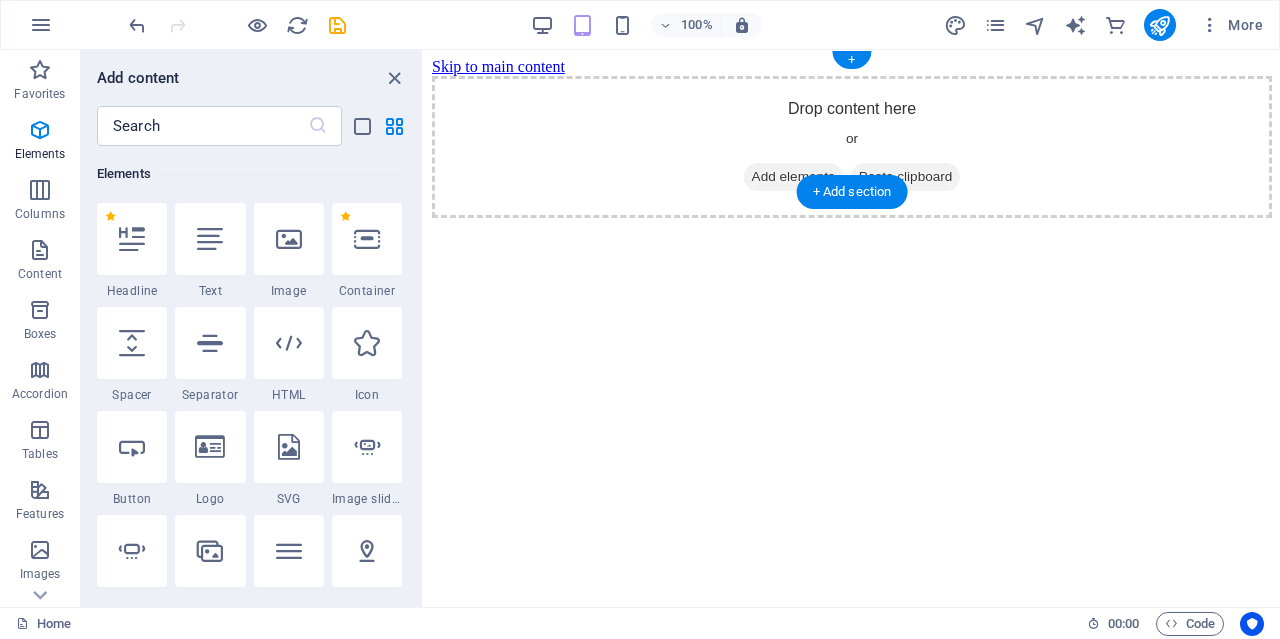 click on "Add elements" at bounding box center (793, 177) 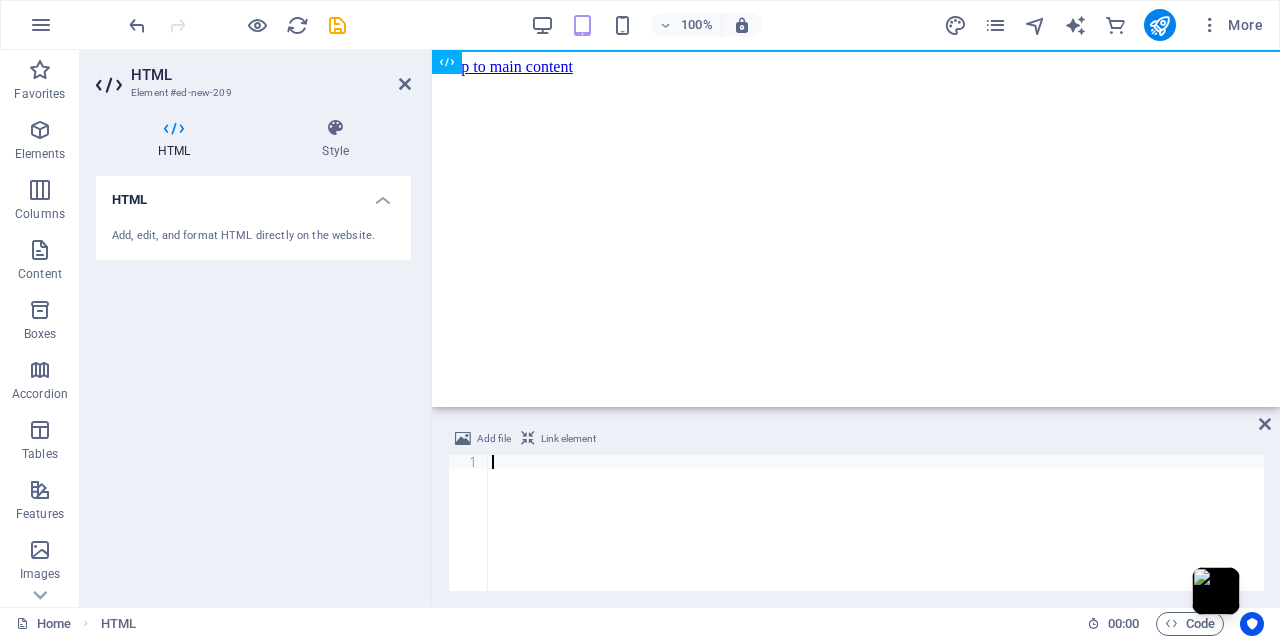 scroll, scrollTop: 2594, scrollLeft: 0, axis: vertical 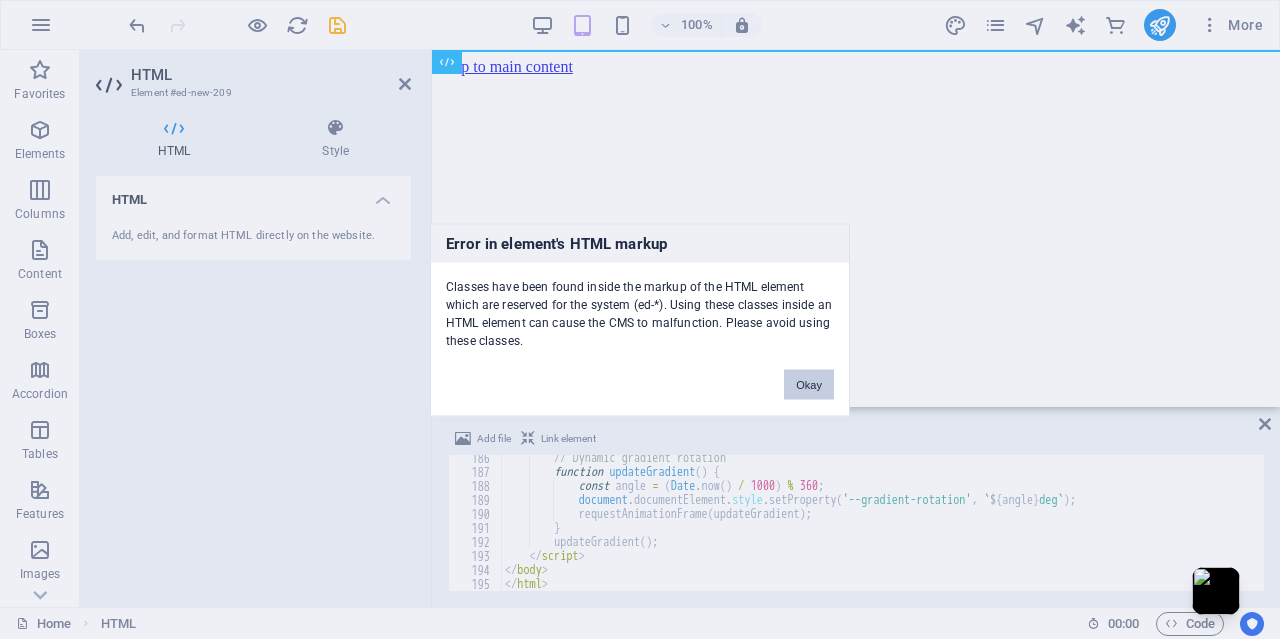 click on "Okay" at bounding box center [809, 384] 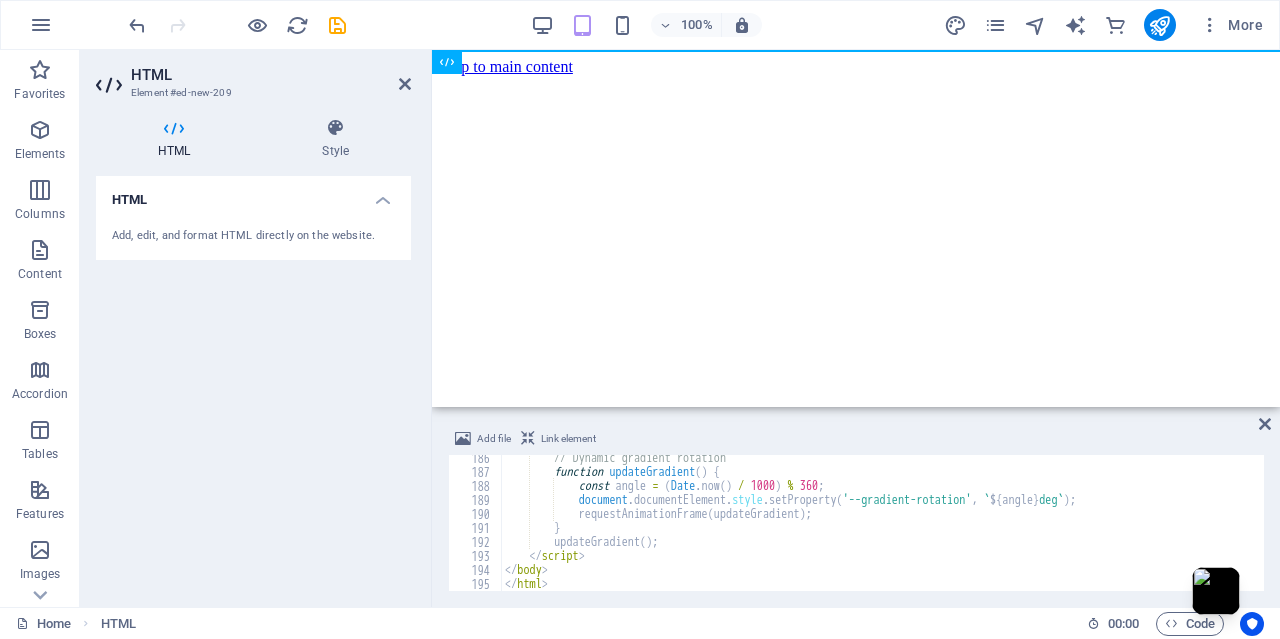 scroll, scrollTop: 2598, scrollLeft: 0, axis: vertical 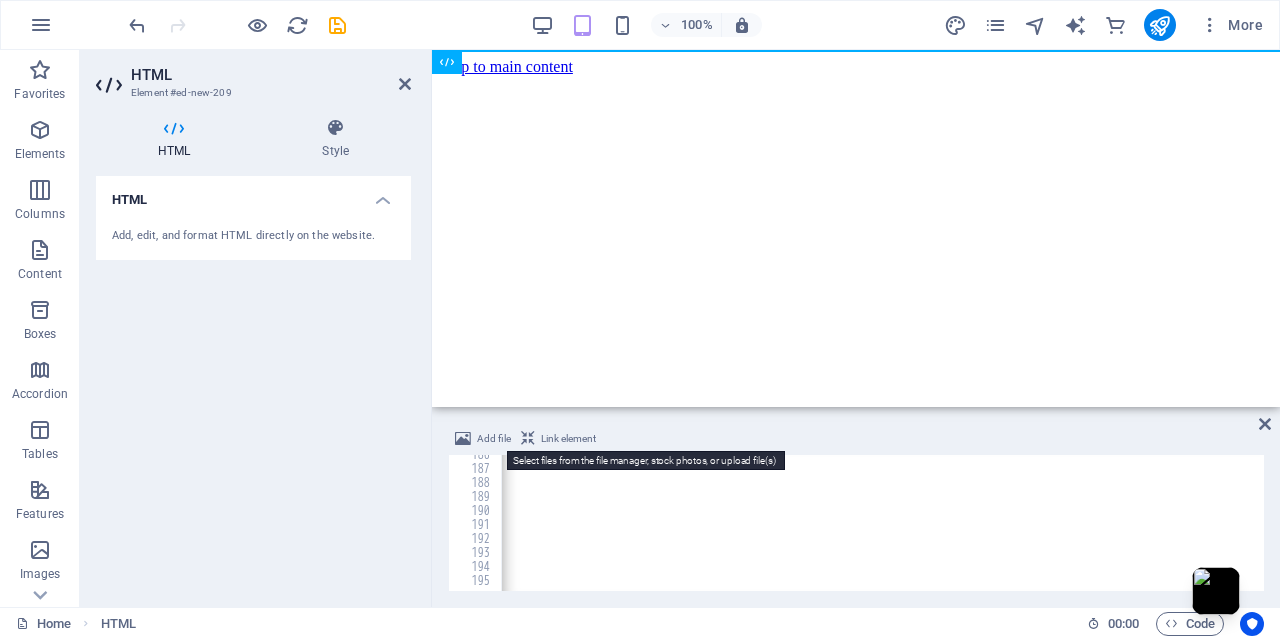 click on "Add file" at bounding box center [494, 439] 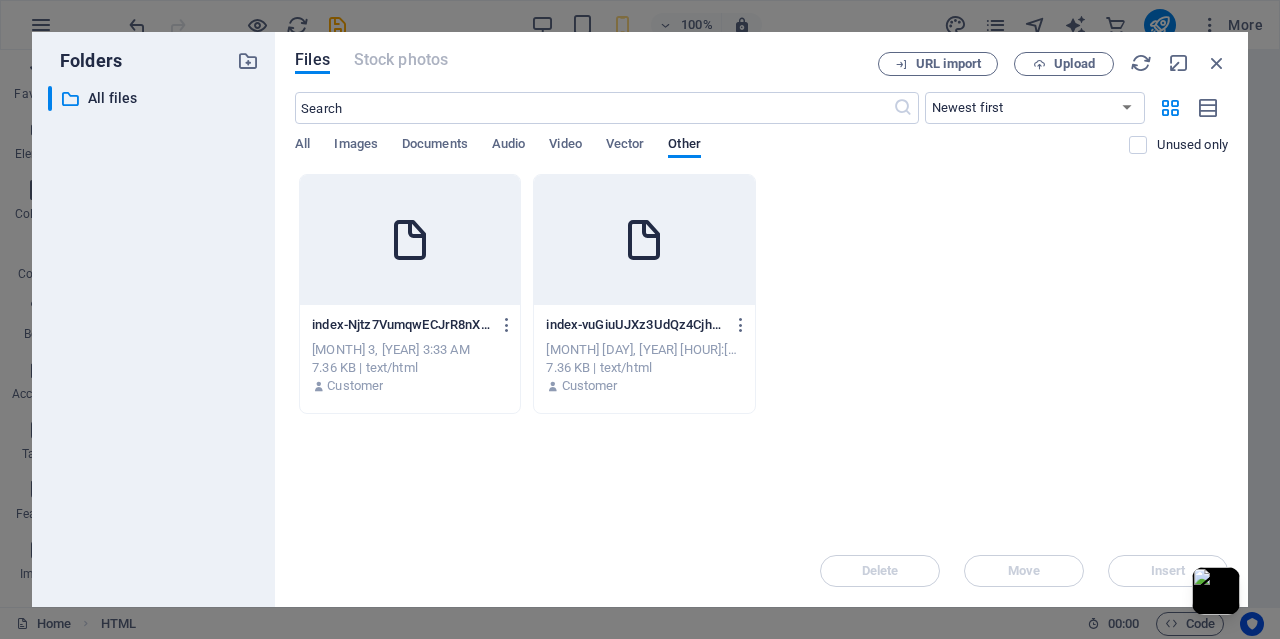 click at bounding box center (410, 240) 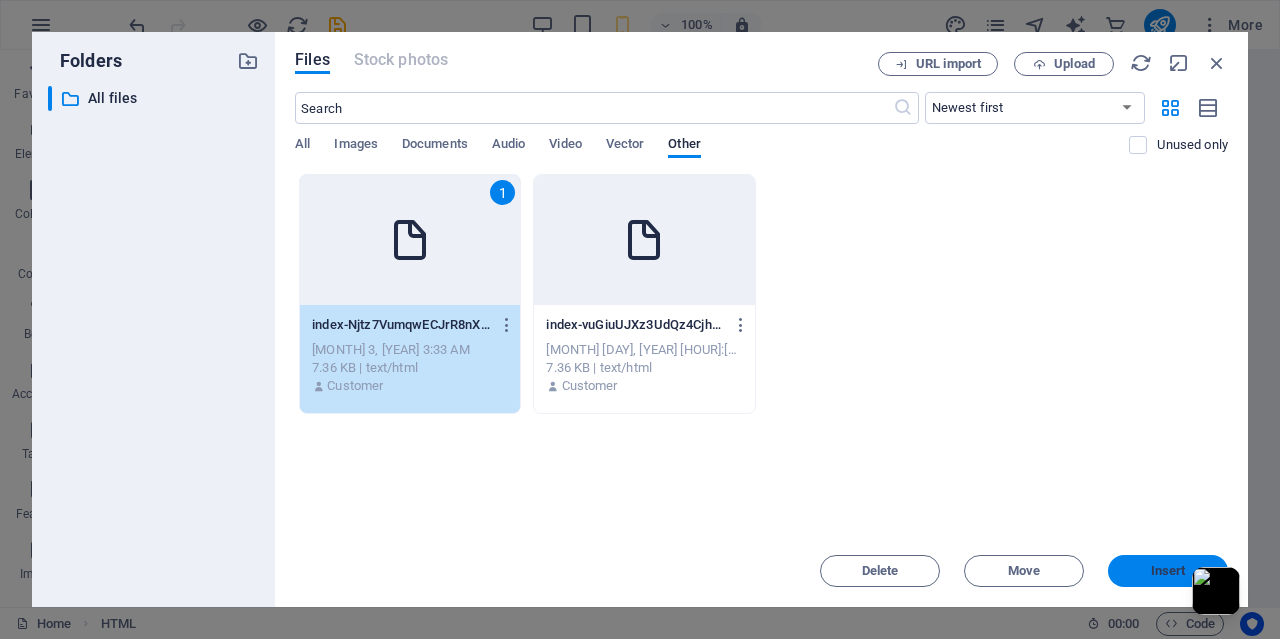 click on "Insert" at bounding box center (1168, 571) 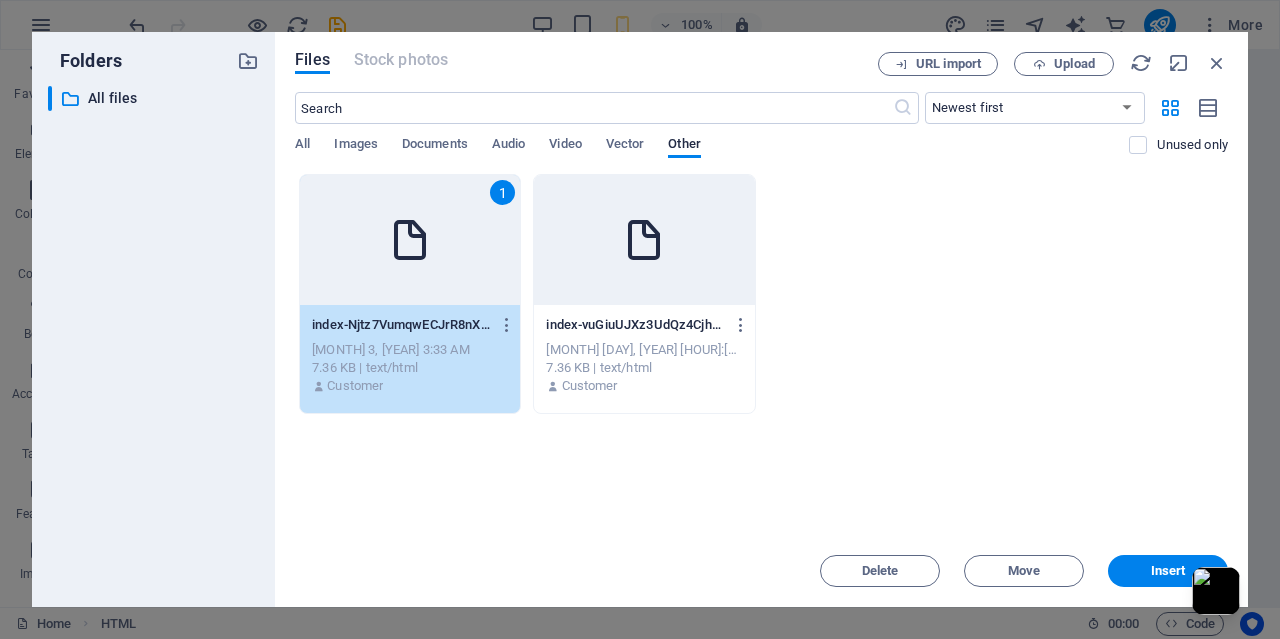 type on "https://cdn1.site-media.eu/images/0/18094569/index-Njtz7VumqwECJrR8nXY5kw.html<!DOCTYPE html>" 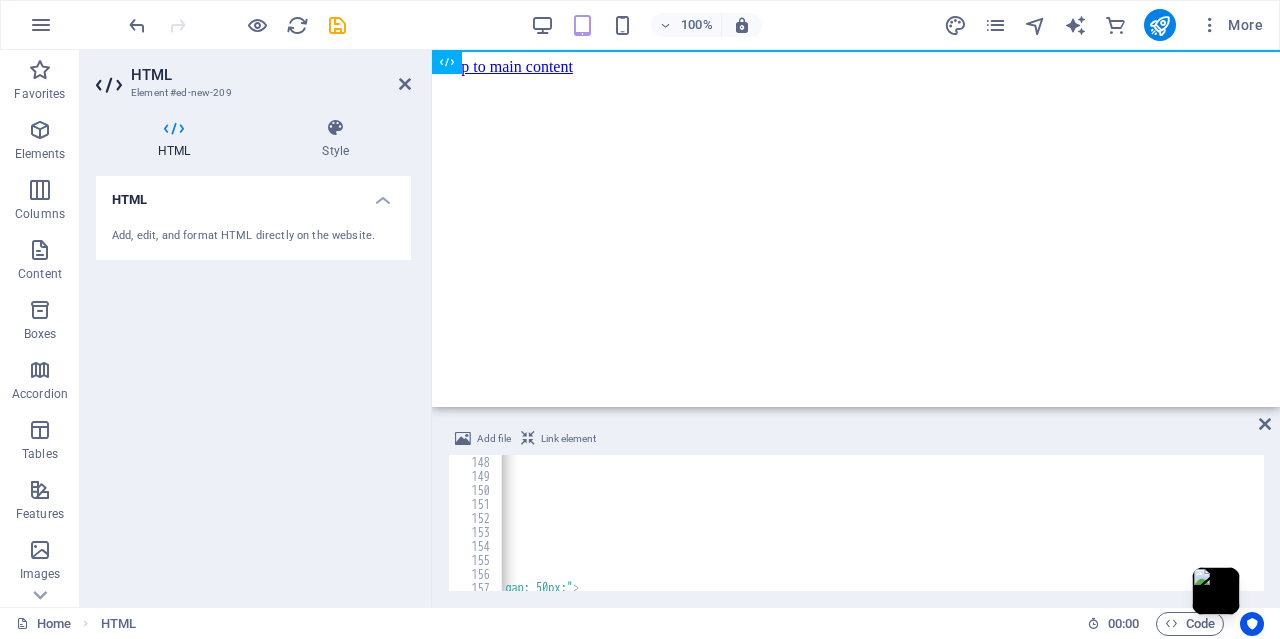 scroll, scrollTop: 2058, scrollLeft: 0, axis: vertical 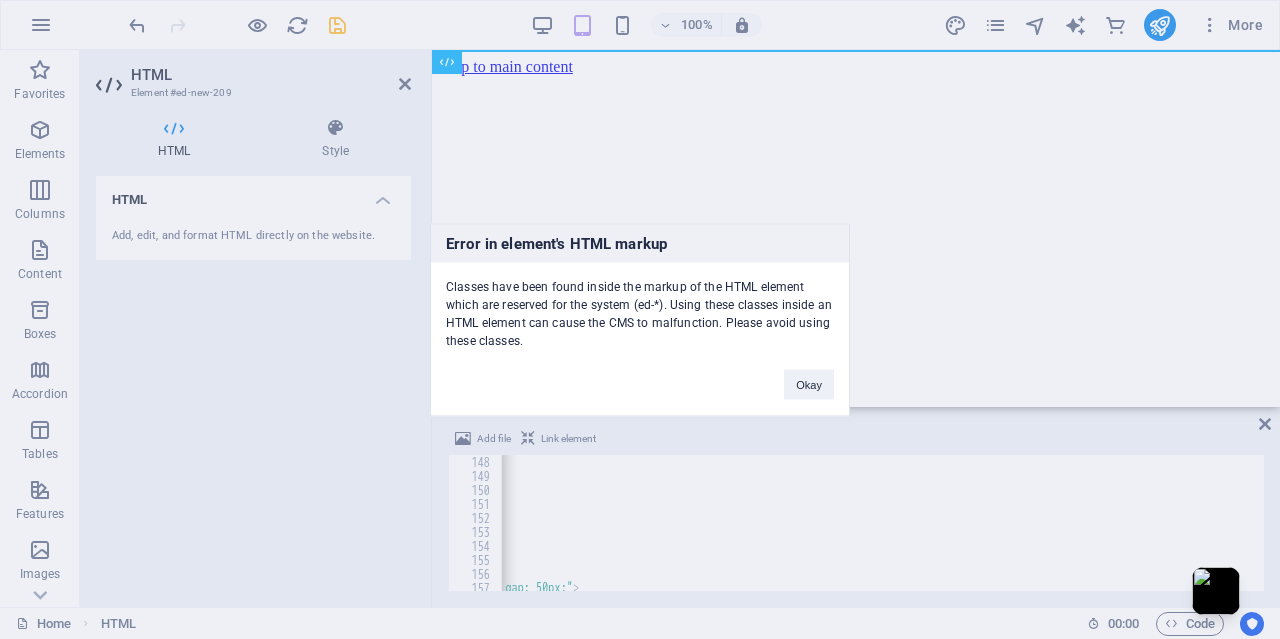 click on "synapticwars.com Home Favorites Elements Columns Content Boxes Accordion Tables Features Images Slider Header Footer Forms Marketing Collections Commerce HTML Element #ed-new-209 HTML Style HTML Add, edit, and format HTML directly on the website. Preset Element Layout How this element expands within the layout (Flexbox). Size Default auto px % 1/1 1/2 1/3 1/4 1/5 1/6 1/7 1/8 1/9 1/10 Grow Shrink Order Container layout Visible Visible Opacity 100 % Overflow Spacing Margin Default auto px % rem vw vh Custom Custom auto px % rem vw vh auto px % rem vw vh auto px % rem vw vh auto px % rem vw vh Padding Default px rem % vh vw Custom Custom px rem % vh vw px rem % vh vw px rem % vh vw px rem % vh vw Border Style              - Width 1 auto px rem % vh vw Custom Custom 1 auto px rem % vh vw 1 auto px rem % vh vw 1 auto px rem % vh vw 1 auto px rem % vh vw  - Color Round corners Default px rem % vh vw Custom Custom px rem % vh %" at bounding box center [640, 319] 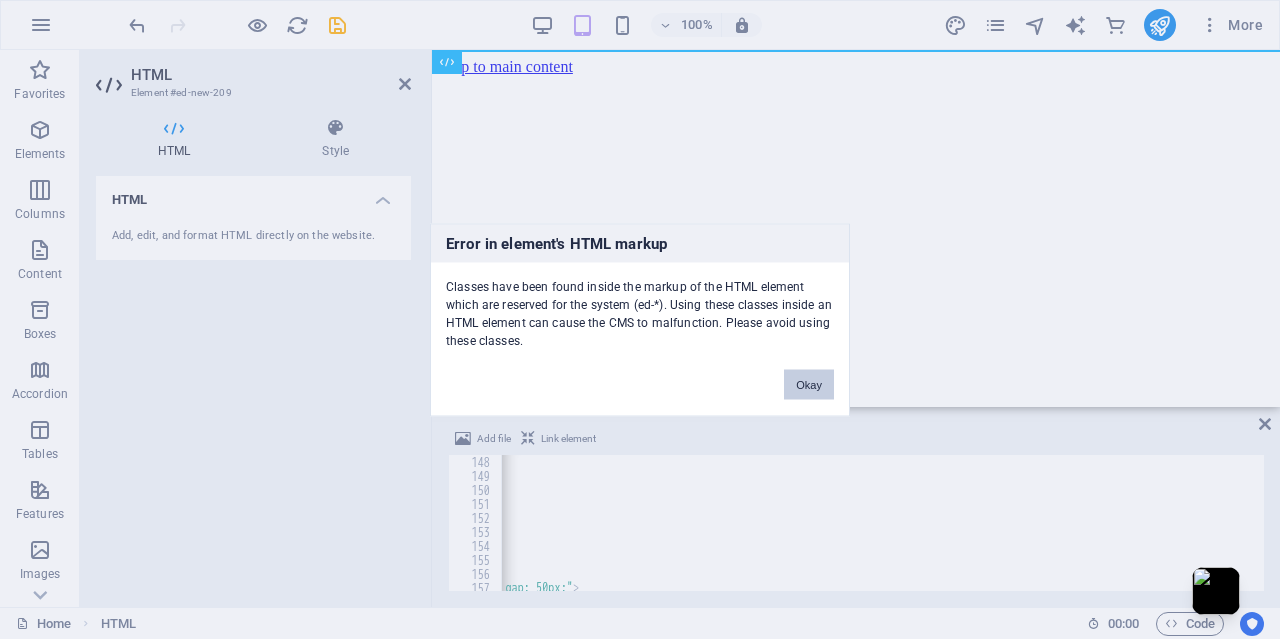 click on "Okay" at bounding box center [809, 384] 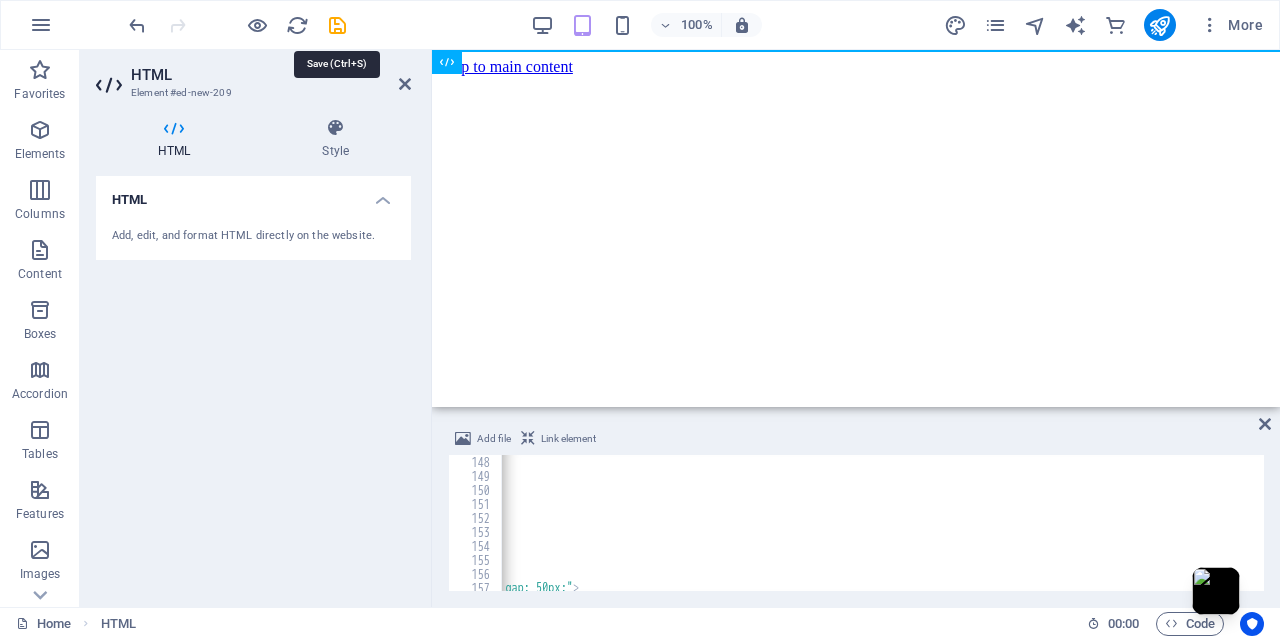 click at bounding box center (337, 25) 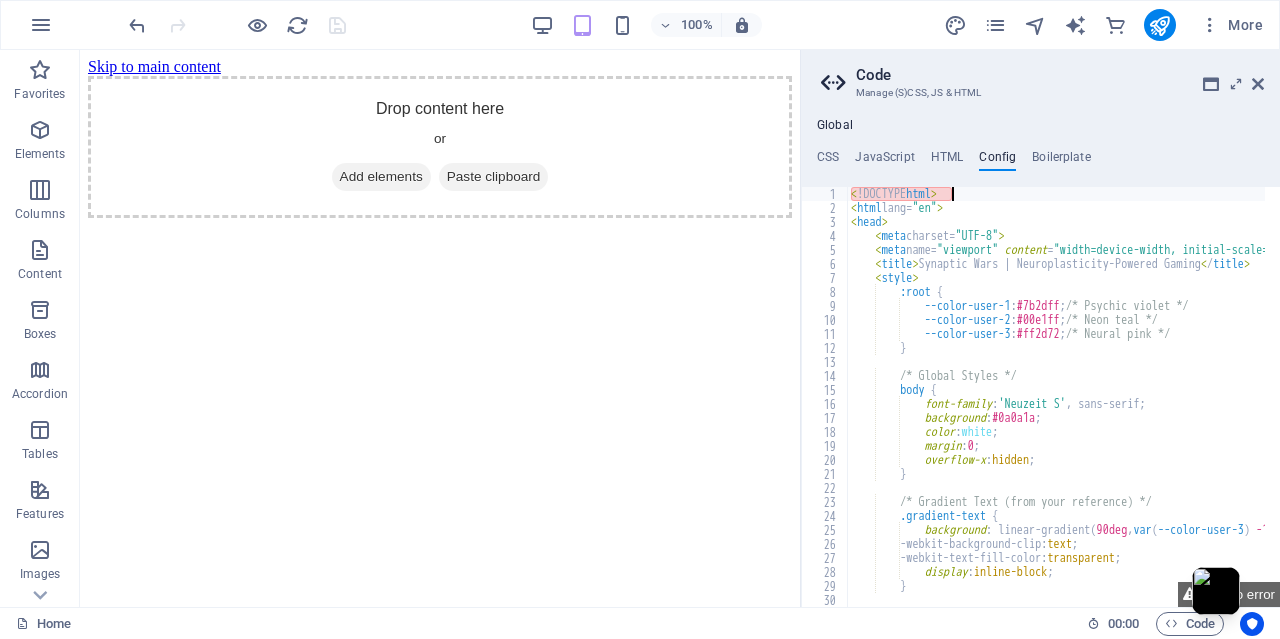 click on "< !DOCTYPE  html > < html  lang= "en" > < head >      < meta  charset= "UTF-8" >      < meta  name= "viewport"   content = "width=device-width, initial-scale=1.0" >      < title > Synaptic Wars | Neuroplasticity-Powered Gaming < / title >      < style >           :root   {                --color-user-1 :  #7b2dff ;  /* Psychic violet */                --color-user-2 :  #00e1ff ;  /* Neon teal */                --color-user-3 :  #ff2d72 ;  /* Neural pink */           }           /* Global Styles */           body   {                font-family :  'Neuzeit S' , sans-serif;                background :  #0a0a1a ;                color :  white ;                margin :  0 ;                overflow-x :  hidden ;           }           /* Gradient Text (from your reference) */           .gradient-text   {                background : linear-gradient ( 90deg ,  var ( --color-user-3 )   -19.48% ,  var ( --color-user-2 )   29.97% ,  var ( --color-user-1 )   101.23% ) ;               -webkit-background-clip:  text ;" at bounding box center [1521, 403] 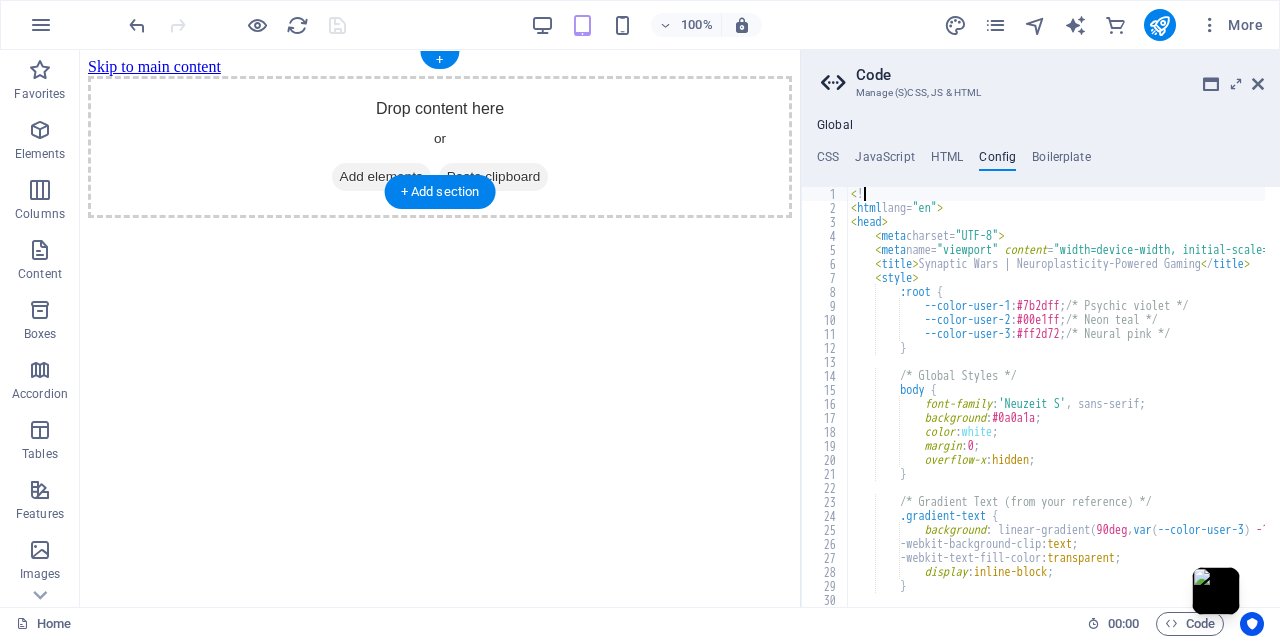 type on "<" 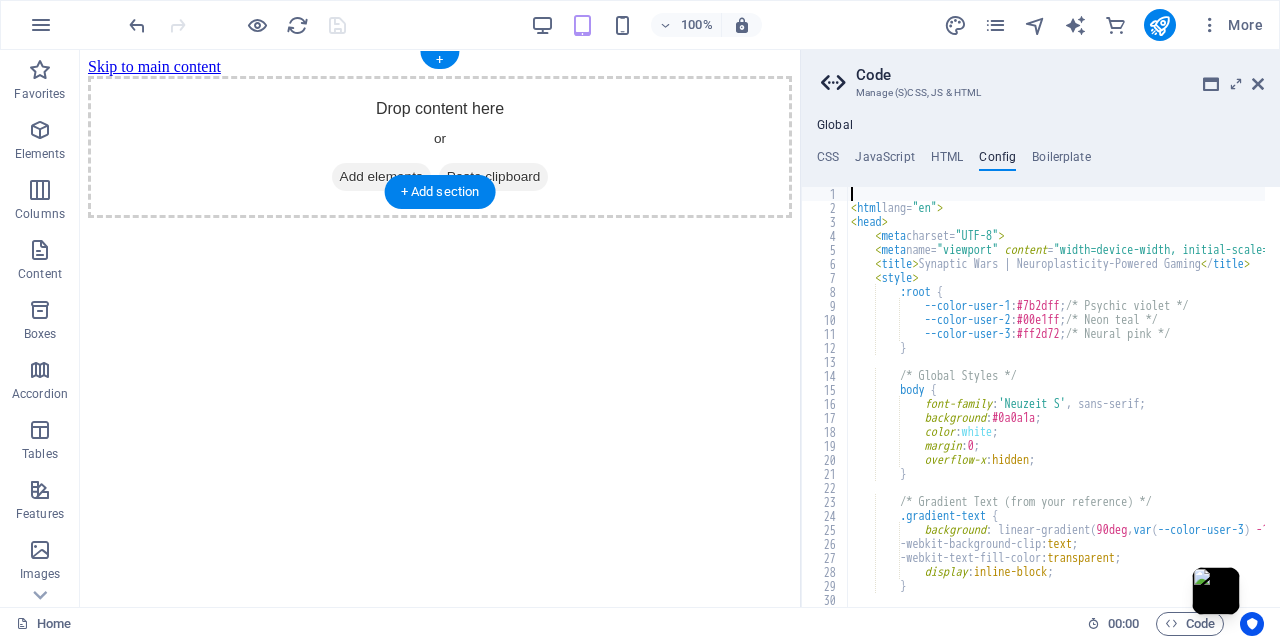 type on "<html lang="en">" 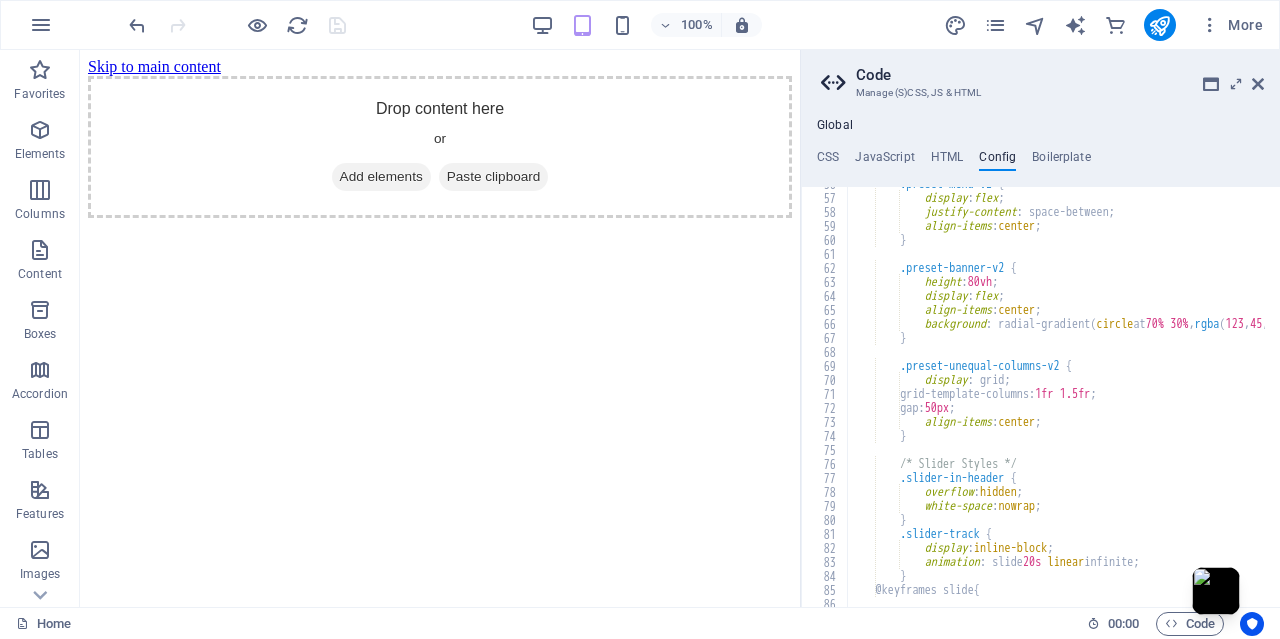 scroll, scrollTop: 540, scrollLeft: 0, axis: vertical 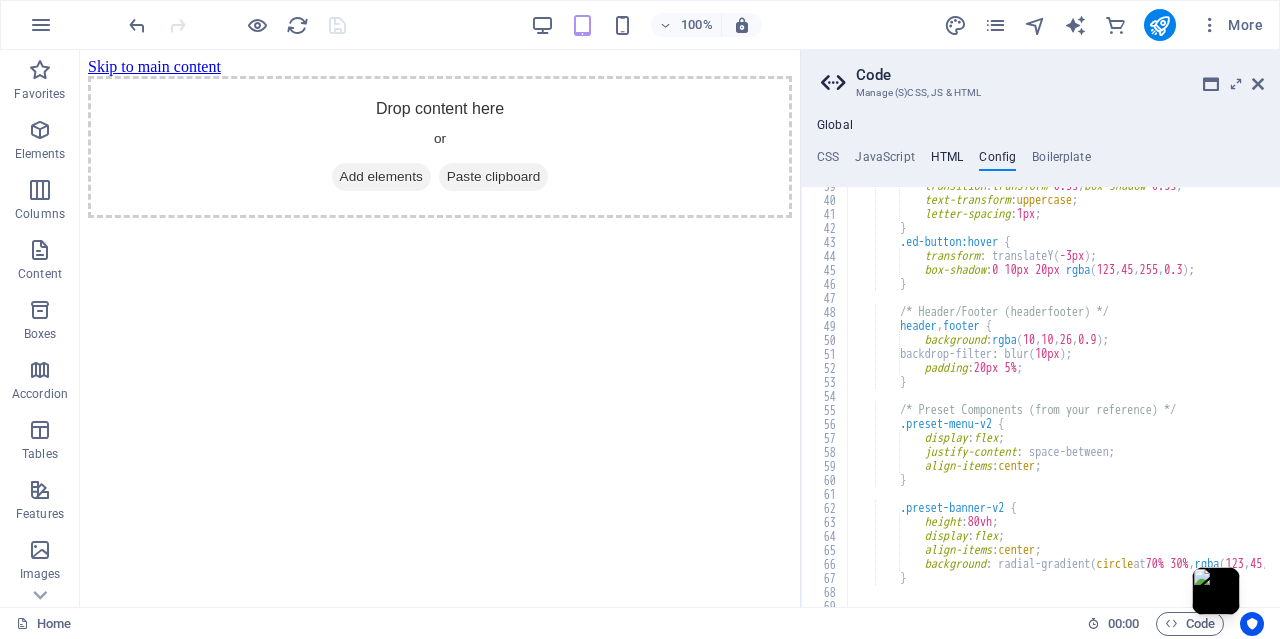 click on "HTML" at bounding box center [947, 161] 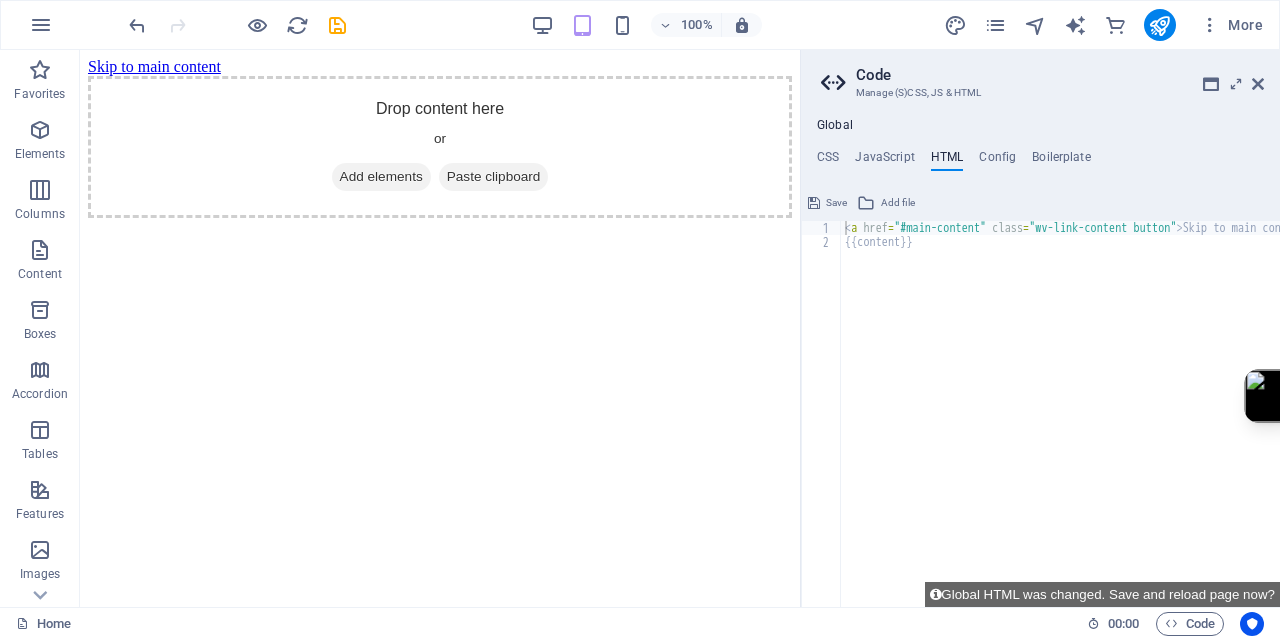 drag, startPoint x: 1215, startPoint y: 584, endPoint x: 1270, endPoint y: 389, distance: 202.608 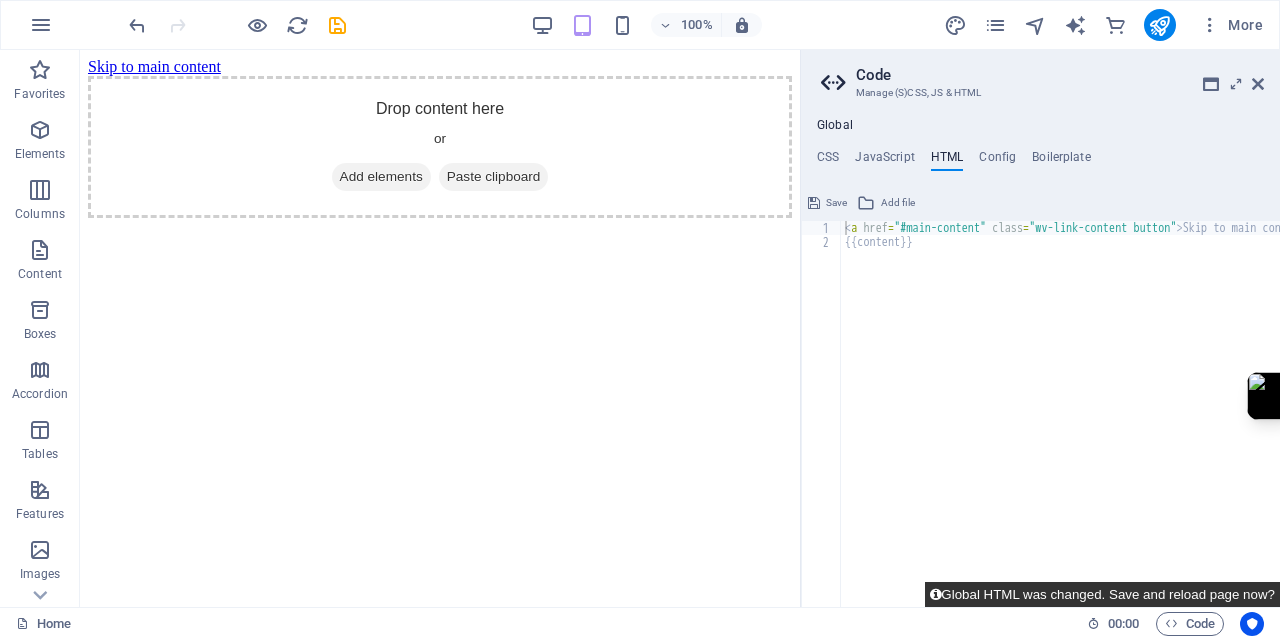 click on "Global HTML was changed. Save and reload page now?" at bounding box center [1102, 594] 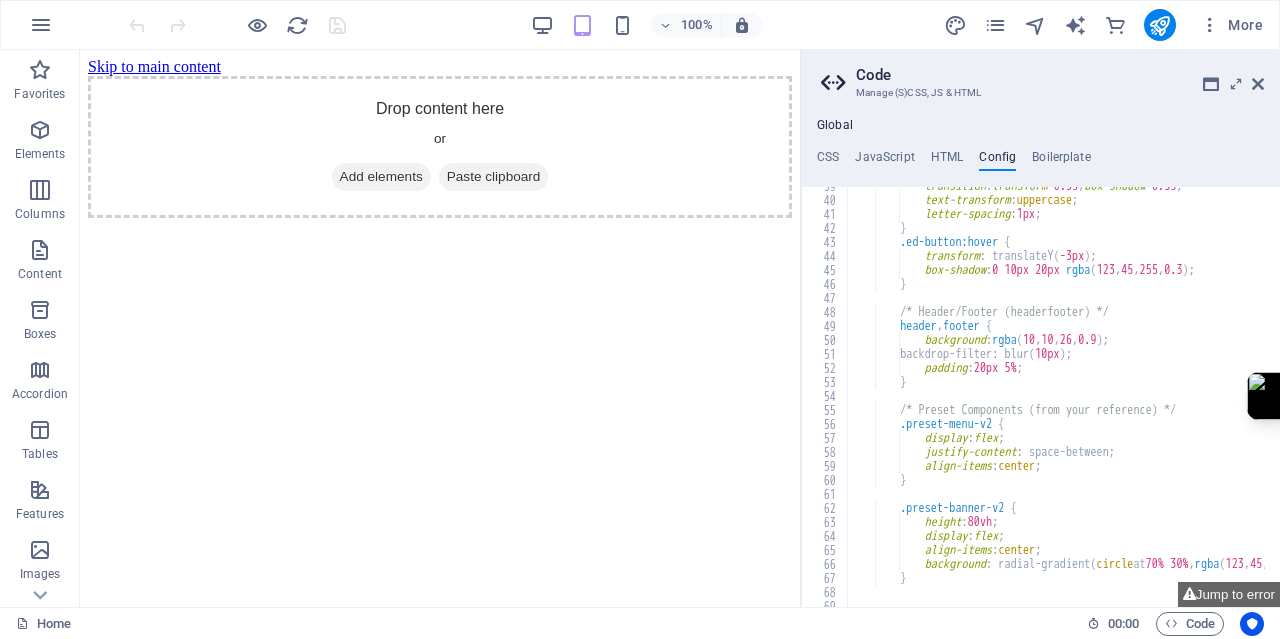 scroll, scrollTop: 0, scrollLeft: 0, axis: both 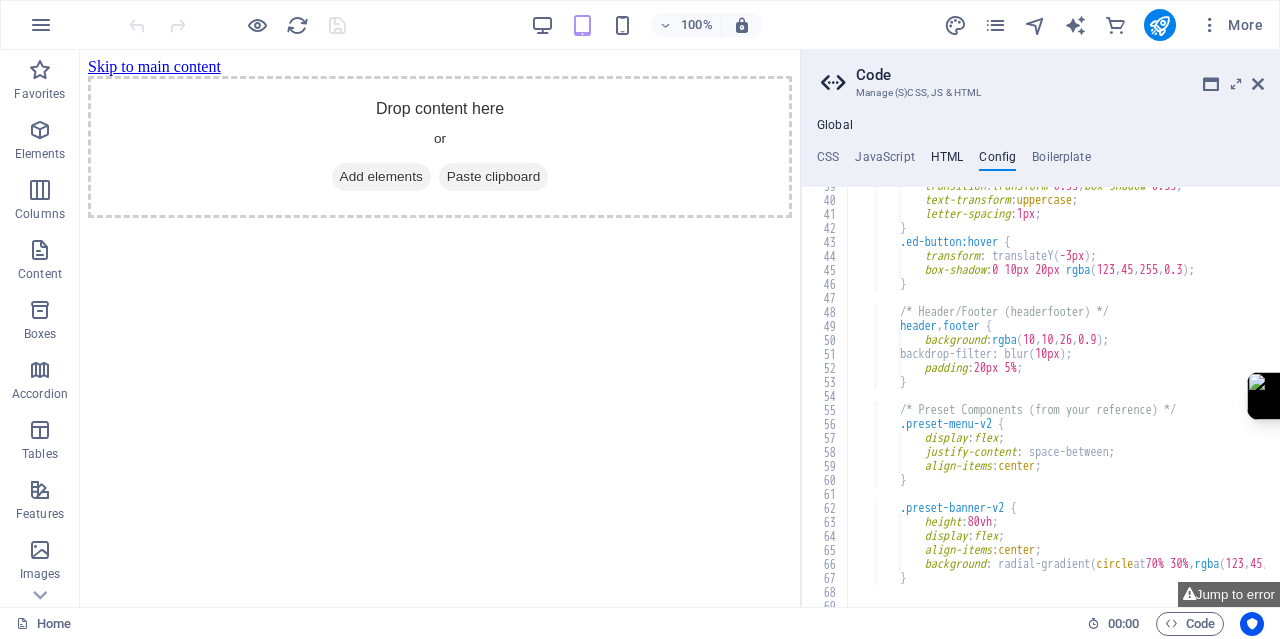 click on "HTML" at bounding box center [947, 161] 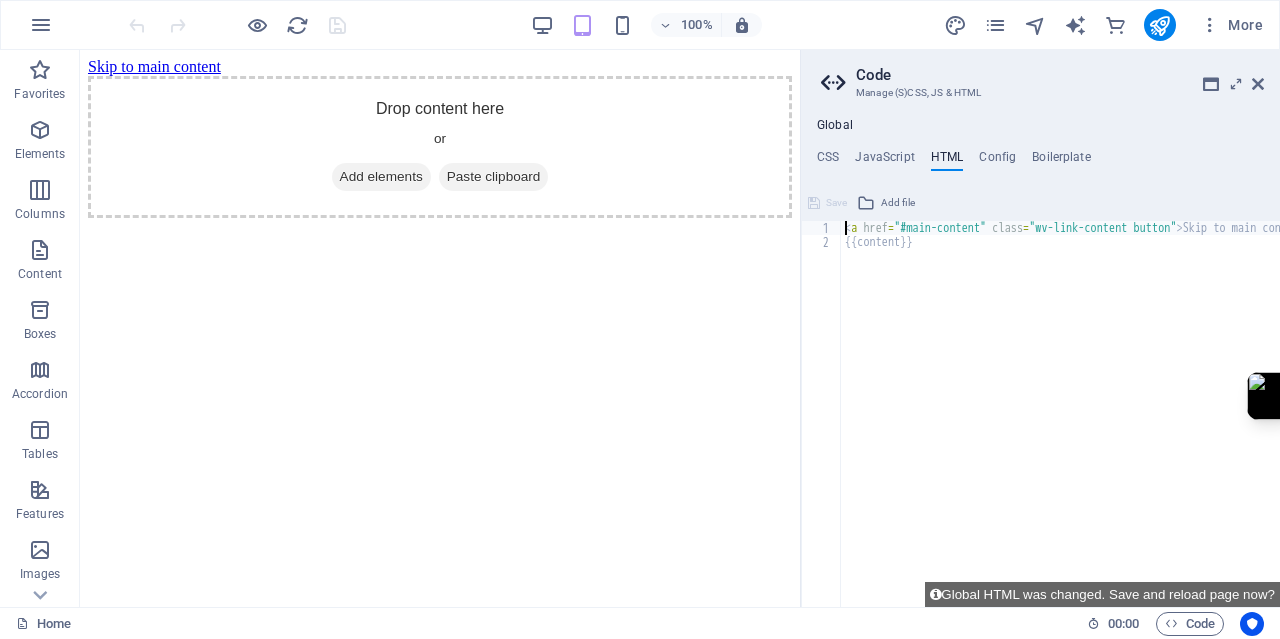 click on "< a   href = "#main-content"   class = "wv-link-content button" > Skip to main content </ a > {{content}}" at bounding box center (1111, 420) 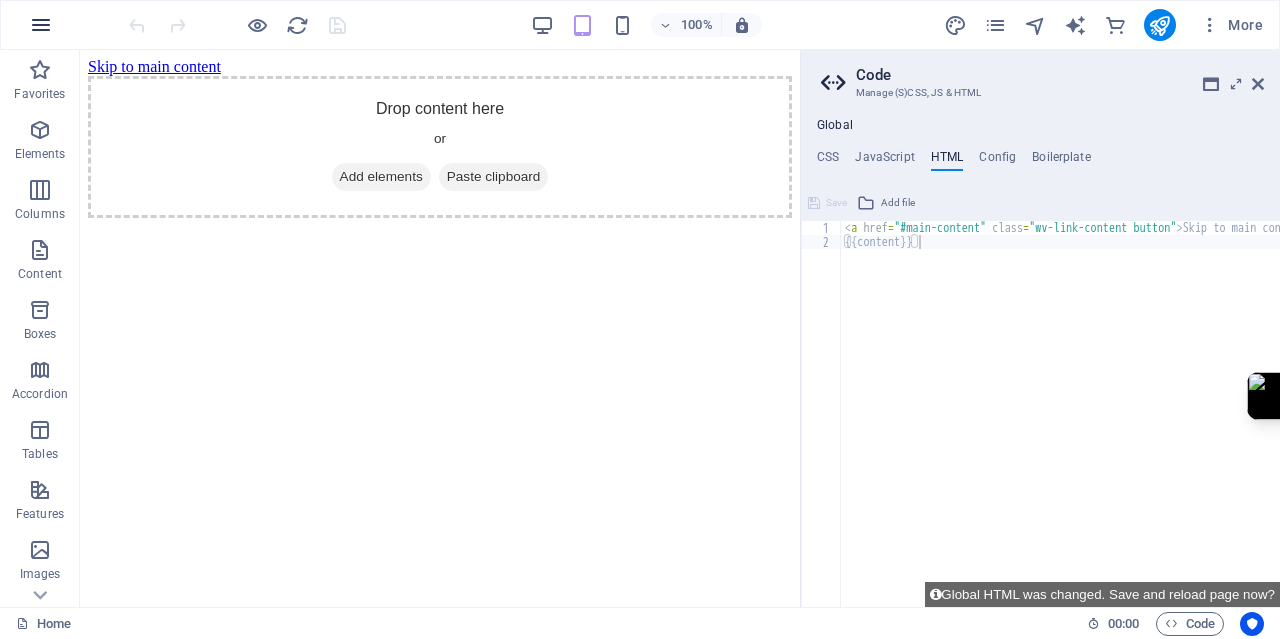 click at bounding box center [41, 25] 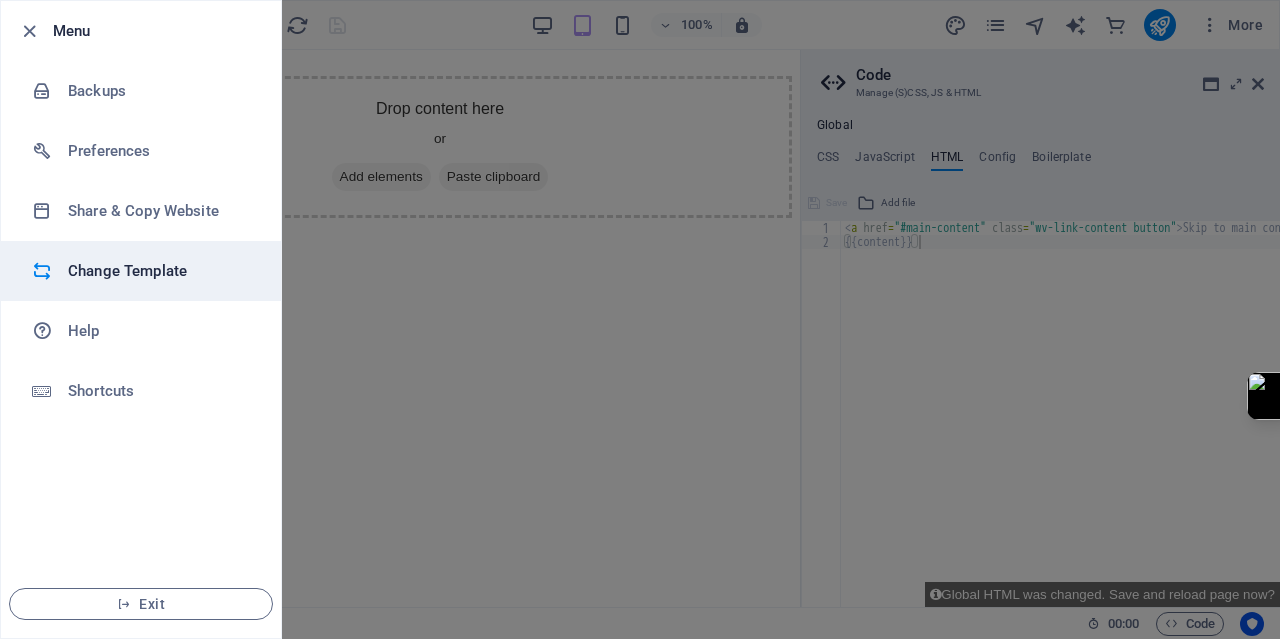 click on "Change Template" at bounding box center (160, 271) 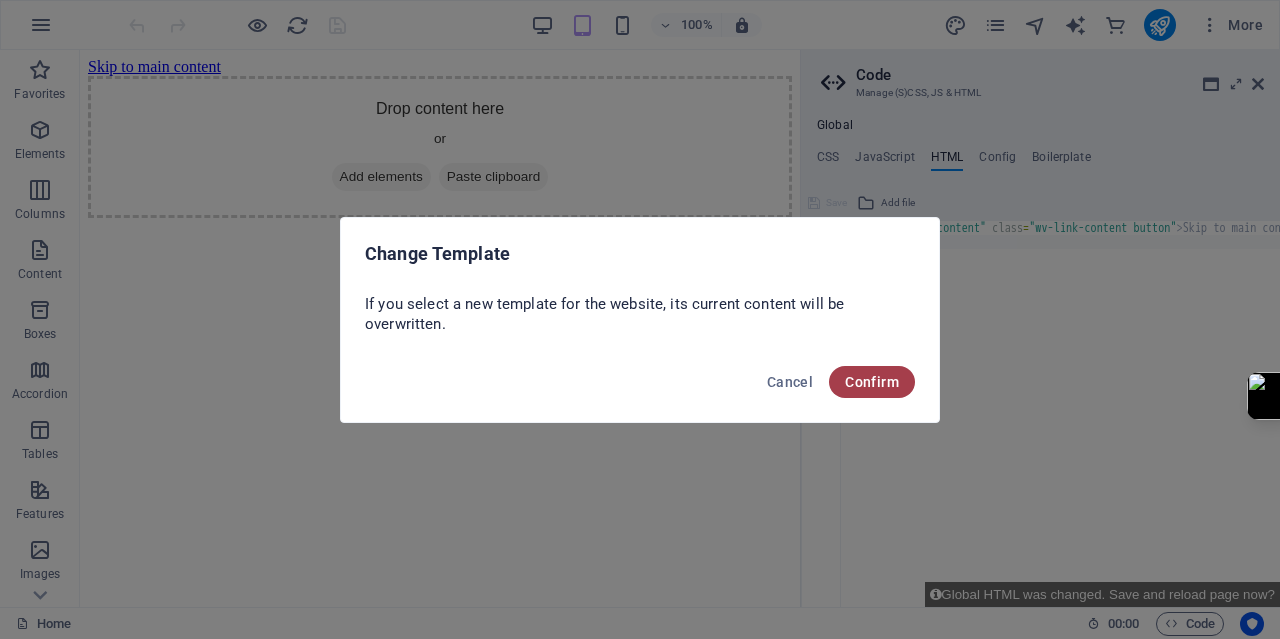 click on "Confirm" at bounding box center [872, 382] 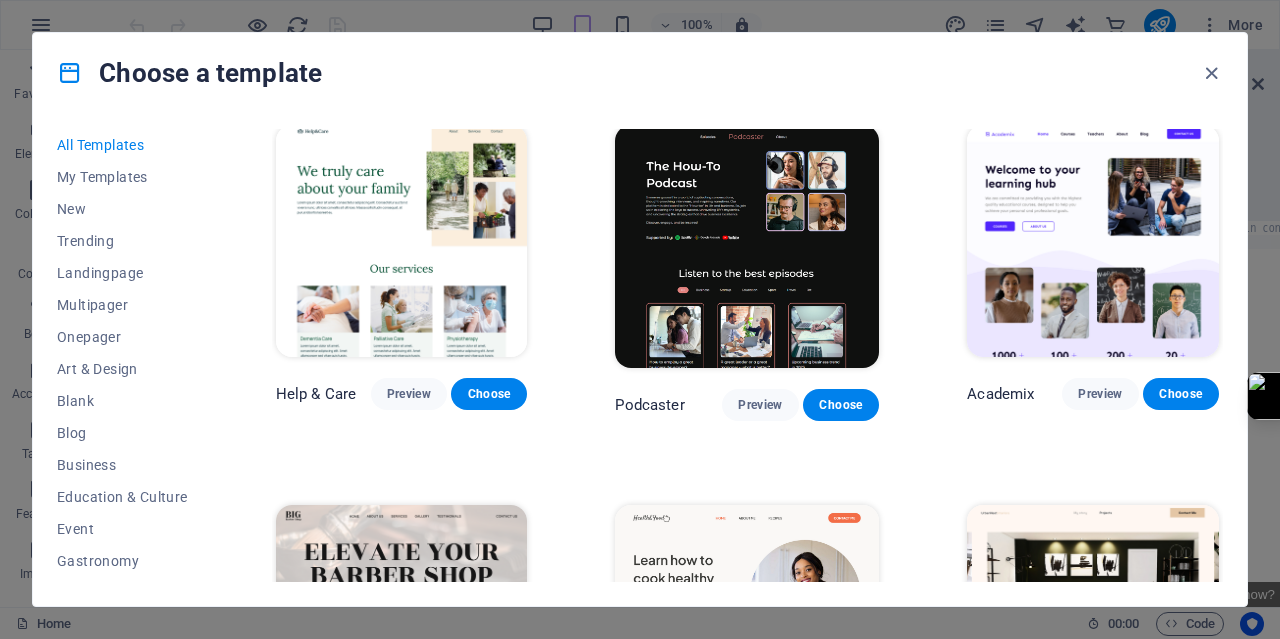 scroll, scrollTop: 2167, scrollLeft: 0, axis: vertical 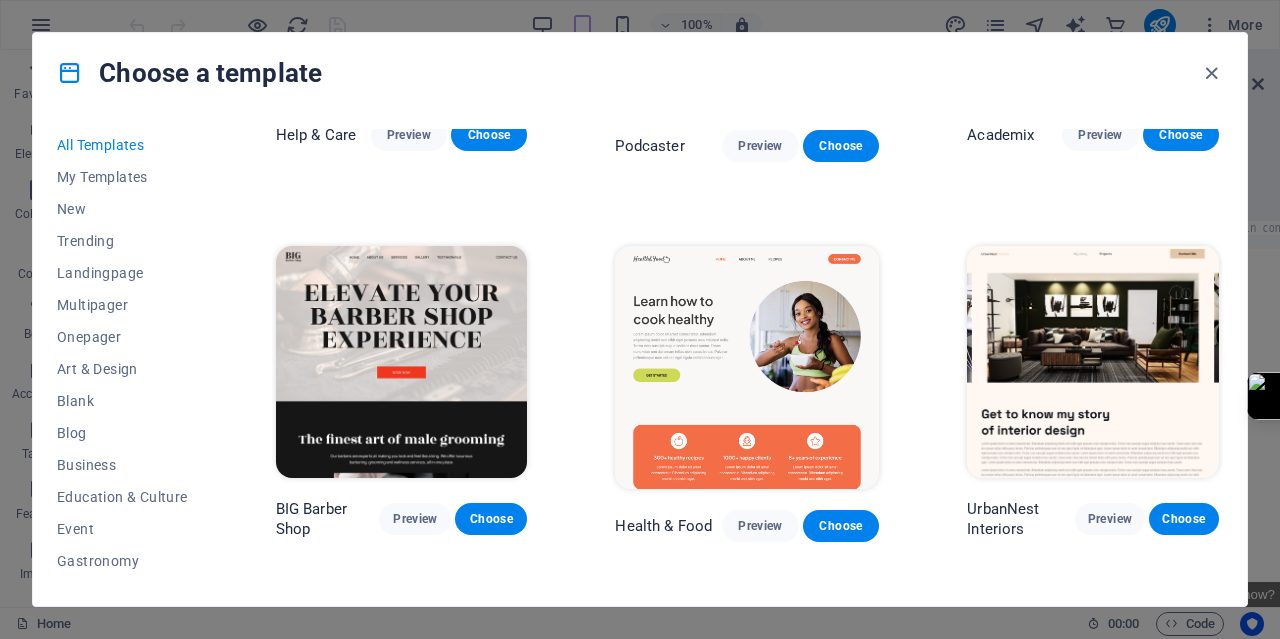 click at bounding box center [402, 362] 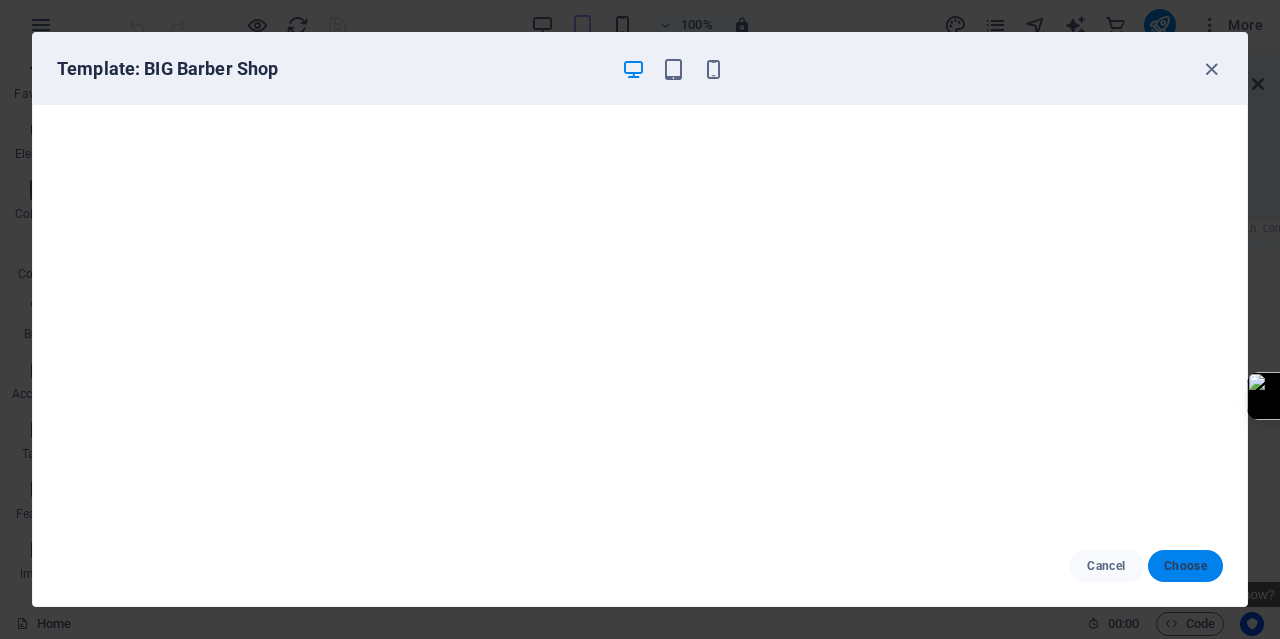 click on "Choose" at bounding box center (1185, 566) 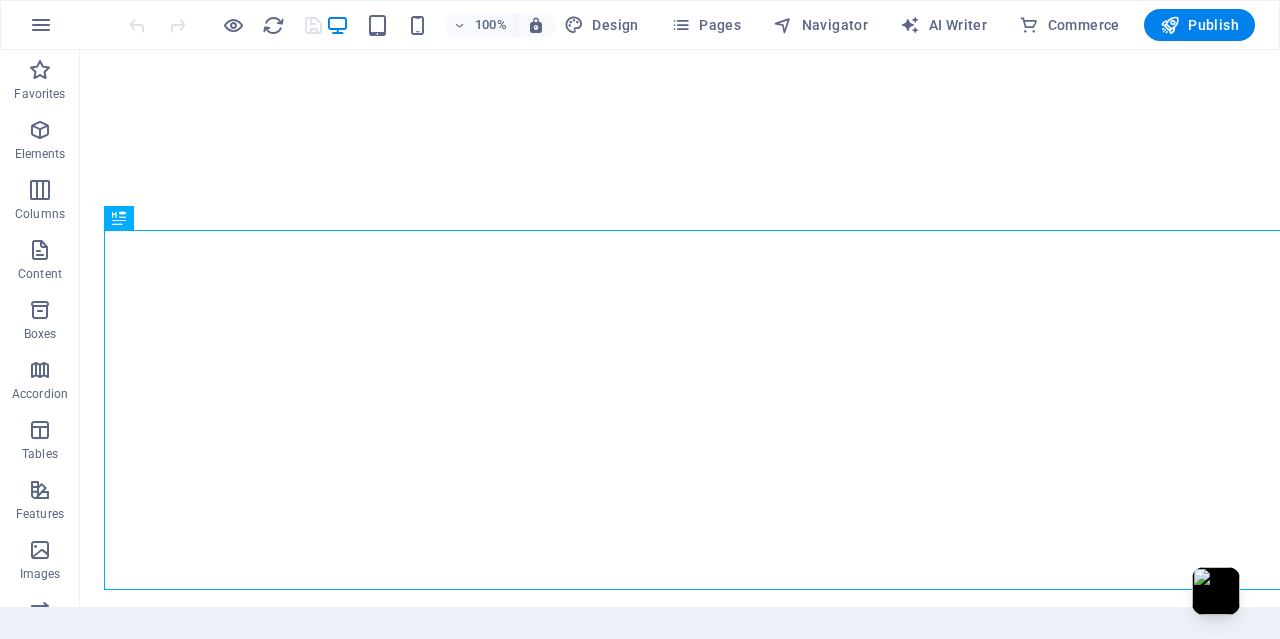 scroll, scrollTop: 0, scrollLeft: 0, axis: both 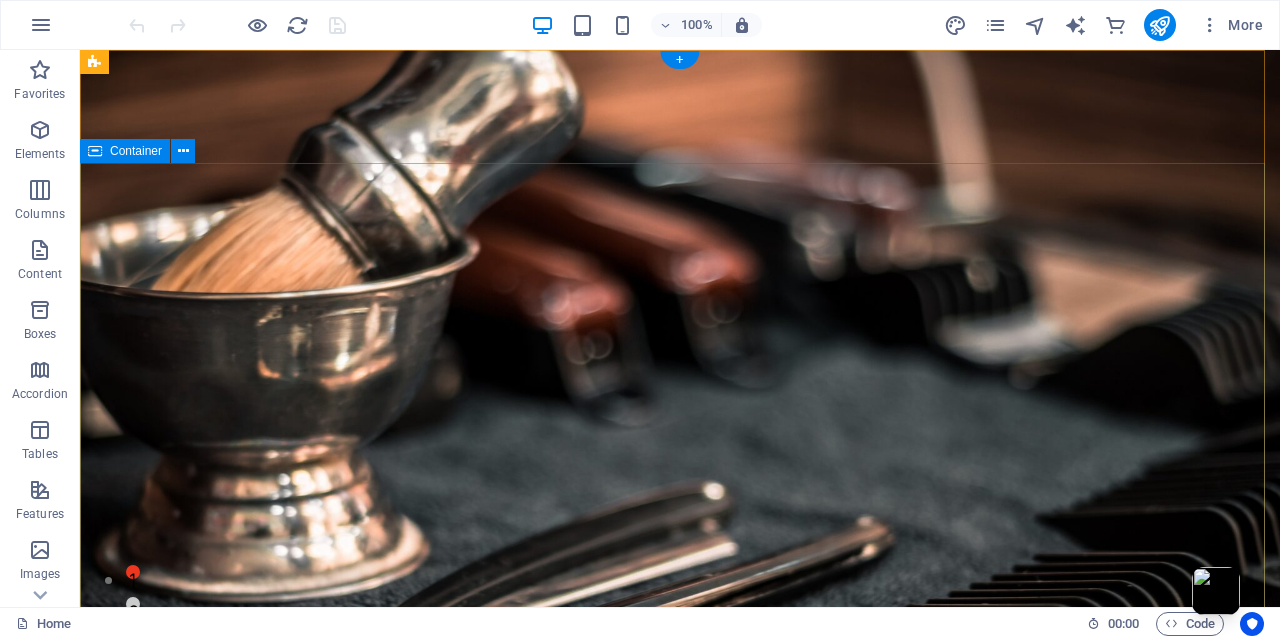 click on "Elevate Your barber shop experience Book Now" at bounding box center [680, 1339] 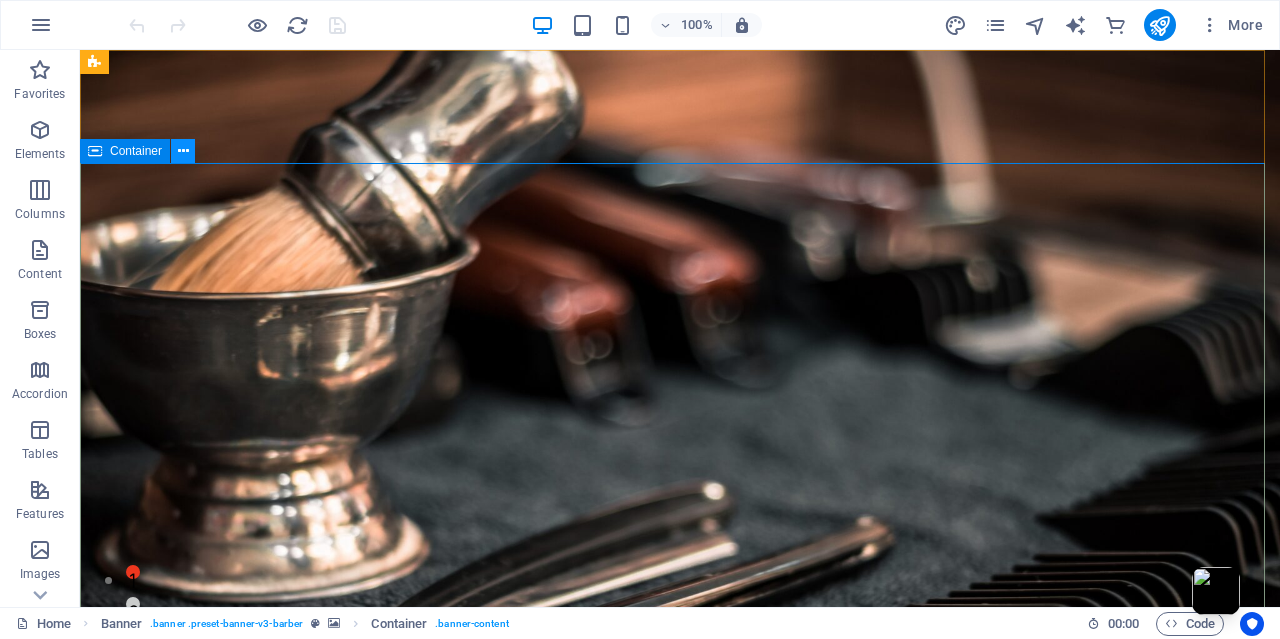 click at bounding box center [183, 151] 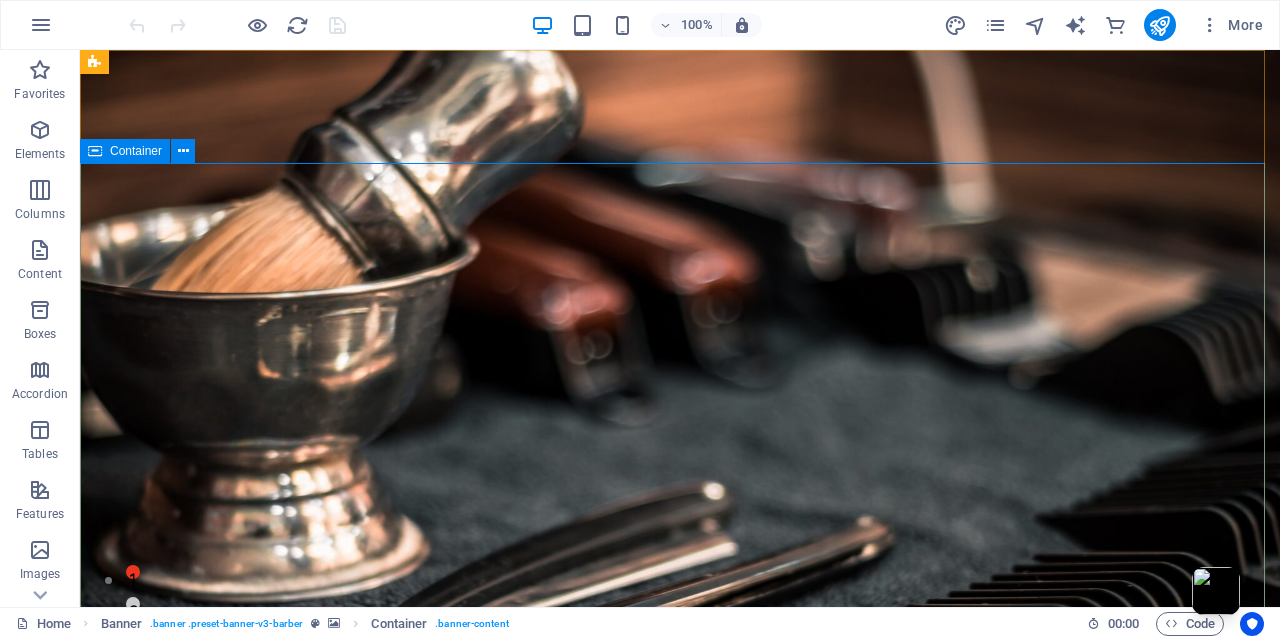 click on "Container" at bounding box center (144, 151) 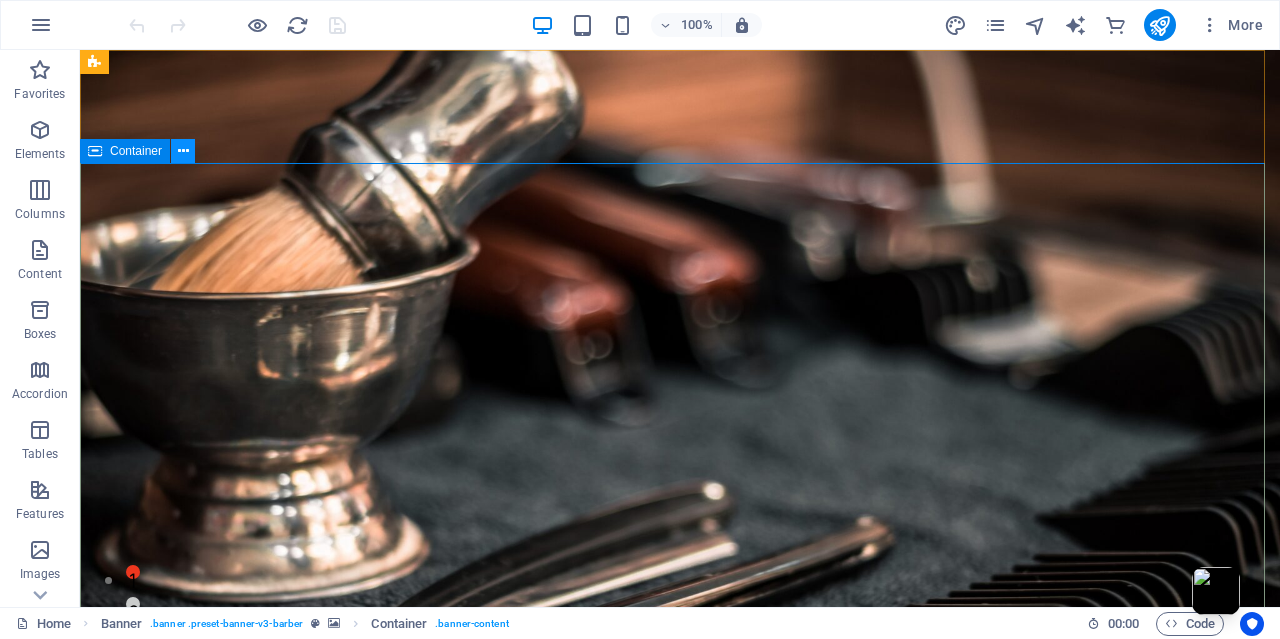 click at bounding box center [183, 151] 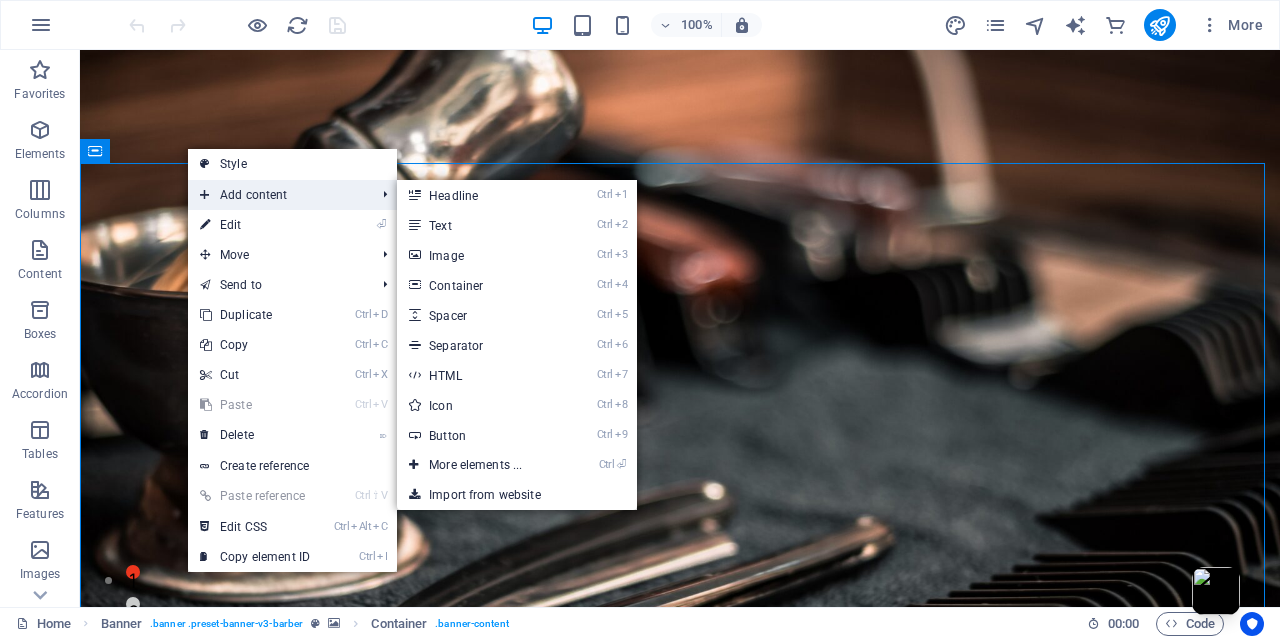 click on "Add content" at bounding box center [277, 195] 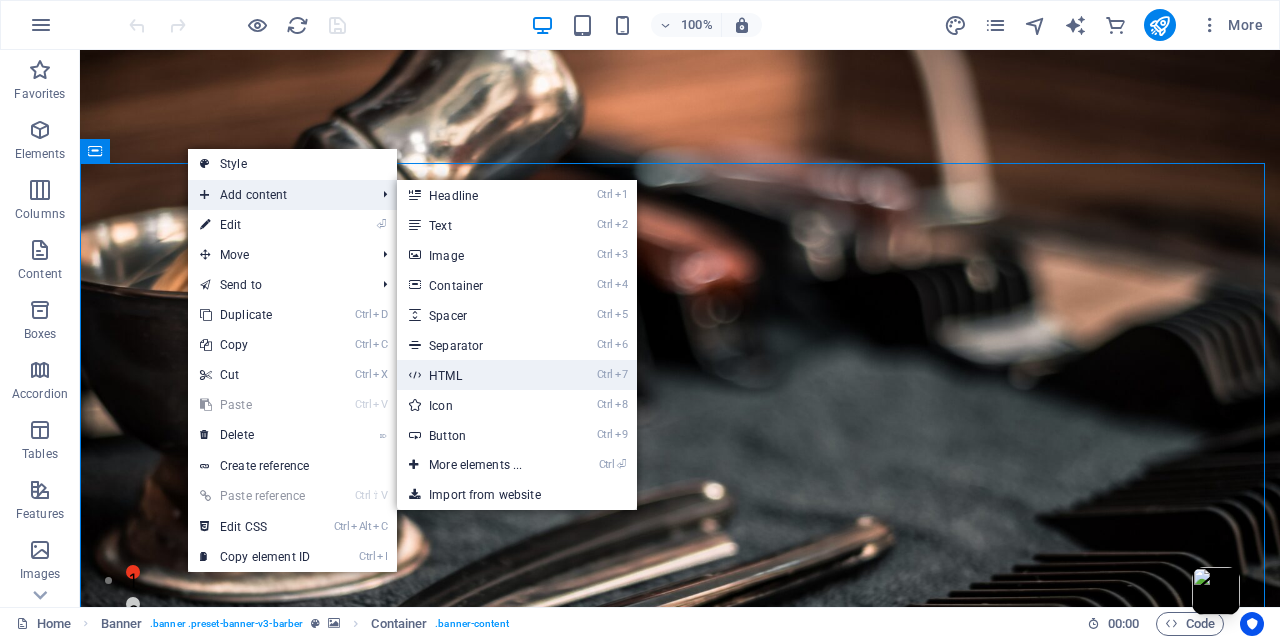 click on "Ctrl 7  HTML" at bounding box center [479, 375] 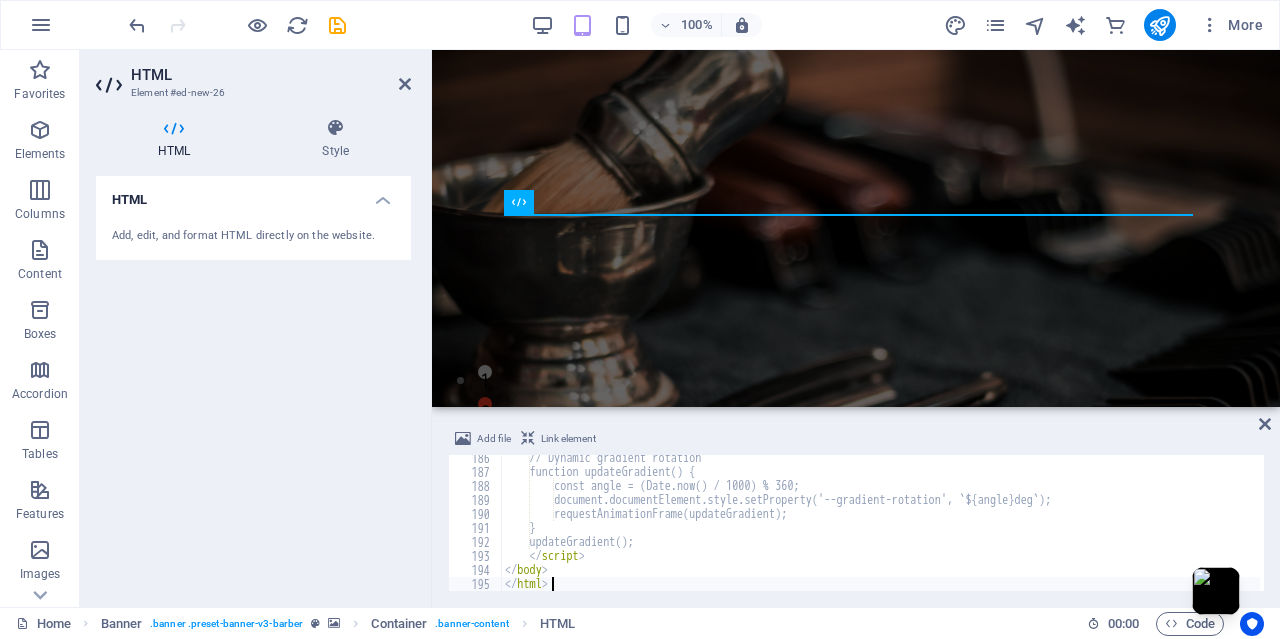 scroll, scrollTop: 2594, scrollLeft: 0, axis: vertical 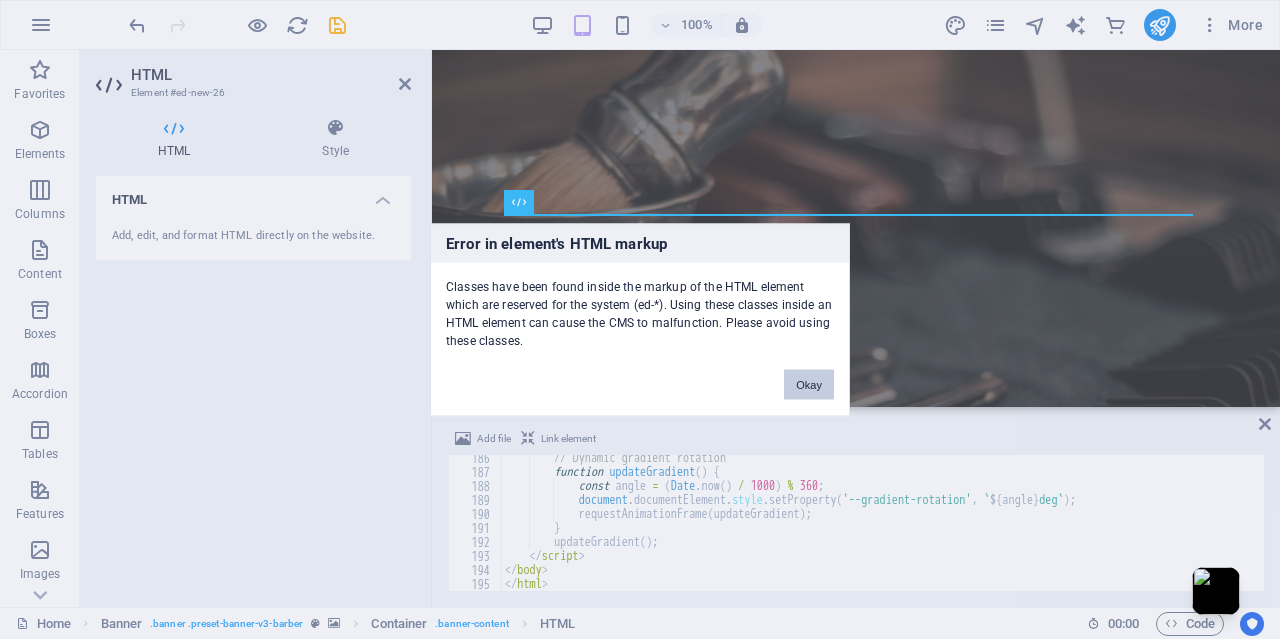 click on "Okay" at bounding box center (809, 384) 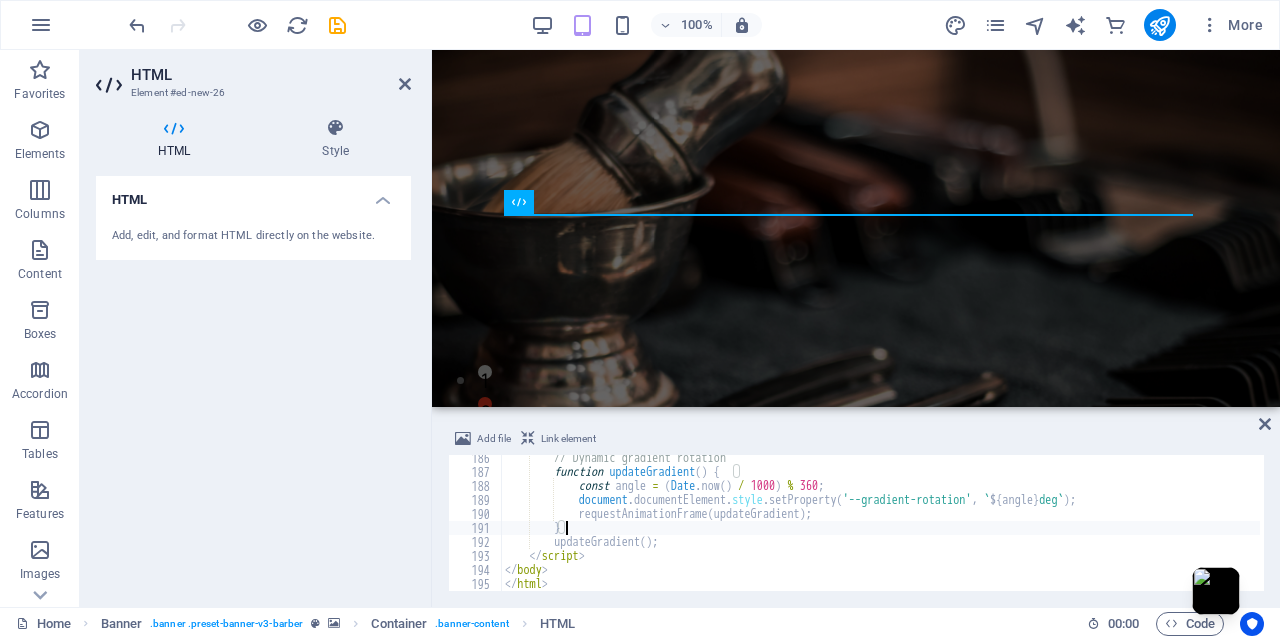 type on "</body>
</html>" 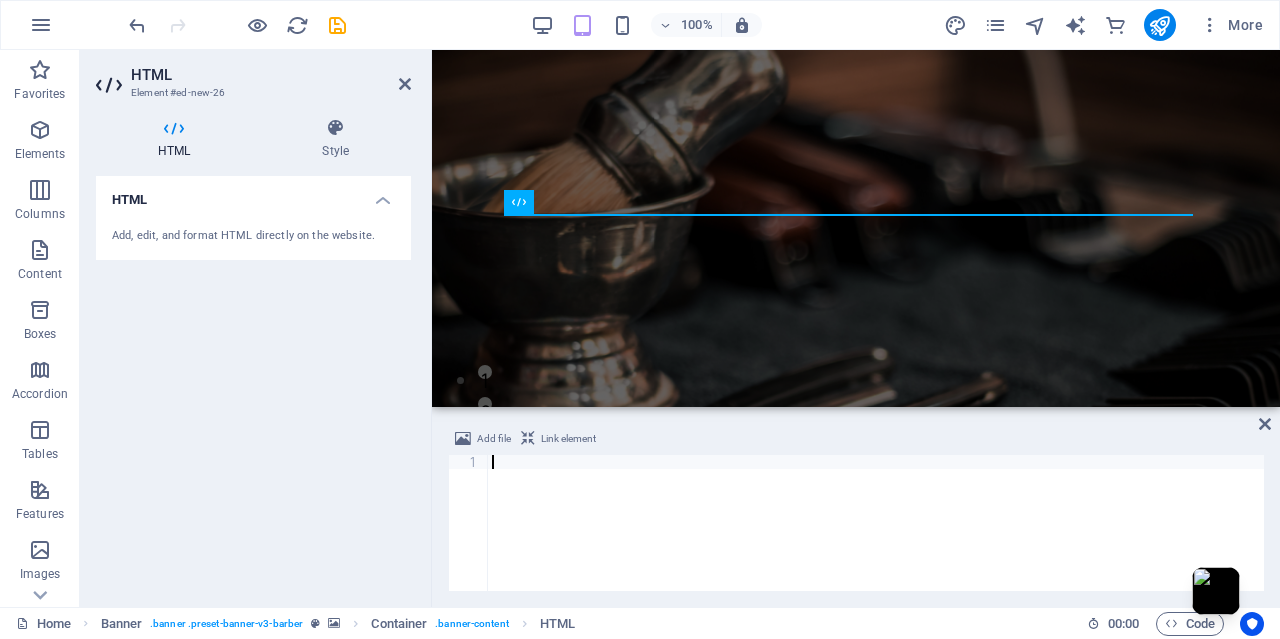 paste on "}" 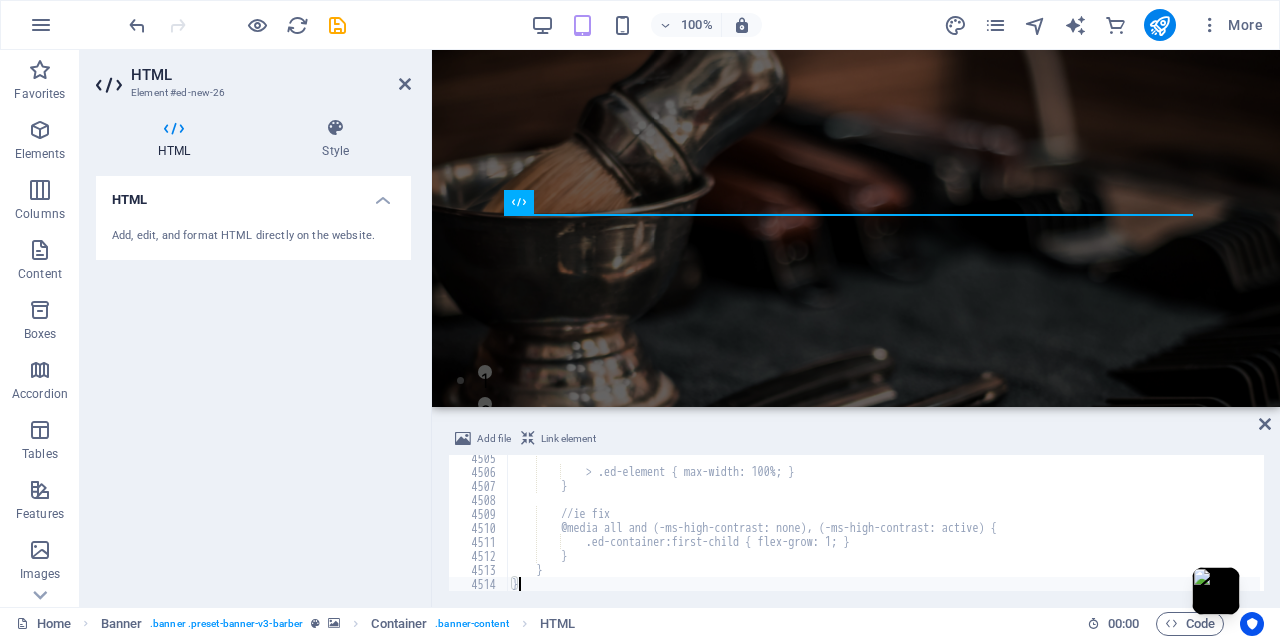 scroll, scrollTop: 32636, scrollLeft: 0, axis: vertical 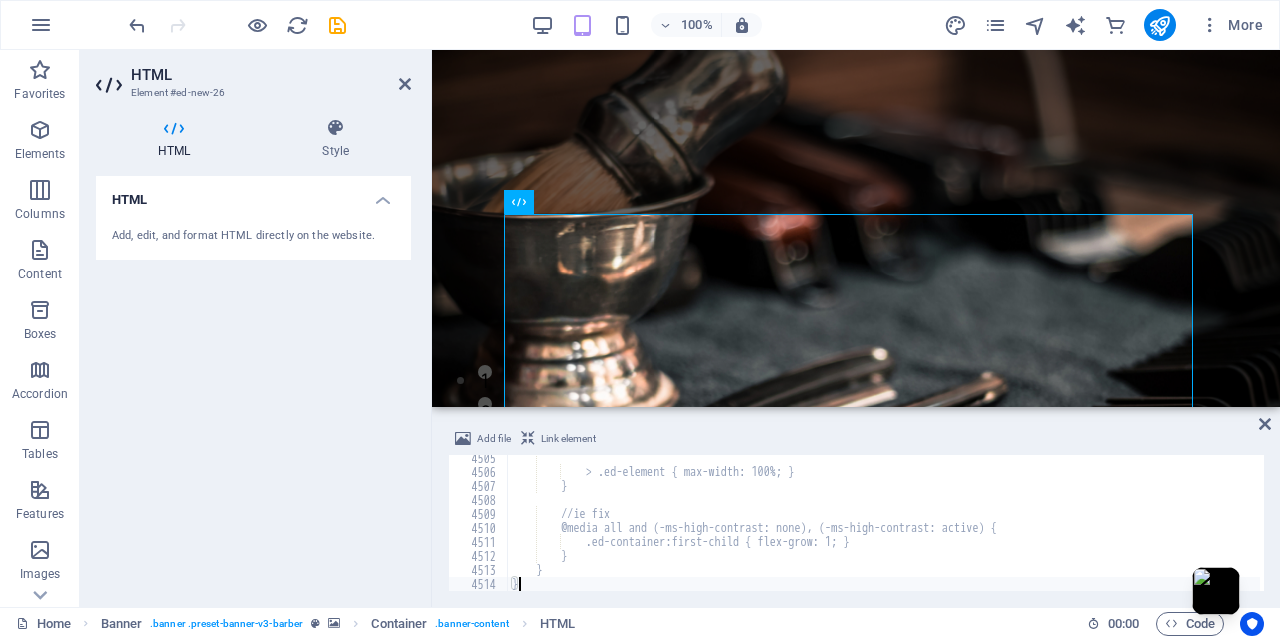 type 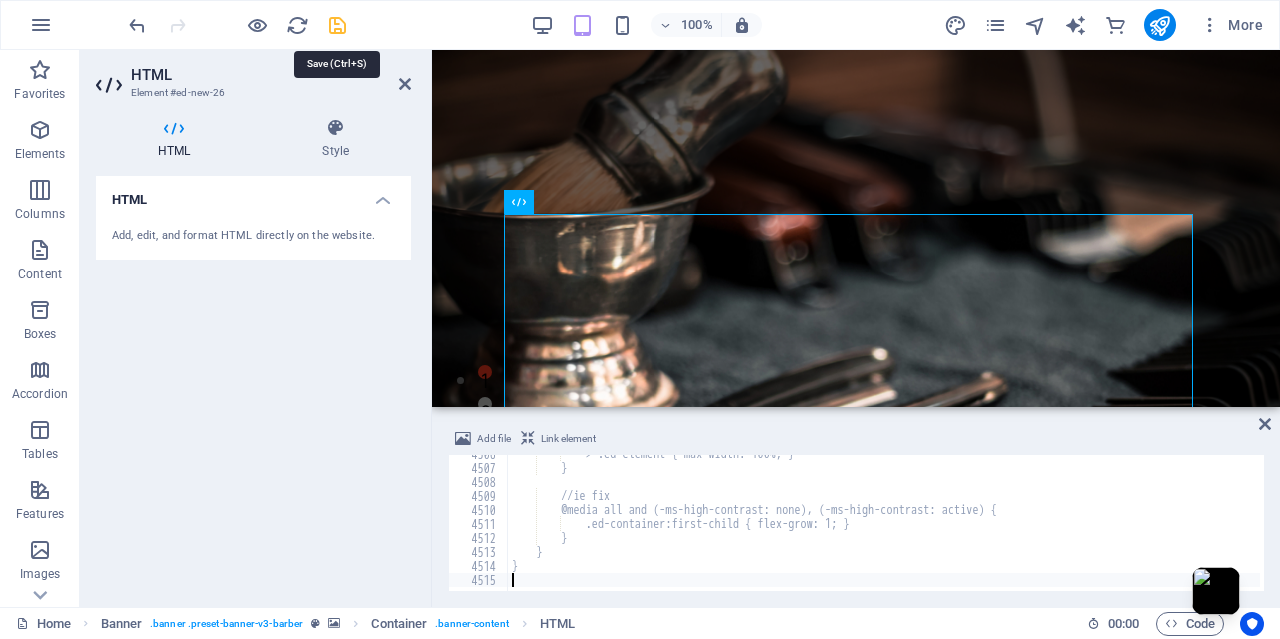 click at bounding box center [337, 25] 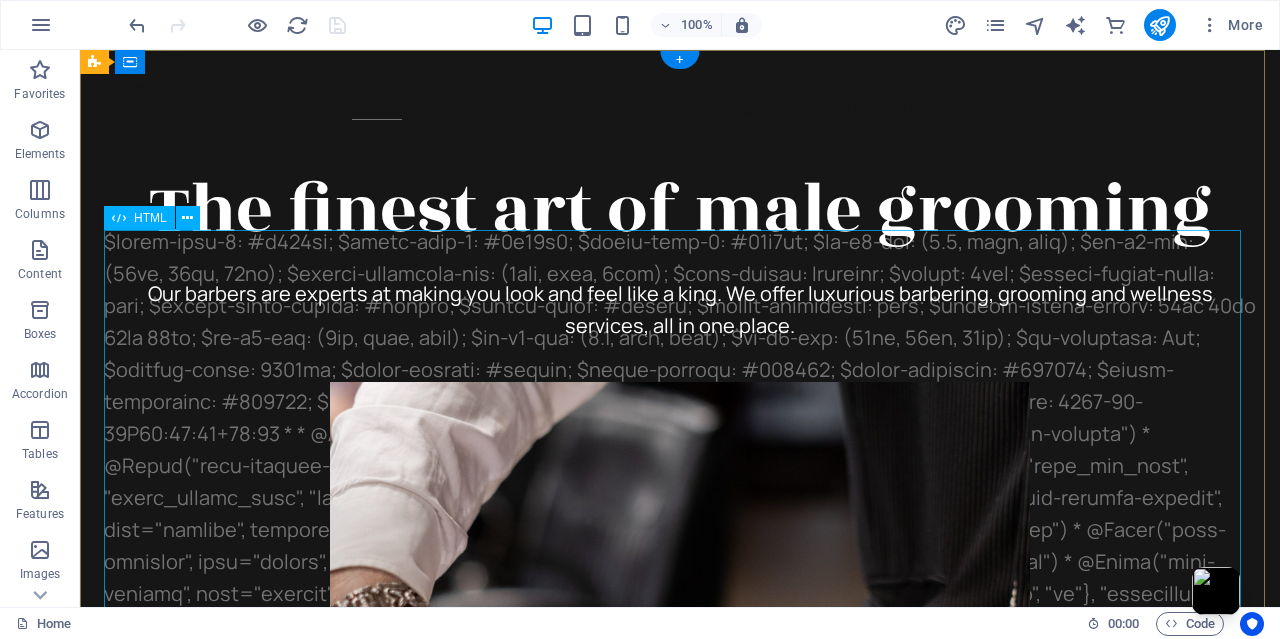 scroll, scrollTop: 0, scrollLeft: 0, axis: both 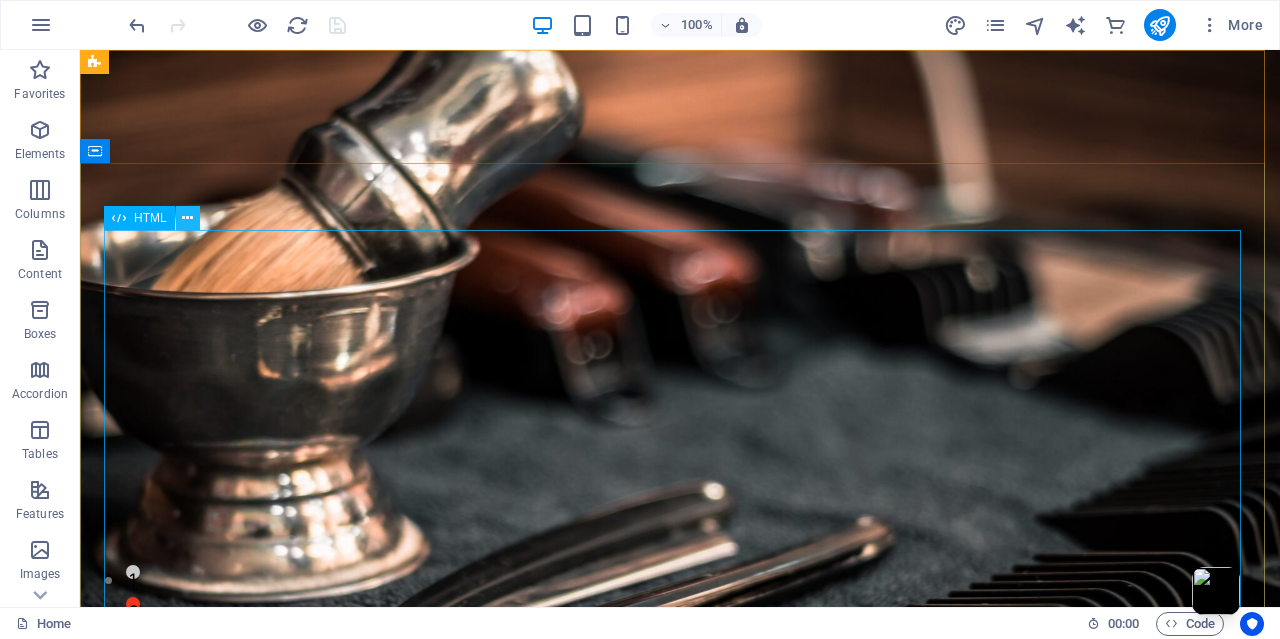 click at bounding box center (187, 218) 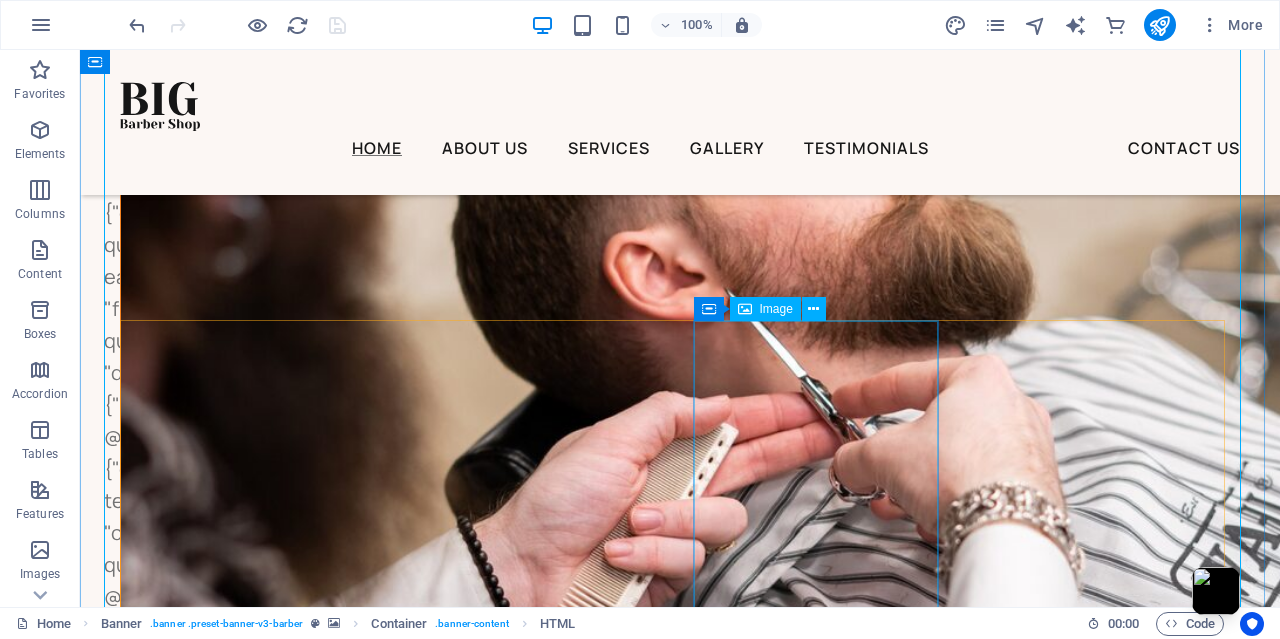 scroll, scrollTop: 5333, scrollLeft: 0, axis: vertical 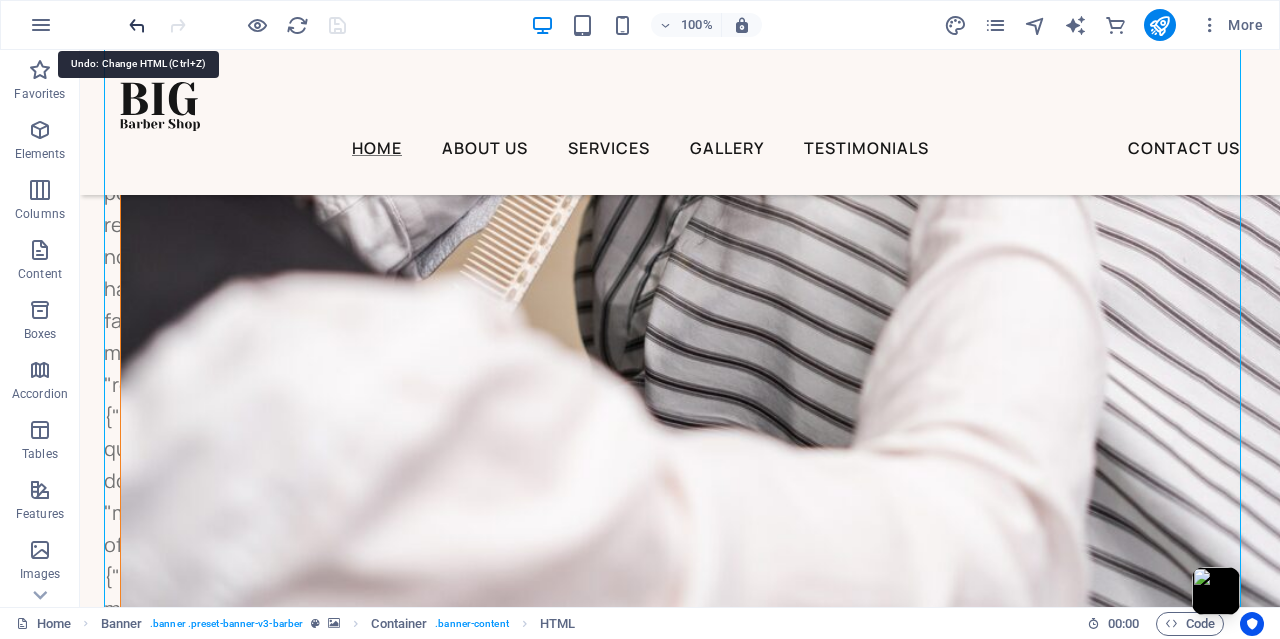 click at bounding box center (137, 25) 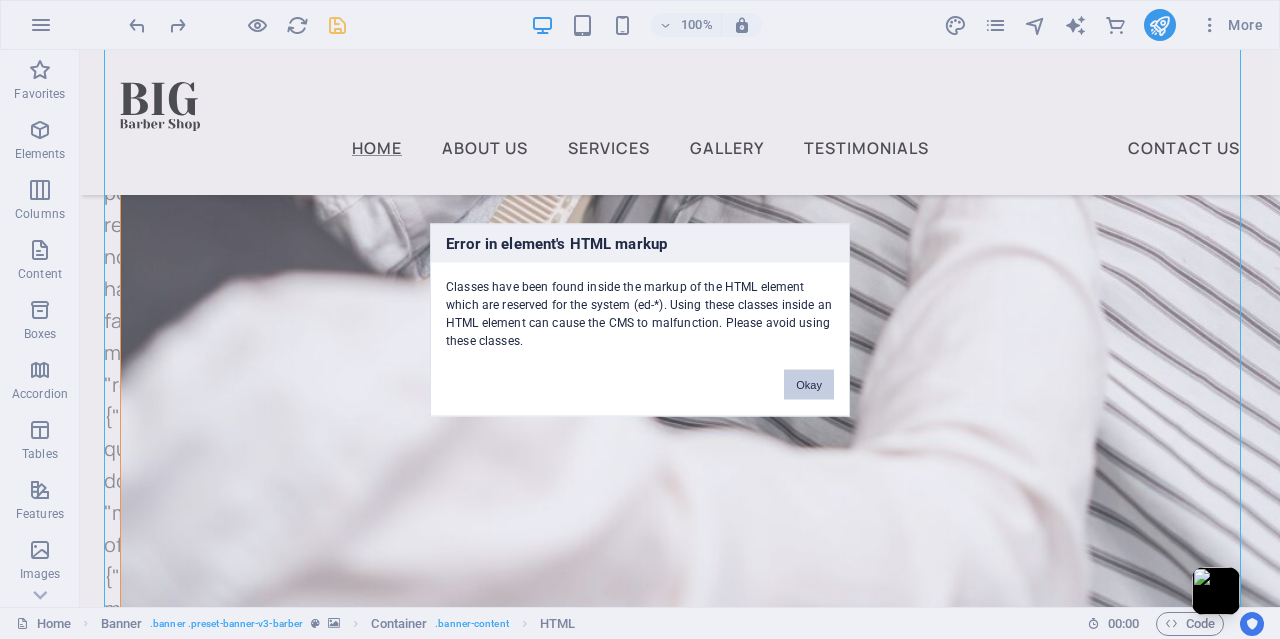 drag, startPoint x: 735, startPoint y: 341, endPoint x: 814, endPoint y: 390, distance: 92.96236 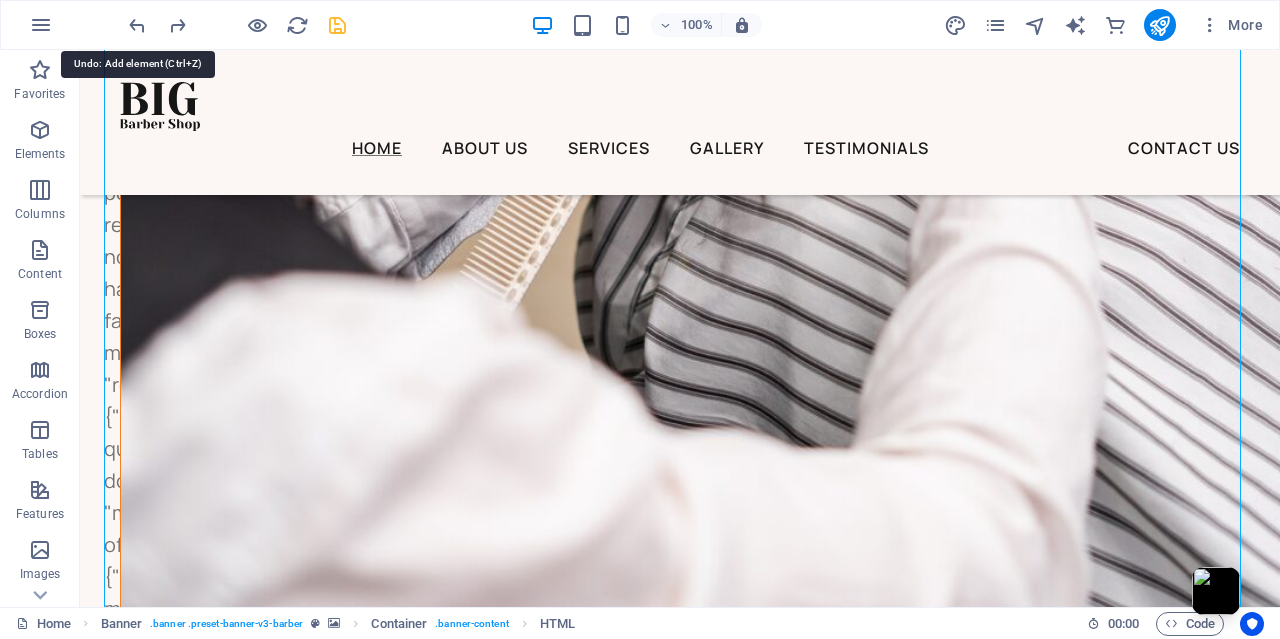 click at bounding box center [137, 25] 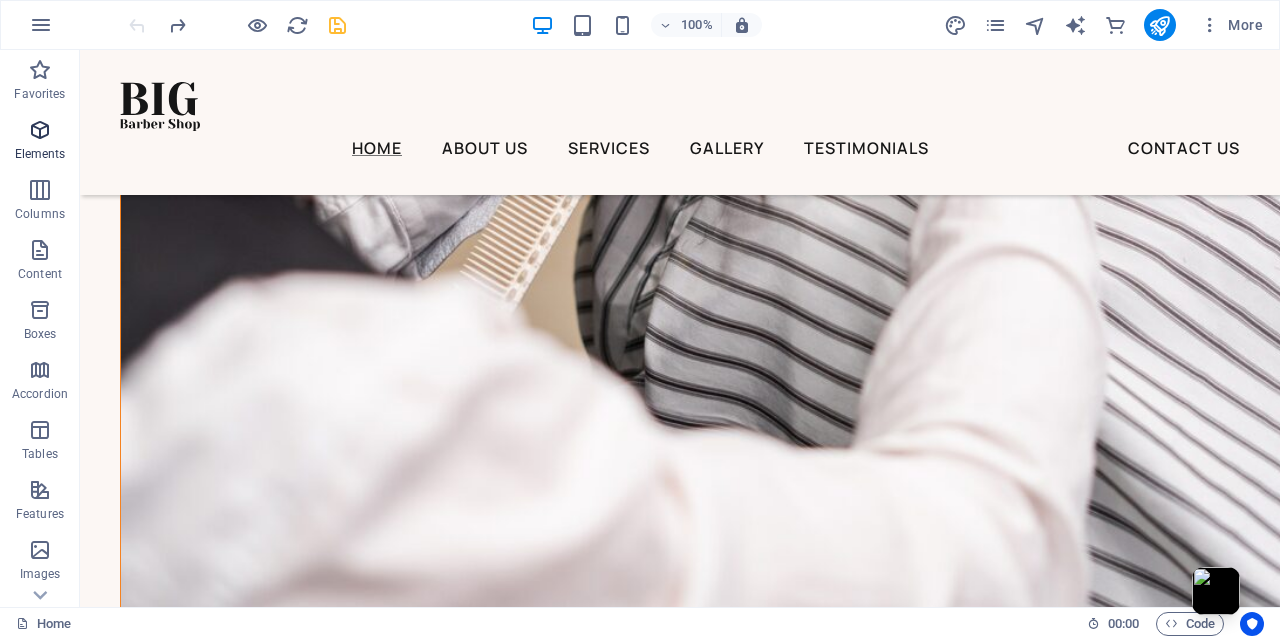 drag, startPoint x: 36, startPoint y: 140, endPoint x: 107, endPoint y: 215, distance: 103.27633 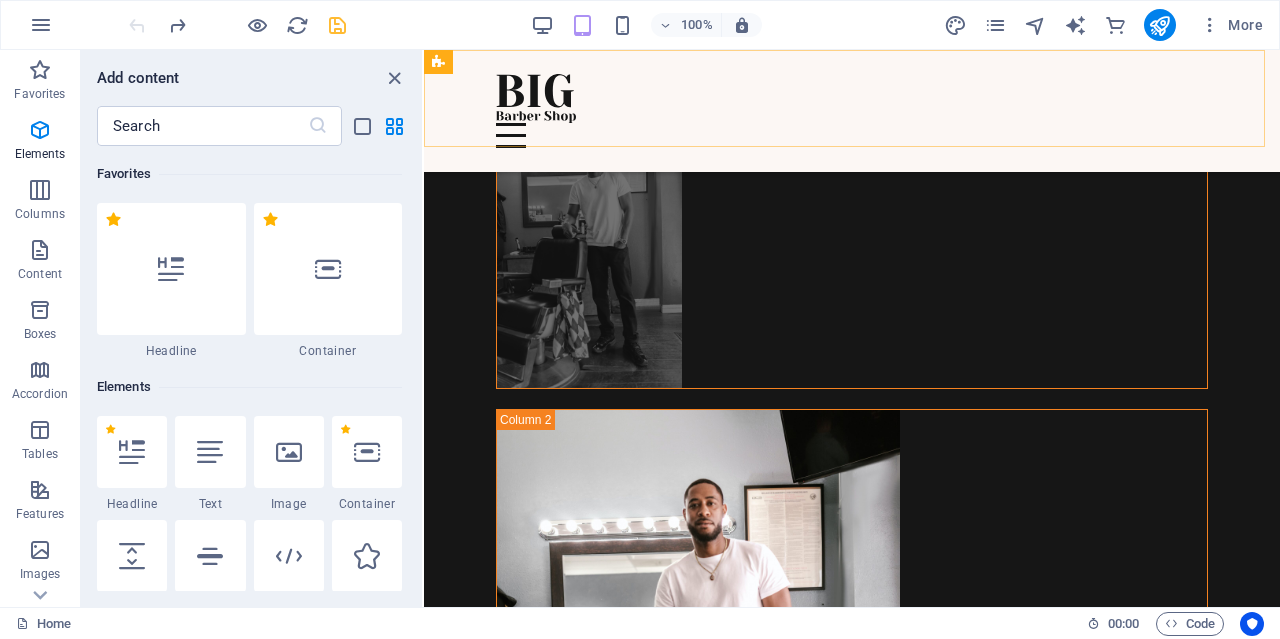 scroll, scrollTop: 5000, scrollLeft: 0, axis: vertical 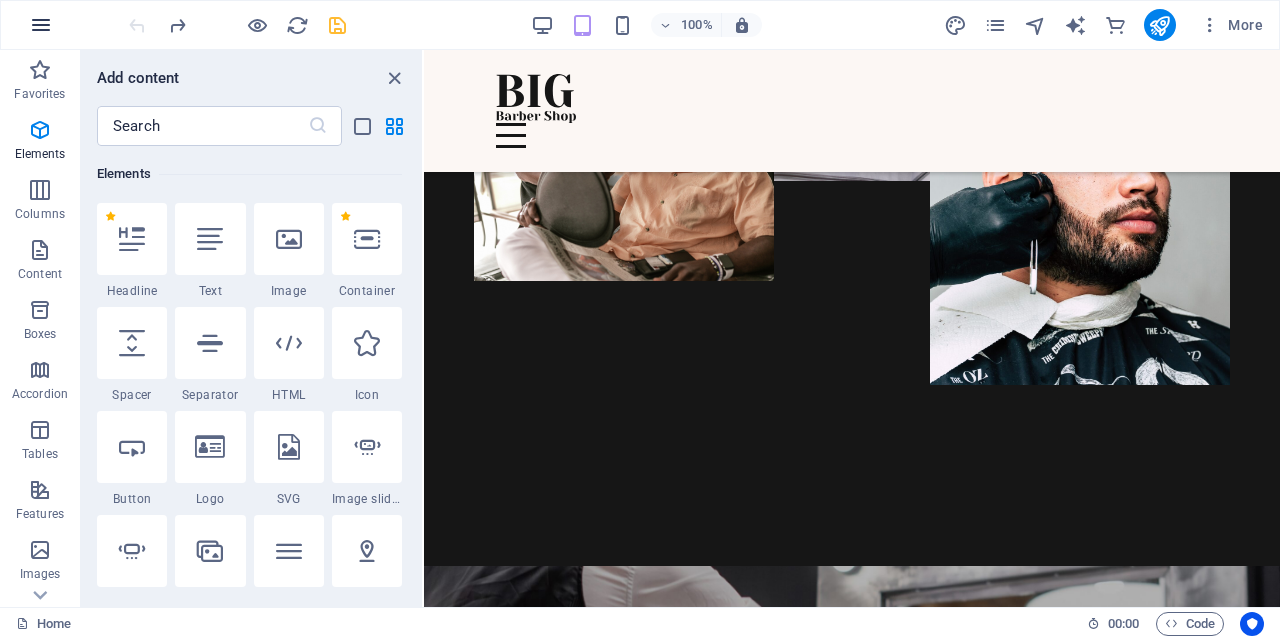 click at bounding box center (41, 25) 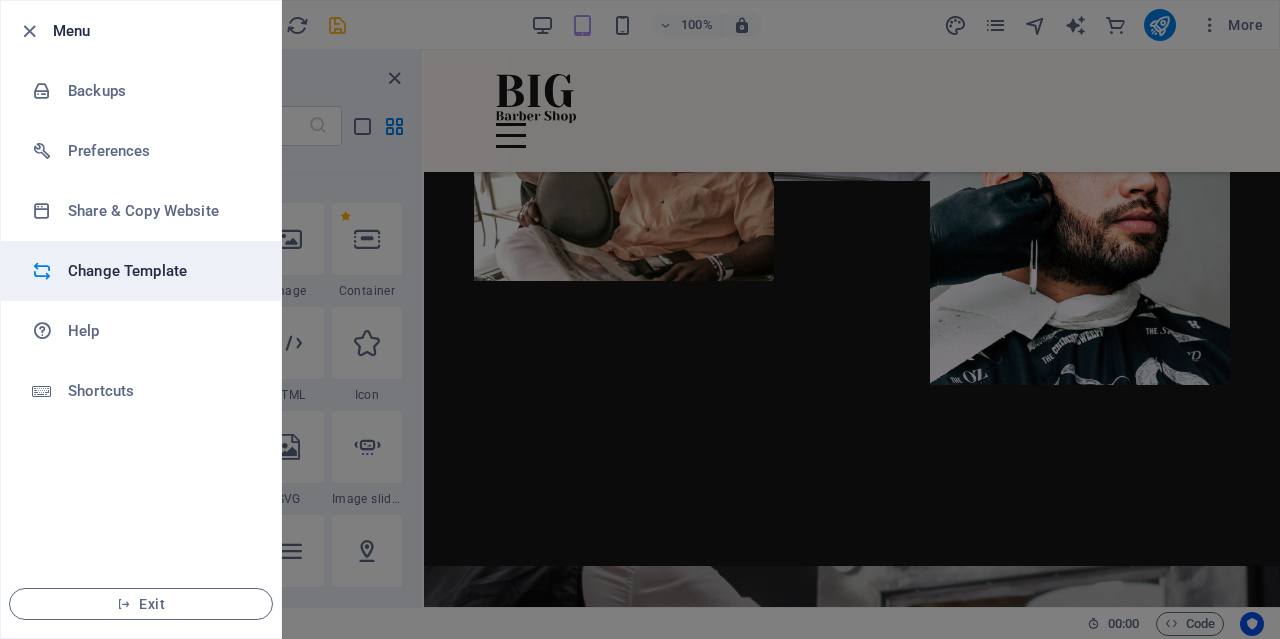 click on "Change Template" at bounding box center (141, 271) 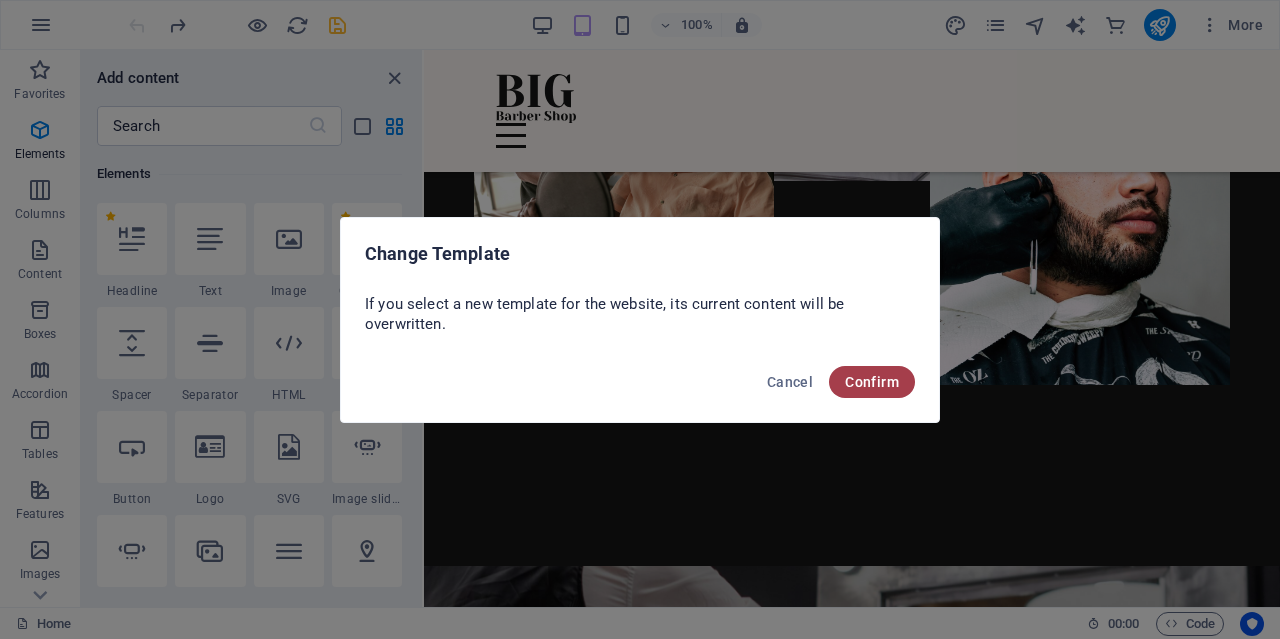 click on "Confirm" at bounding box center [872, 382] 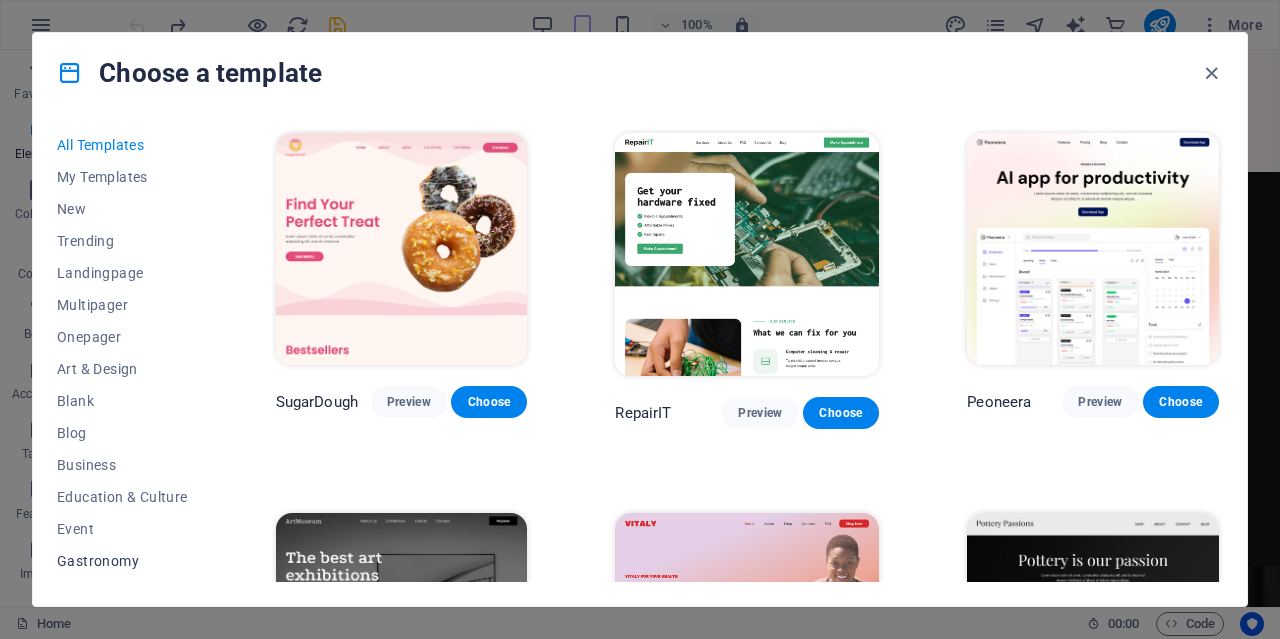 scroll, scrollTop: 167, scrollLeft: 0, axis: vertical 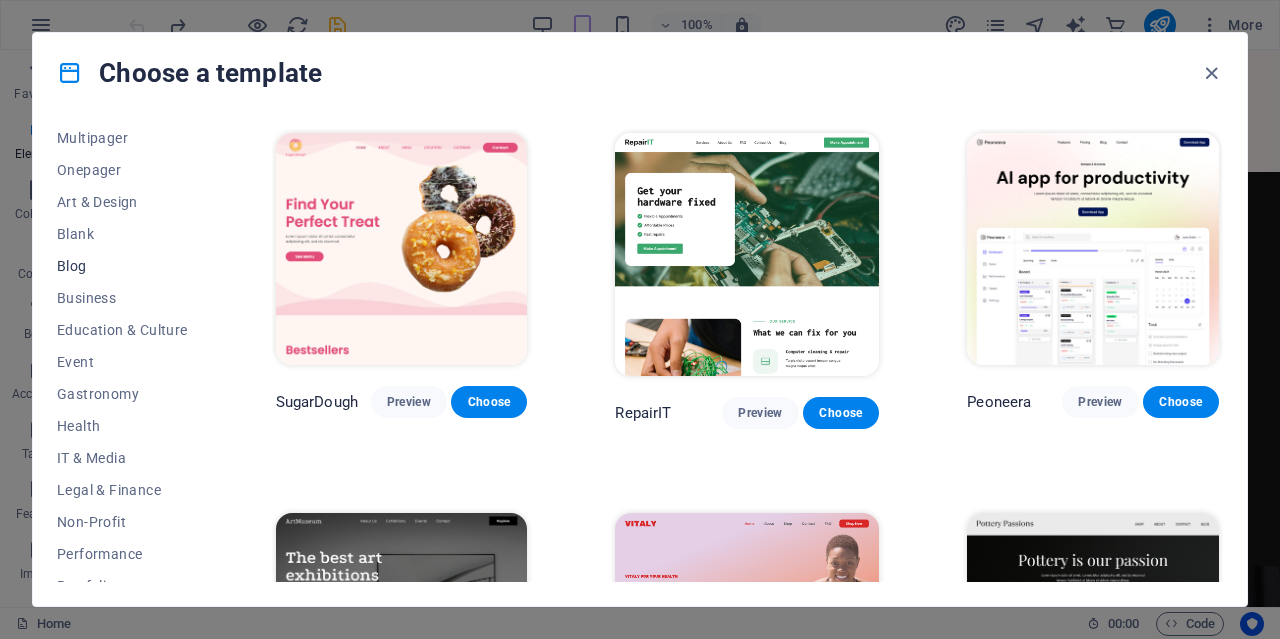 click on "Blog" at bounding box center (122, 266) 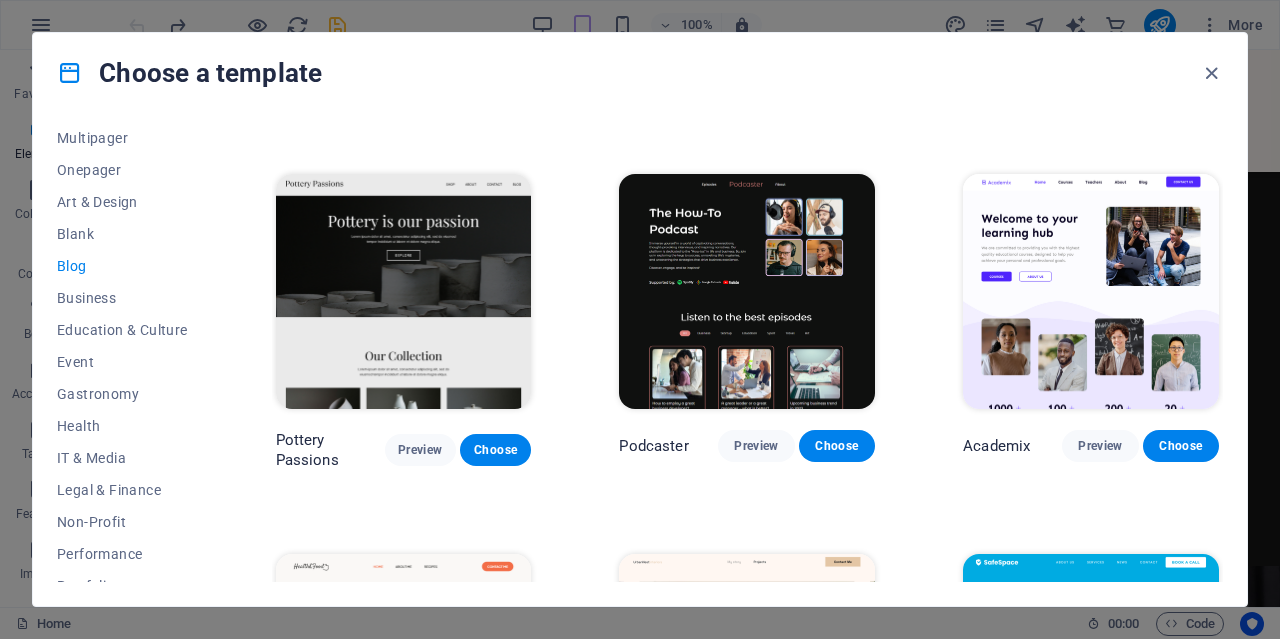 scroll, scrollTop: 333, scrollLeft: 0, axis: vertical 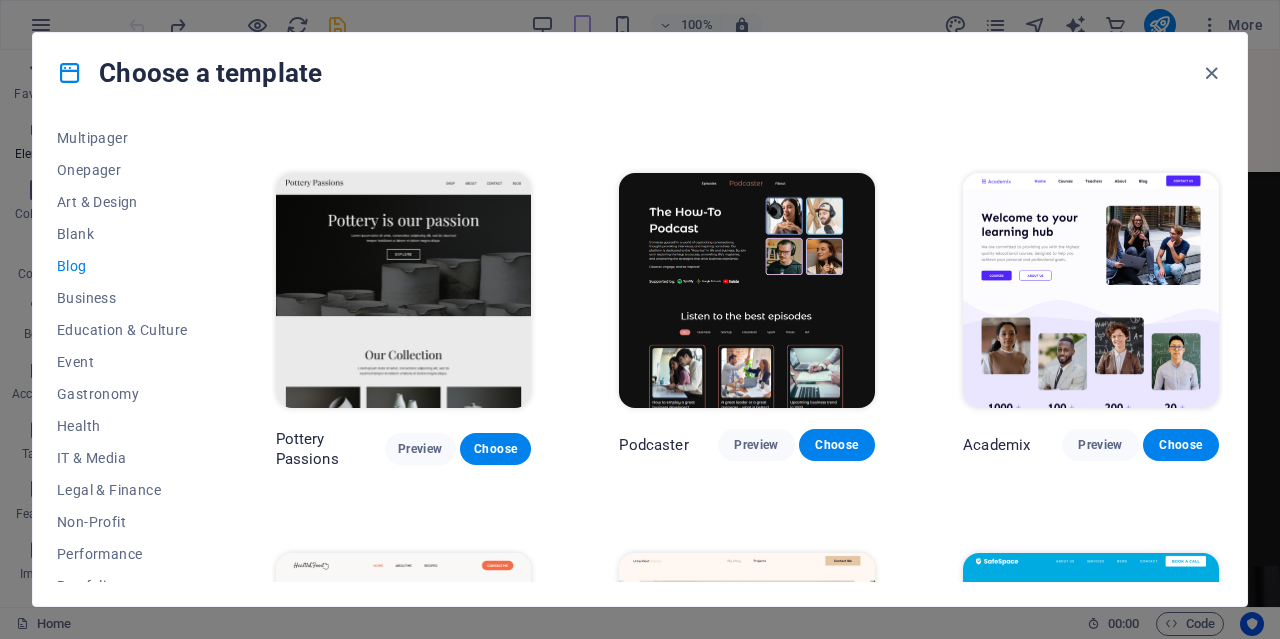 click at bounding box center [747, 291] 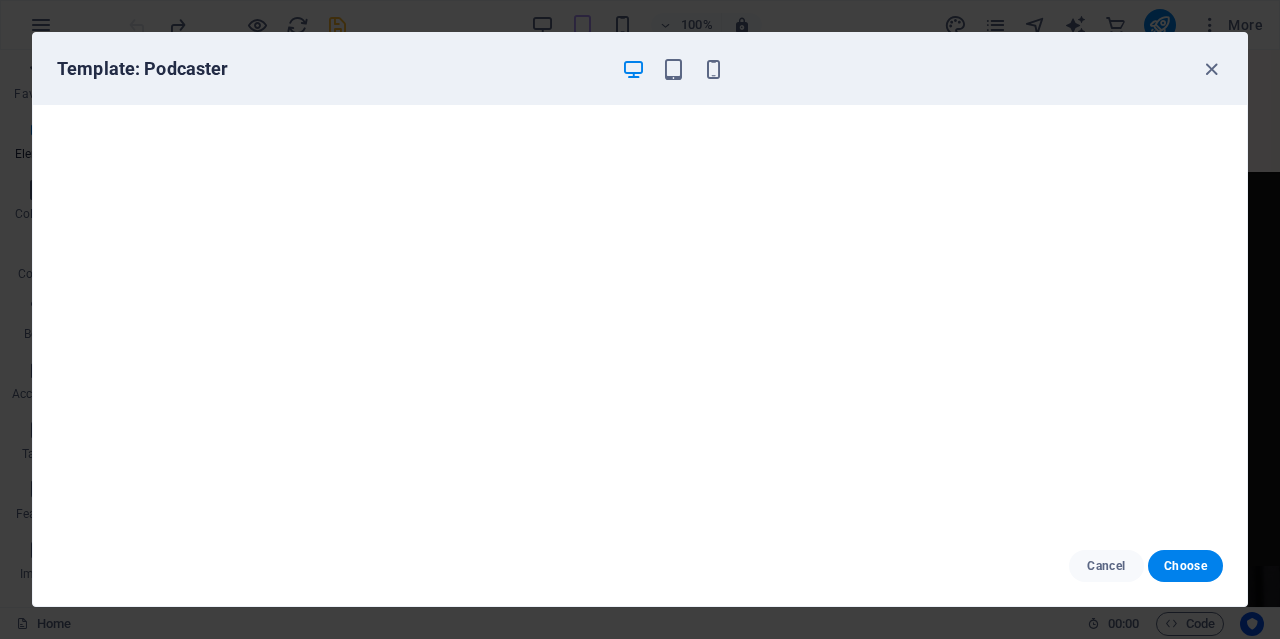 drag, startPoint x: 1196, startPoint y: 555, endPoint x: 537, endPoint y: 105, distance: 797.9856 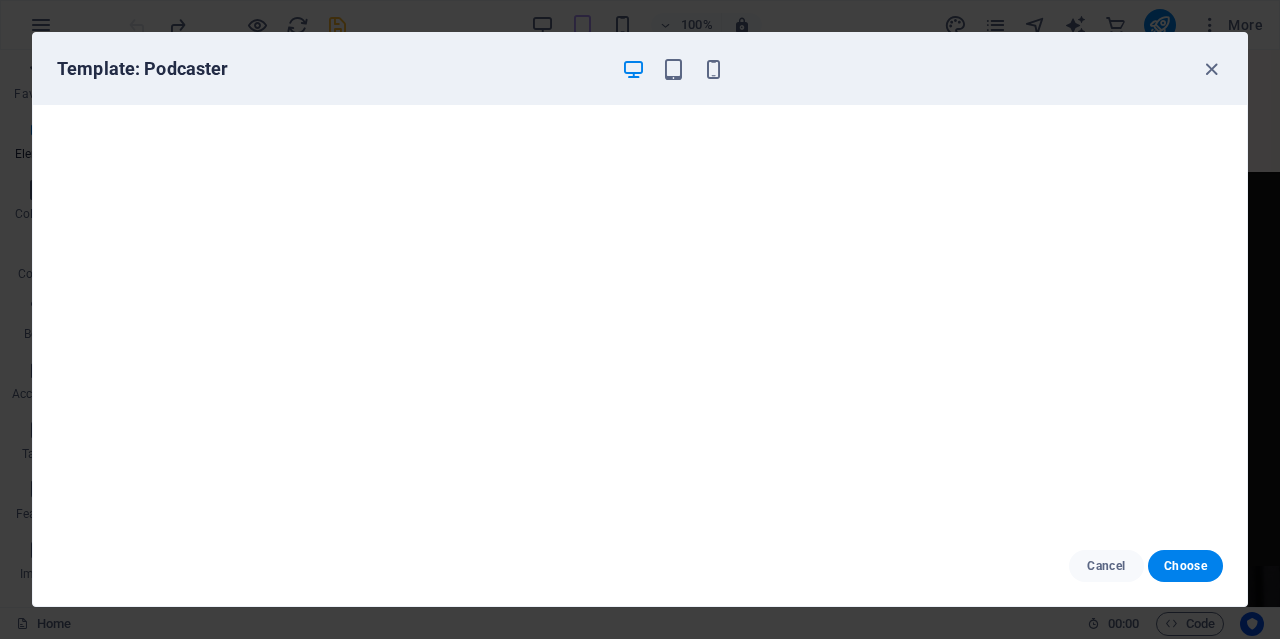 click on "Choose" at bounding box center (1185, 566) 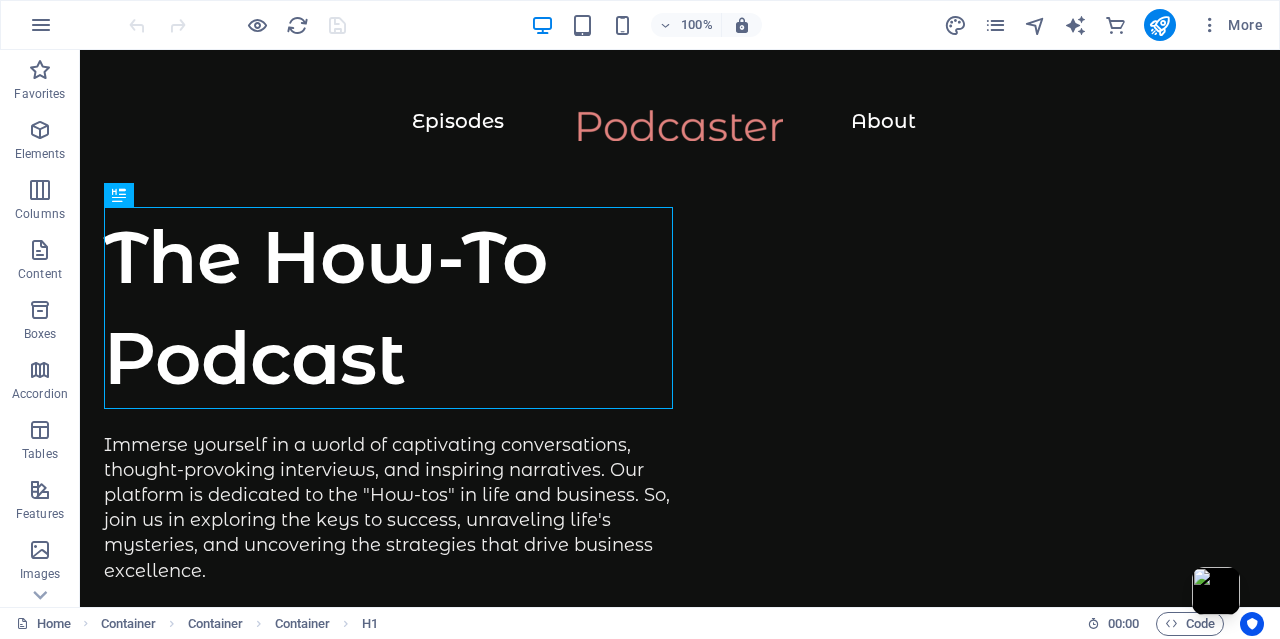 scroll, scrollTop: 0, scrollLeft: 0, axis: both 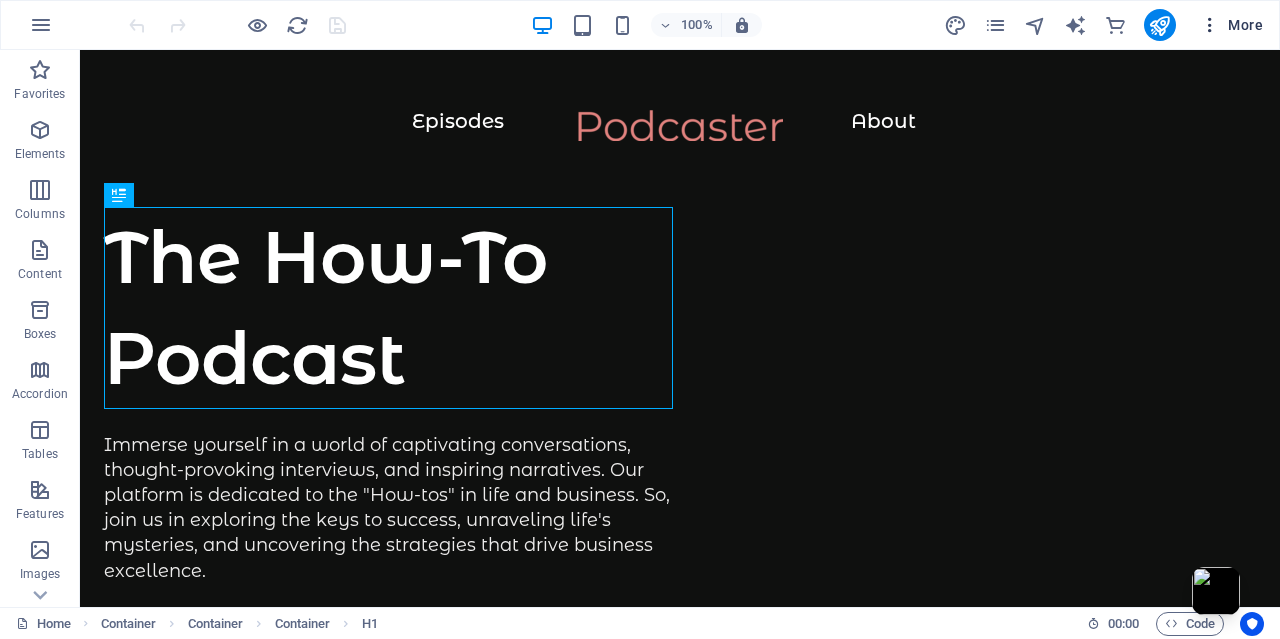 click on "More" at bounding box center [1231, 25] 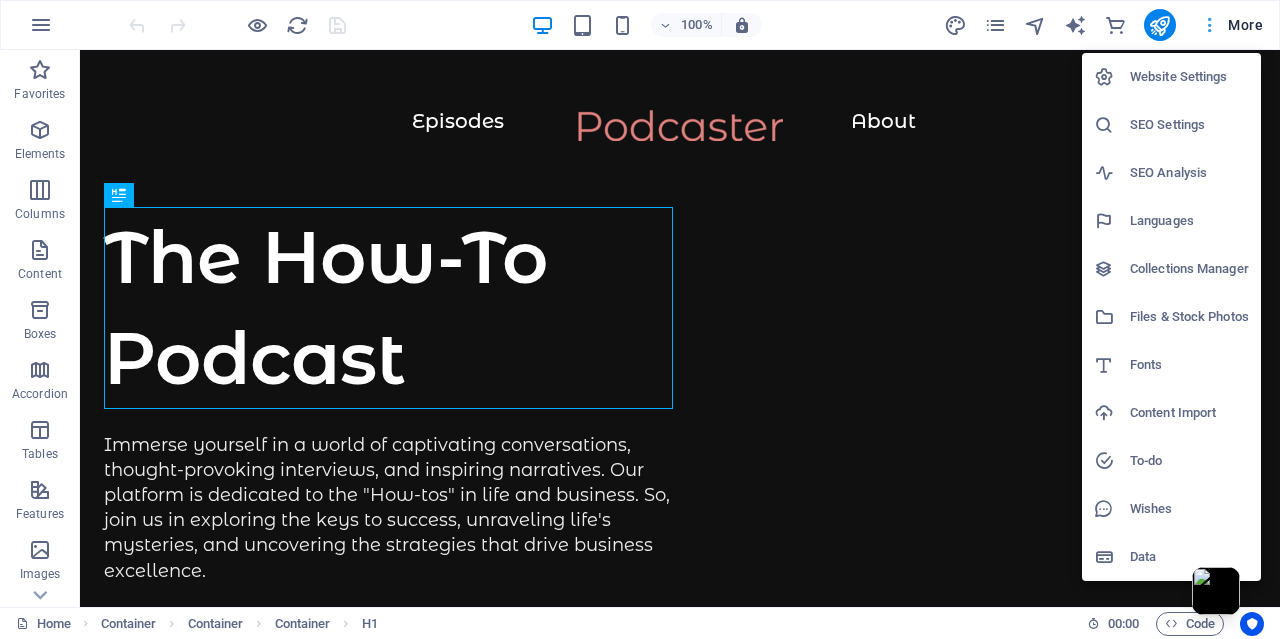 click at bounding box center [640, 319] 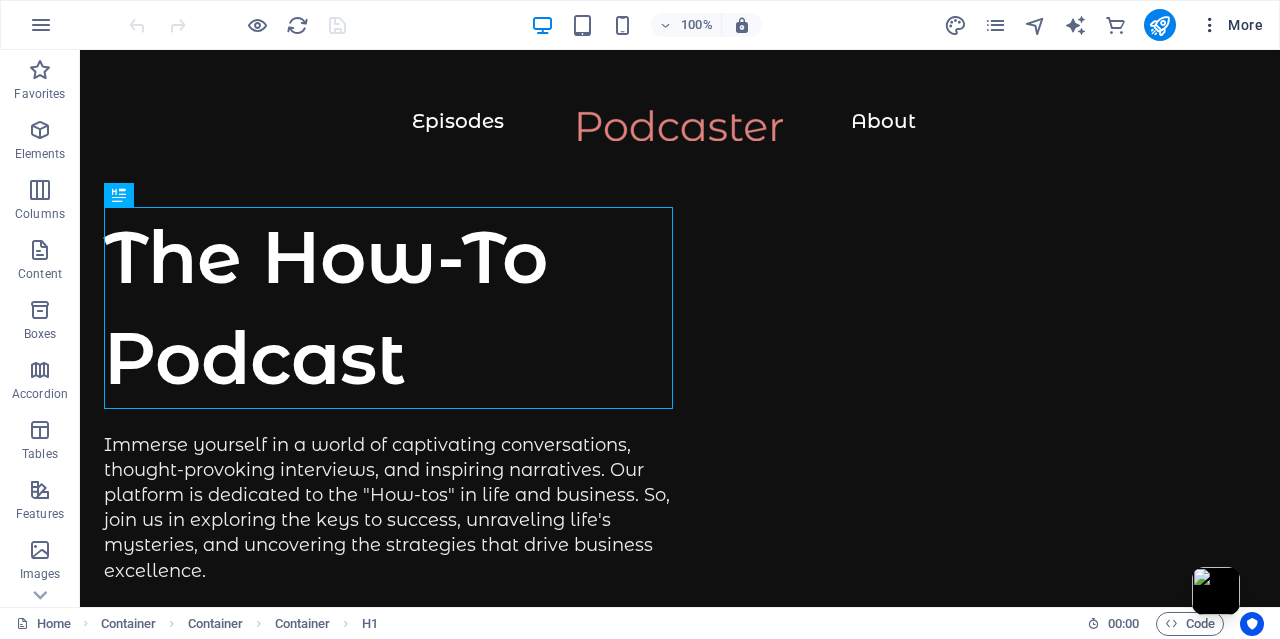 click on "More" at bounding box center [1231, 25] 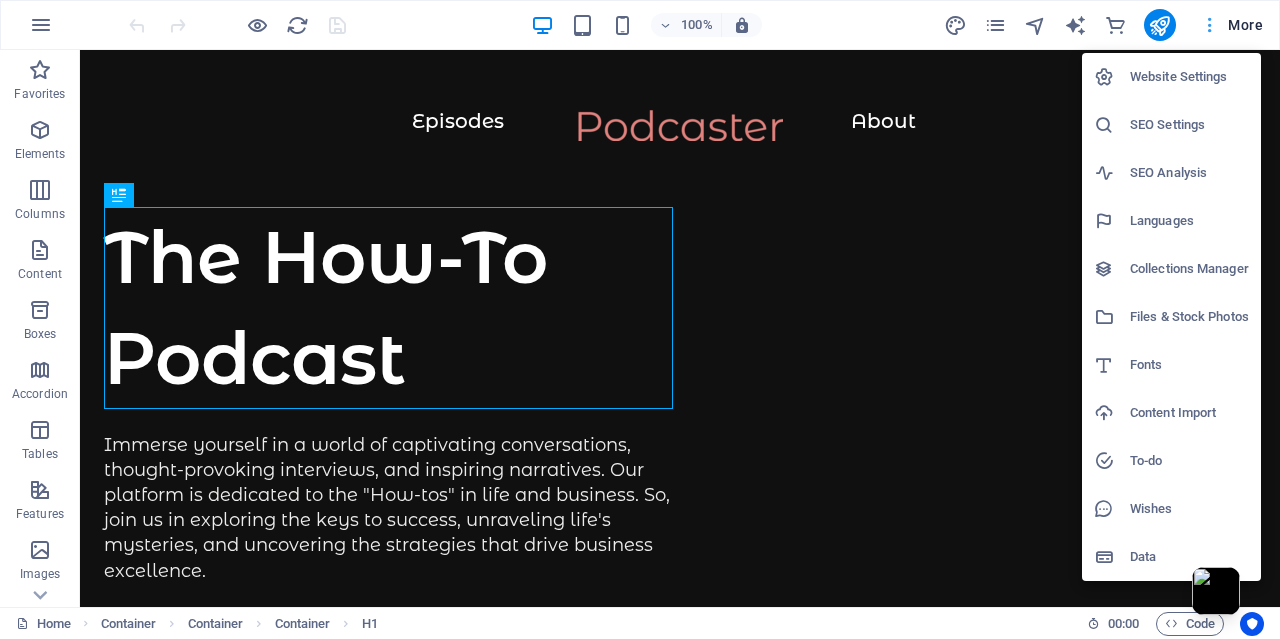 click at bounding box center [640, 319] 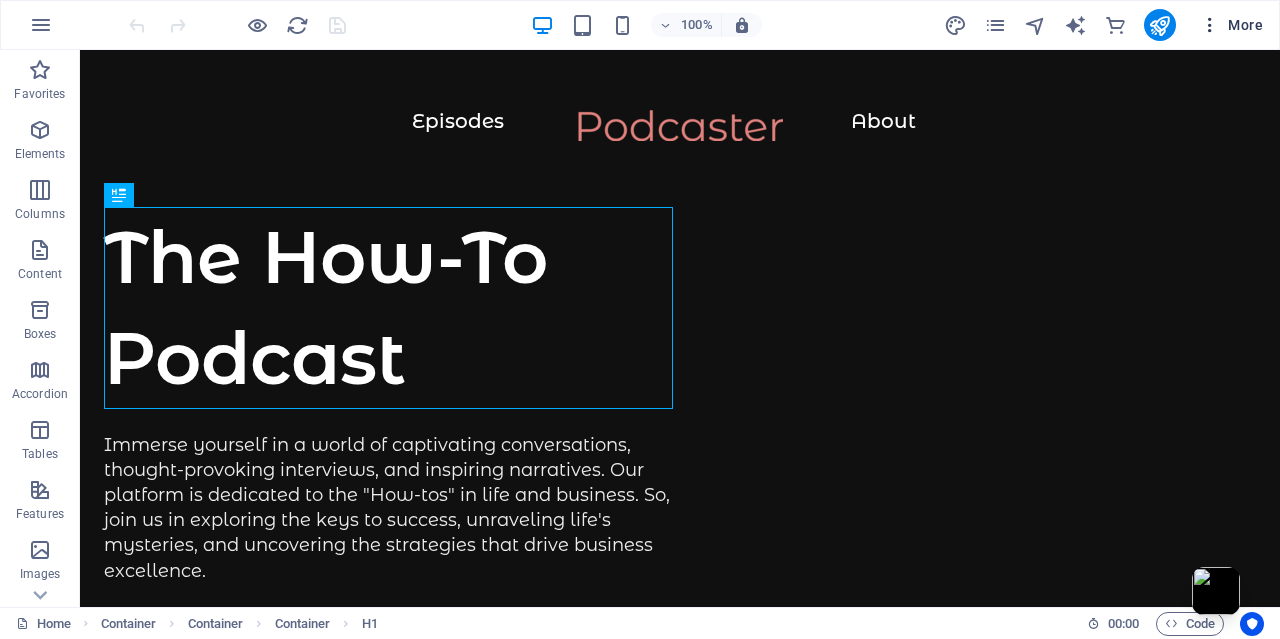 click on "More" at bounding box center [1231, 25] 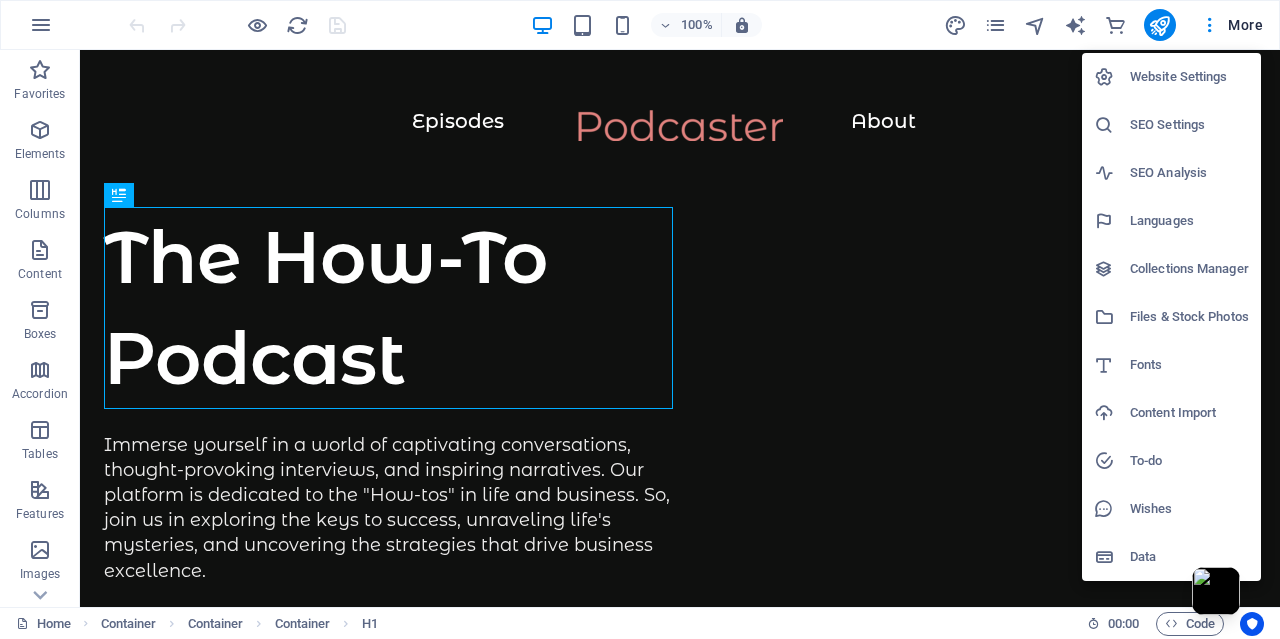 click on "Content Import" at bounding box center [1189, 413] 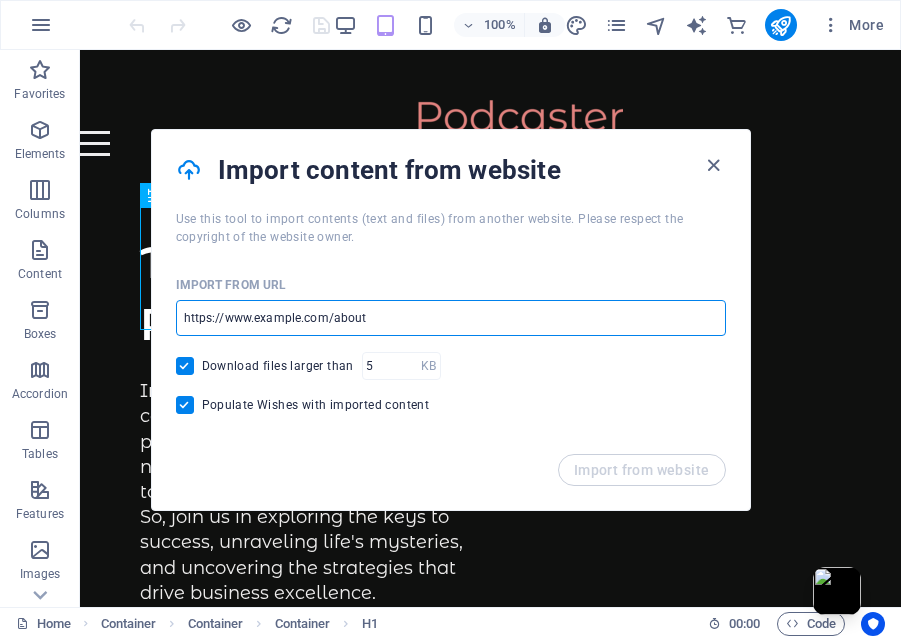 click at bounding box center [451, 318] 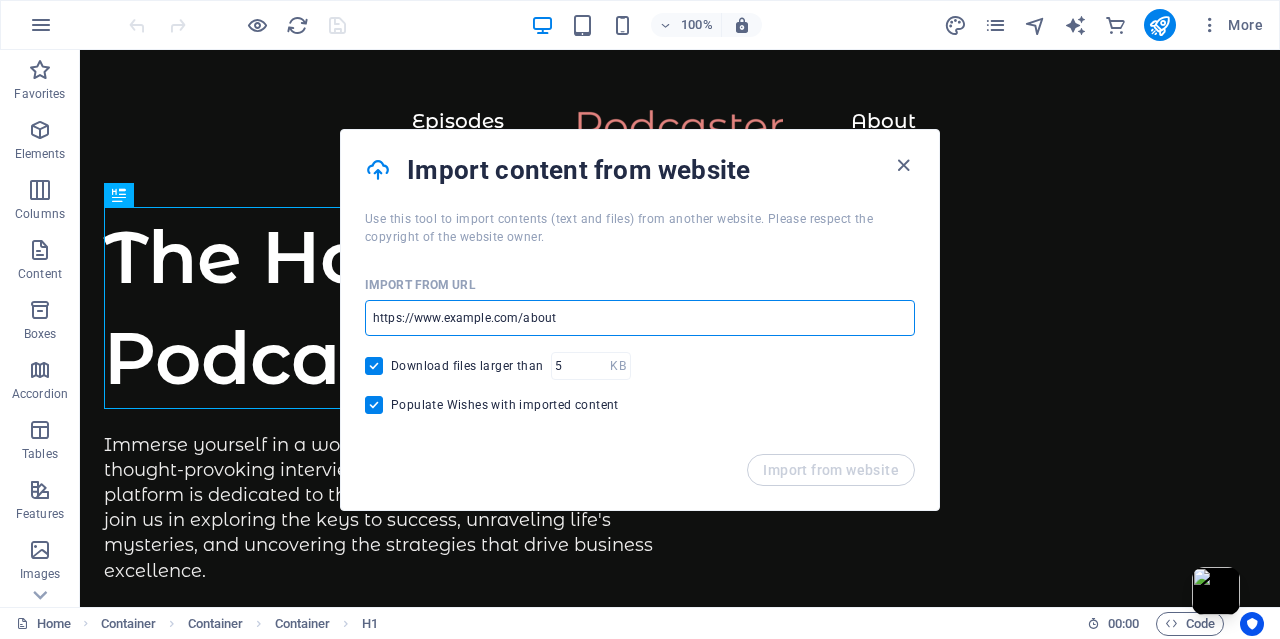 click at bounding box center [640, 318] 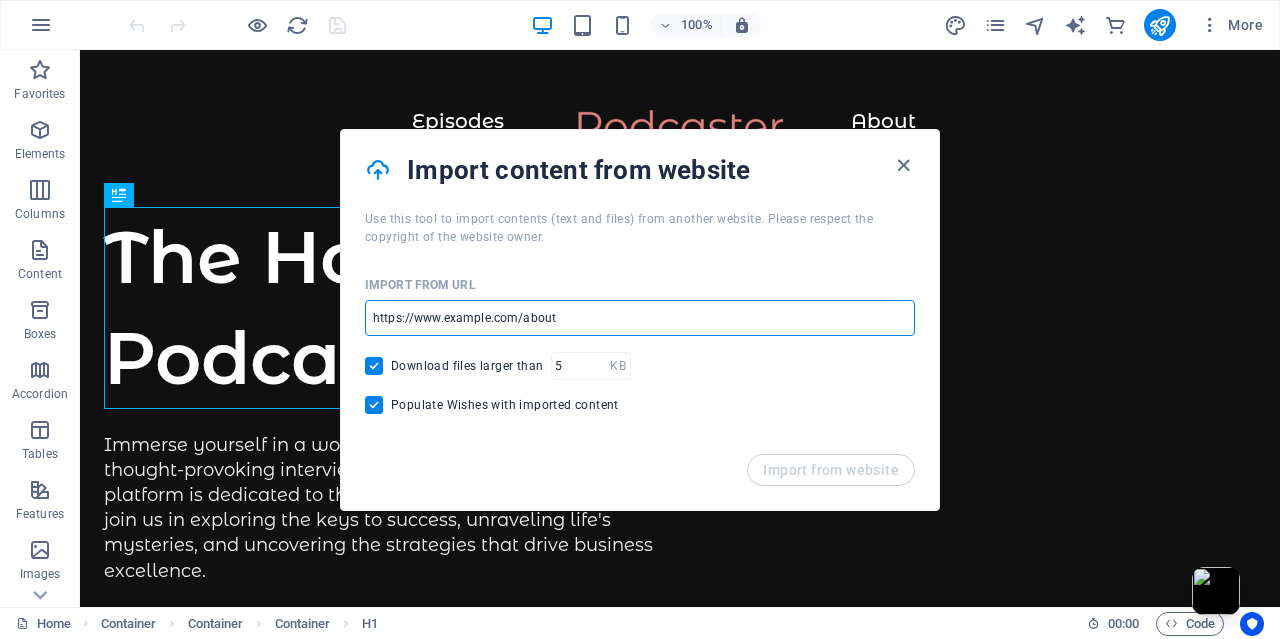 drag, startPoint x: 583, startPoint y: 316, endPoint x: 563, endPoint y: 321, distance: 20.615528 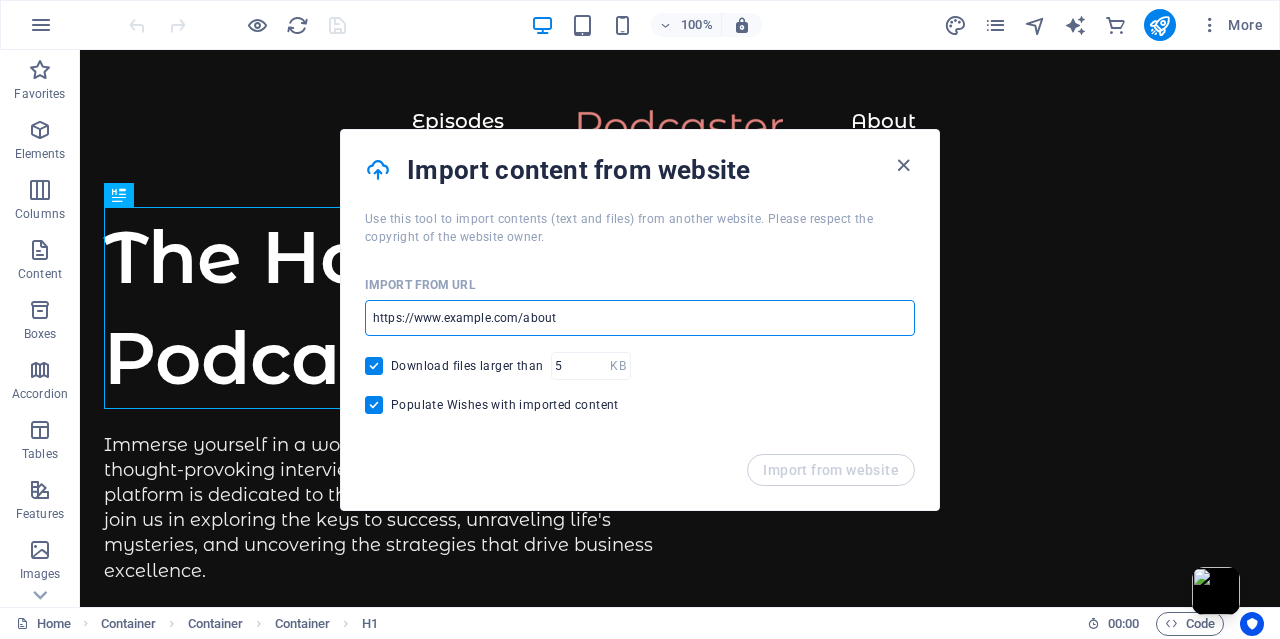paste on "glamorous-orange-r7v2vhowbs.edgeone.app" 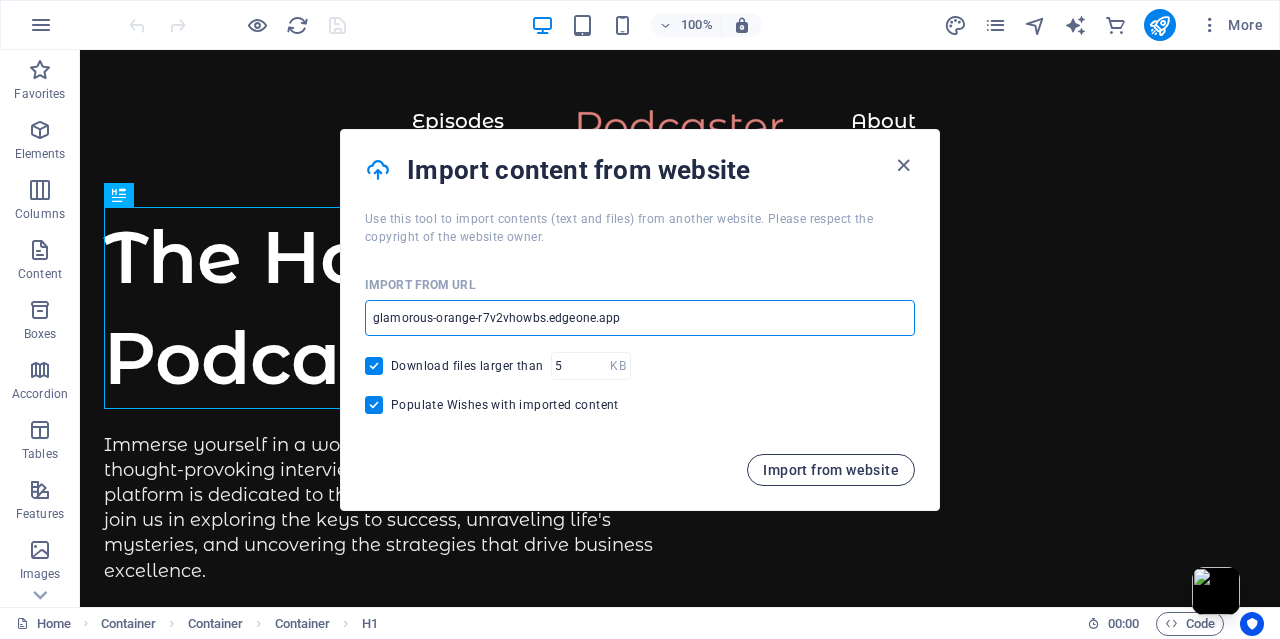 type on "glamorous-orange-r7v2vhowbs.edgeone.app" 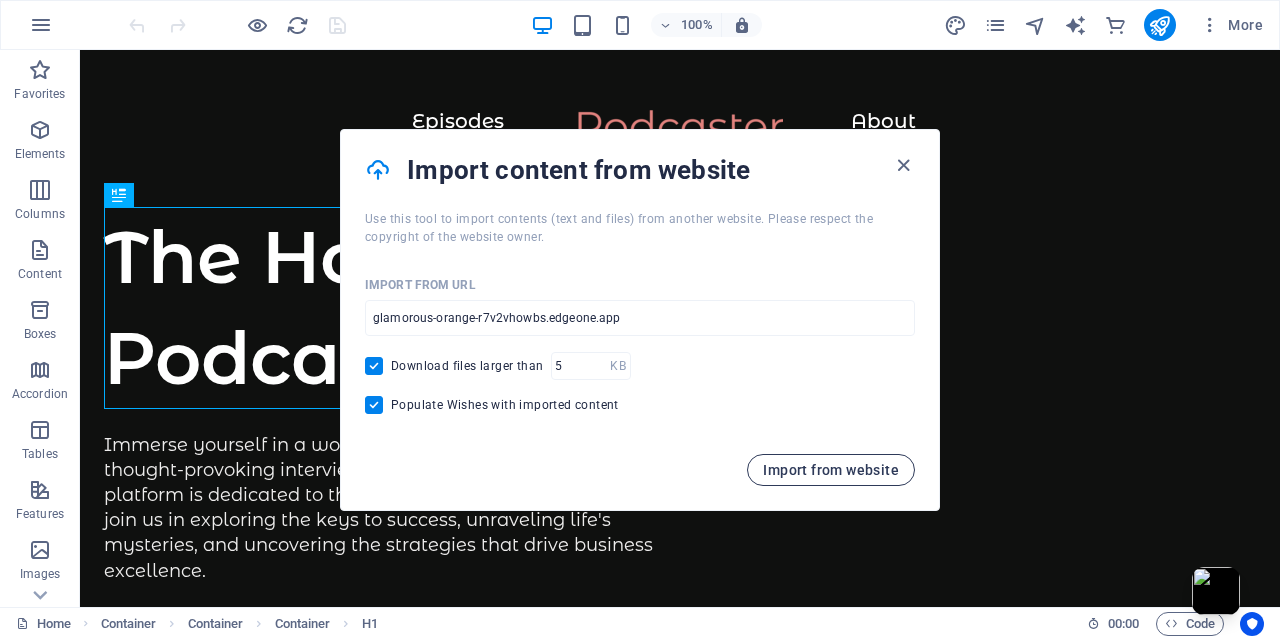 click on "Import from website" at bounding box center [831, 470] 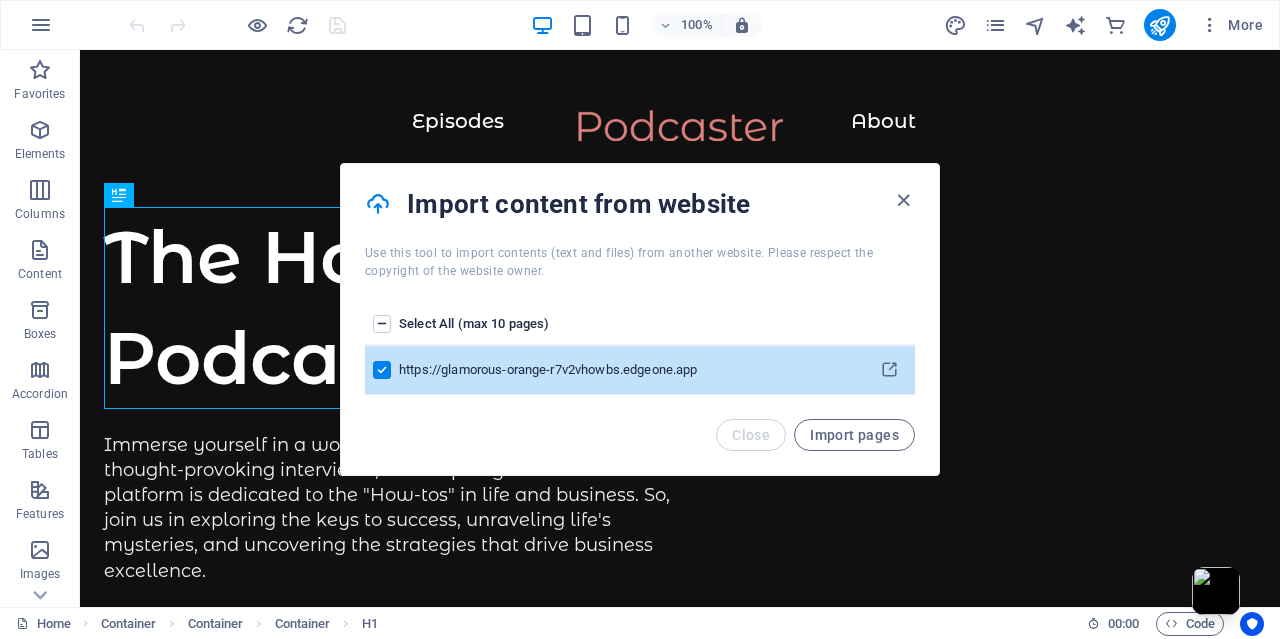 click on "Import pages" at bounding box center (854, 435) 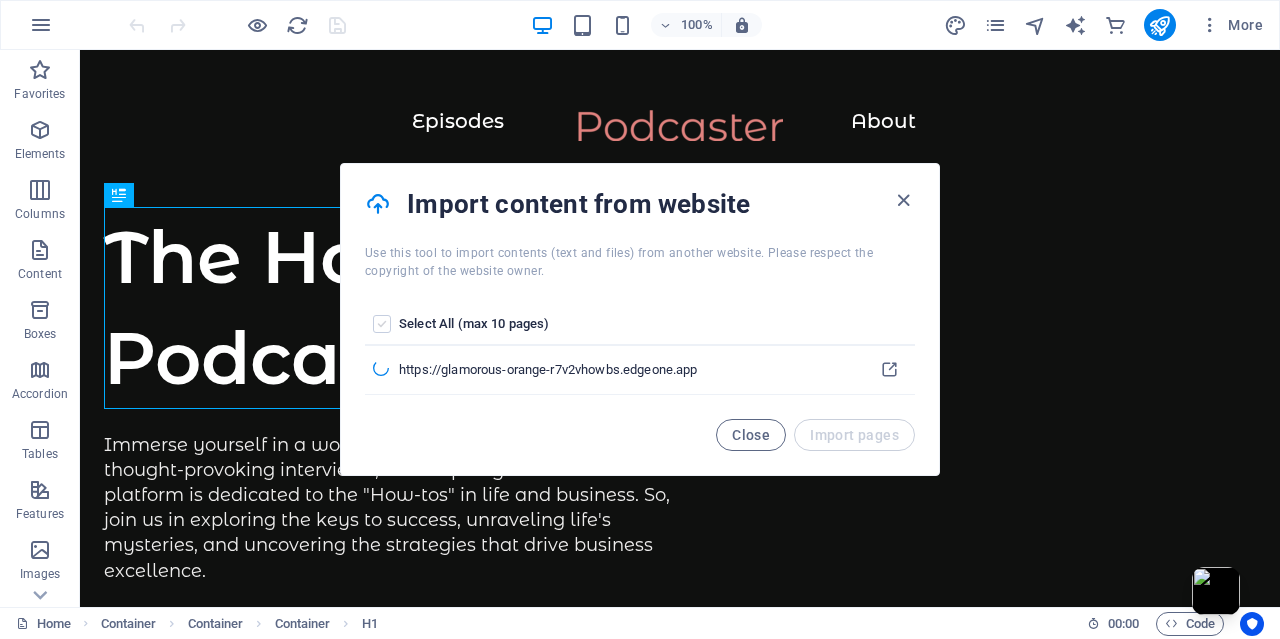click at bounding box center [382, 324] 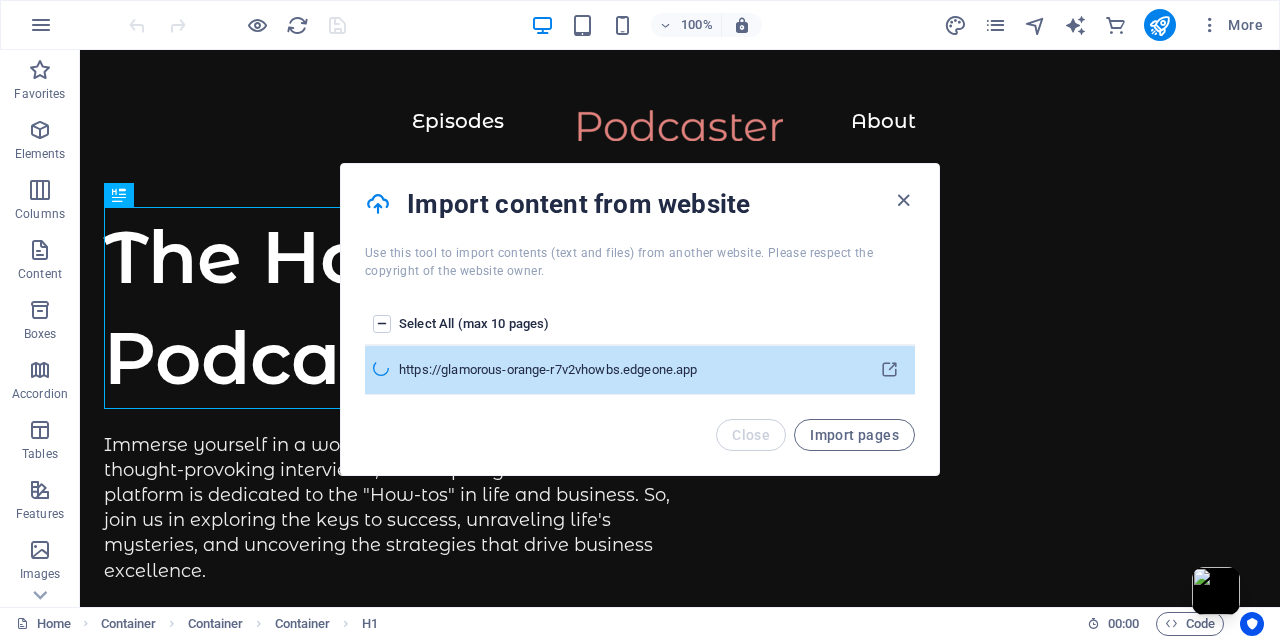 click at bounding box center (382, 324) 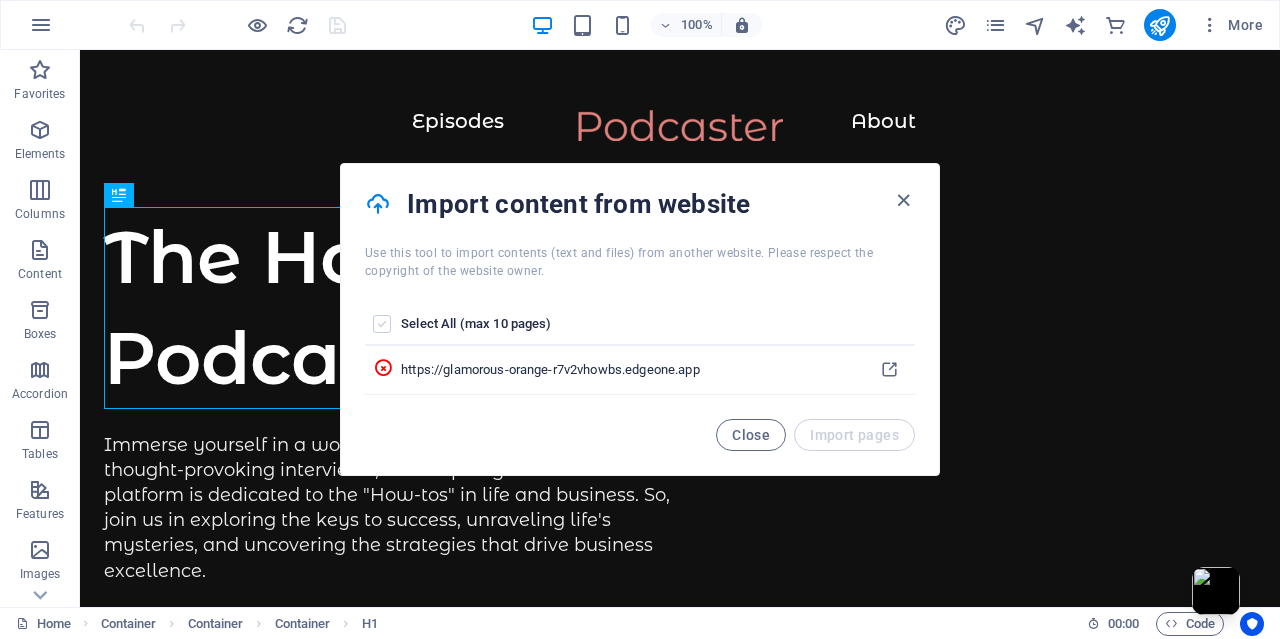click at bounding box center [382, 324] 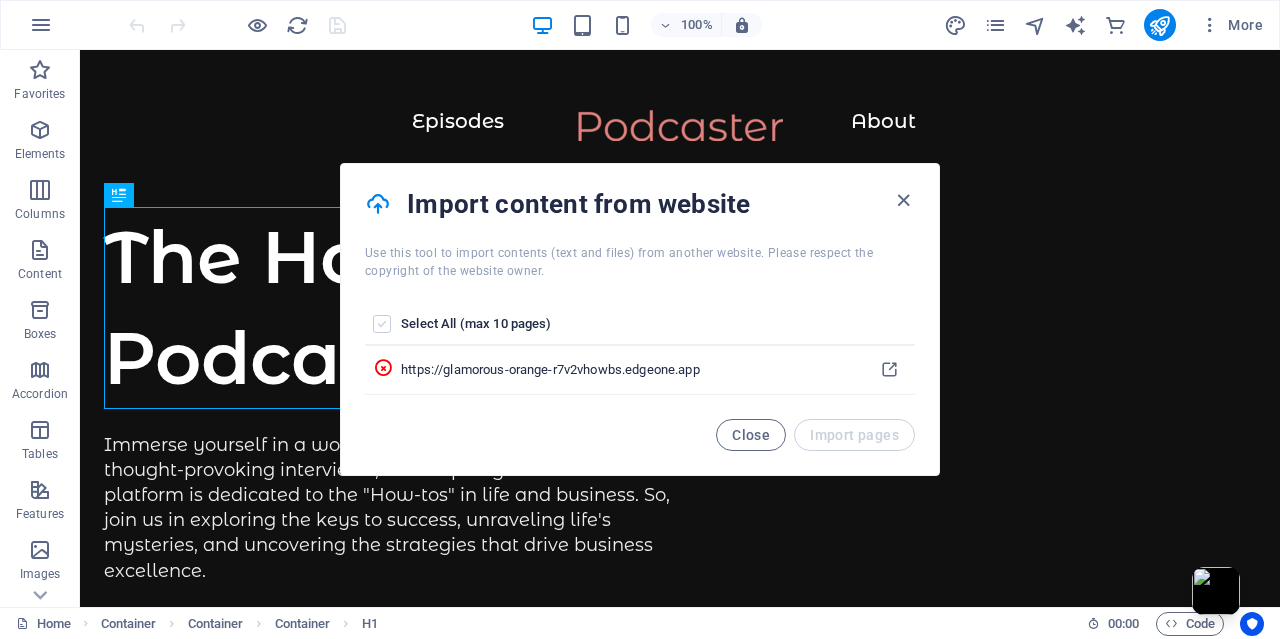click at bounding box center [382, 324] 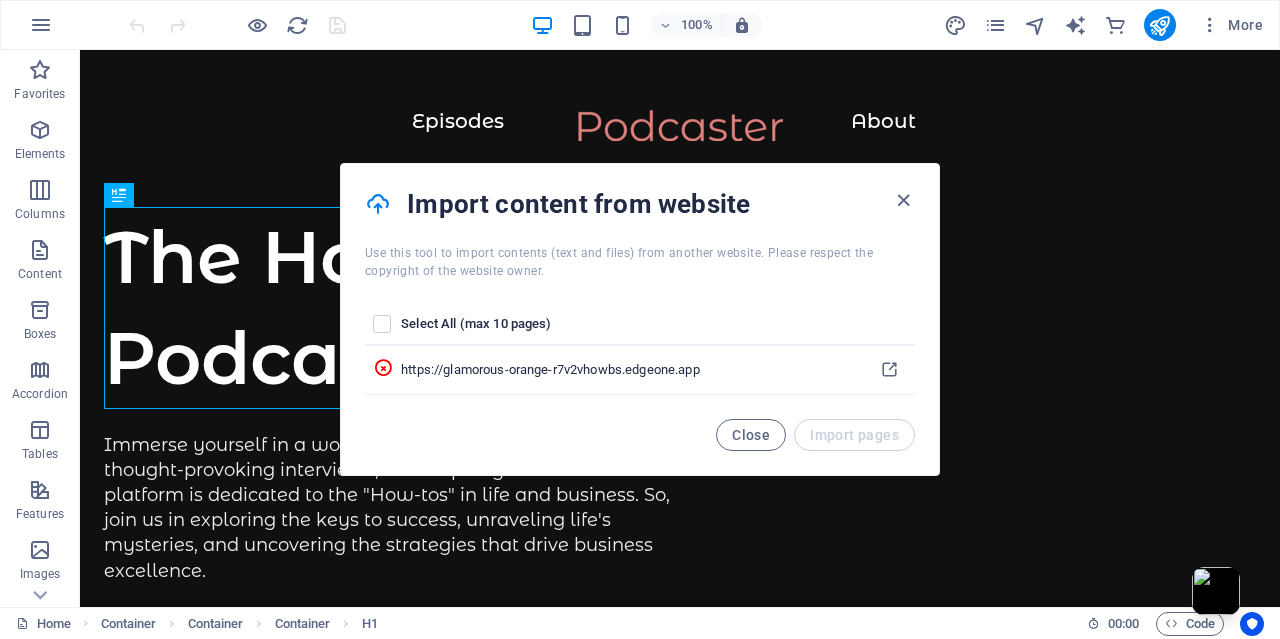 click at bounding box center (383, 324) 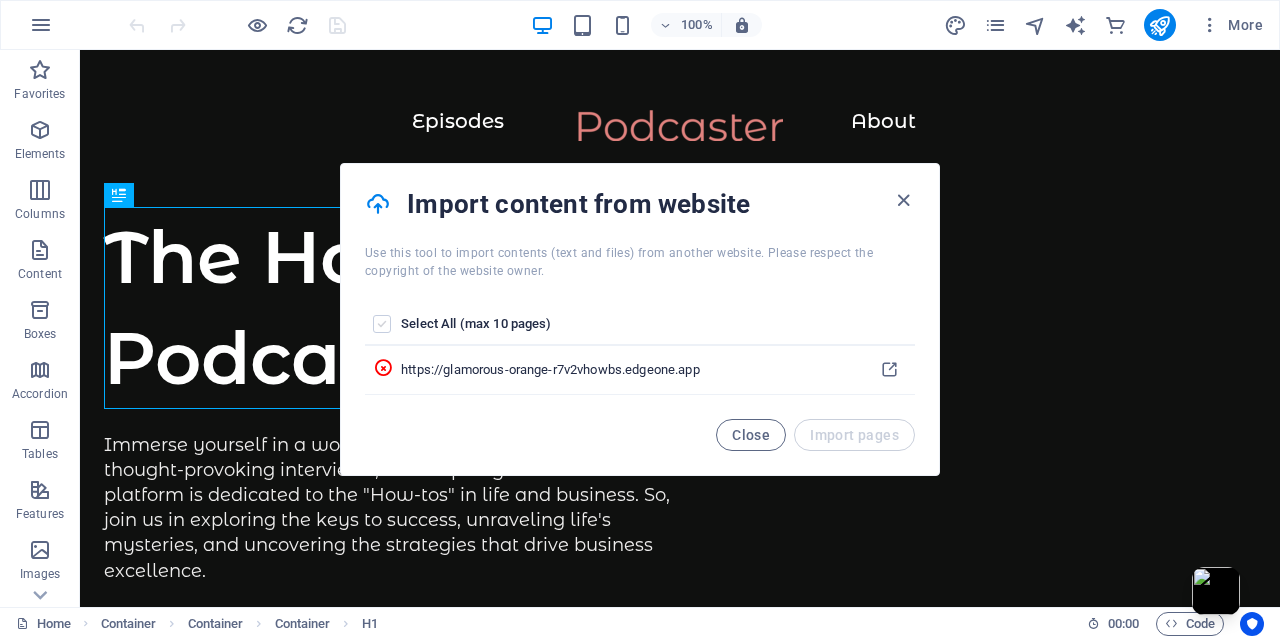 click at bounding box center [382, 324] 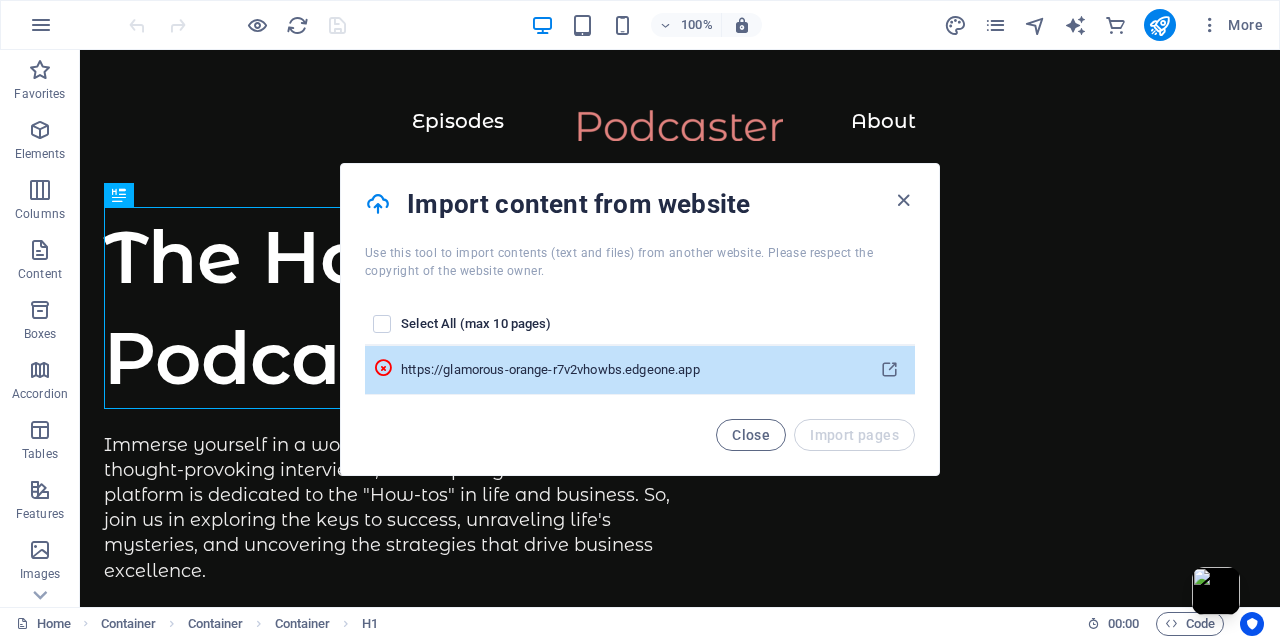 click on "https://glamorous-orange-r7v2vhowbs.edgeone.app" at bounding box center (632, 370) 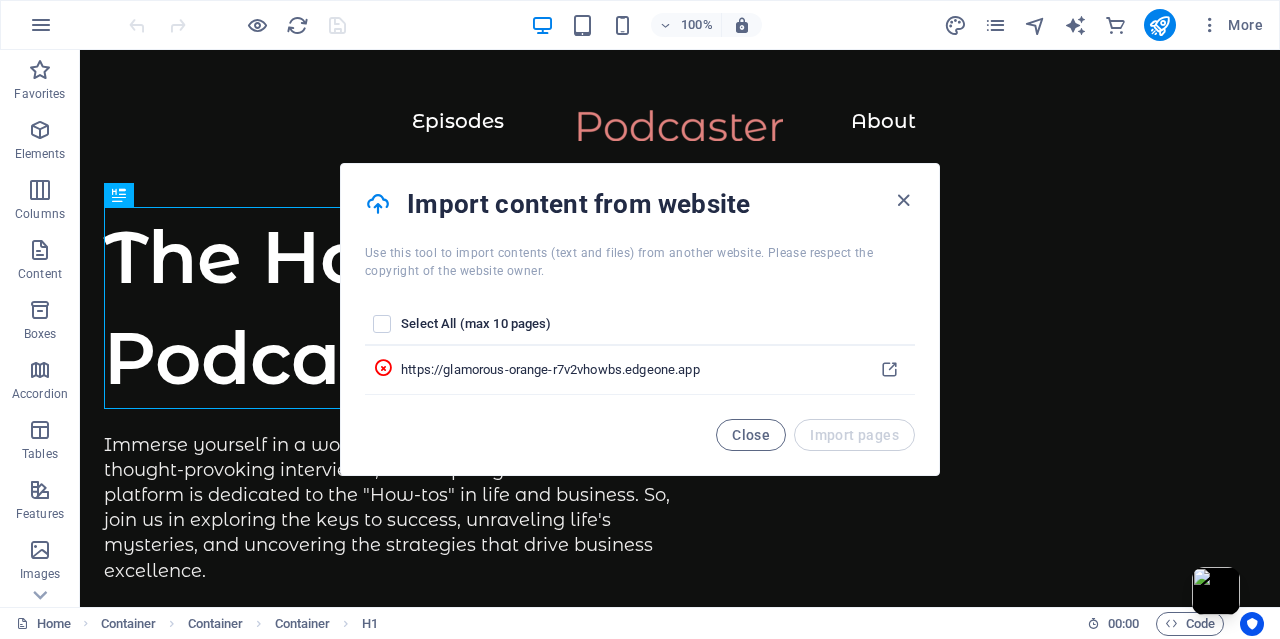 drag, startPoint x: 758, startPoint y: 431, endPoint x: 753, endPoint y: 422, distance: 10.29563 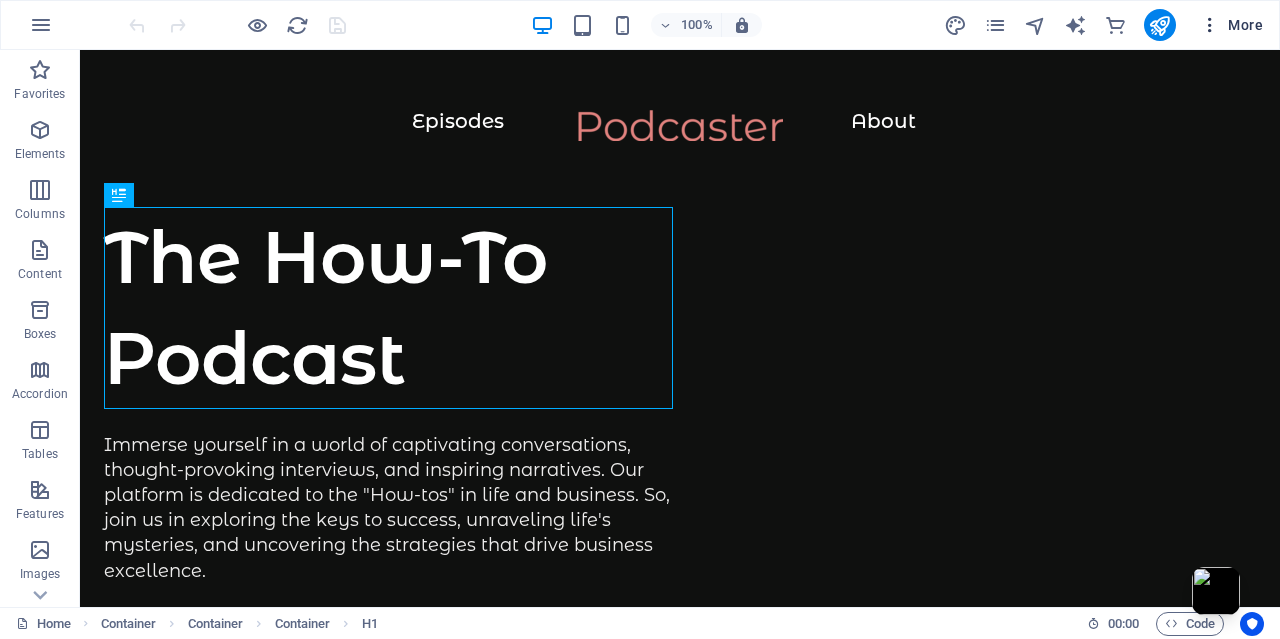 click on "More" at bounding box center [1231, 25] 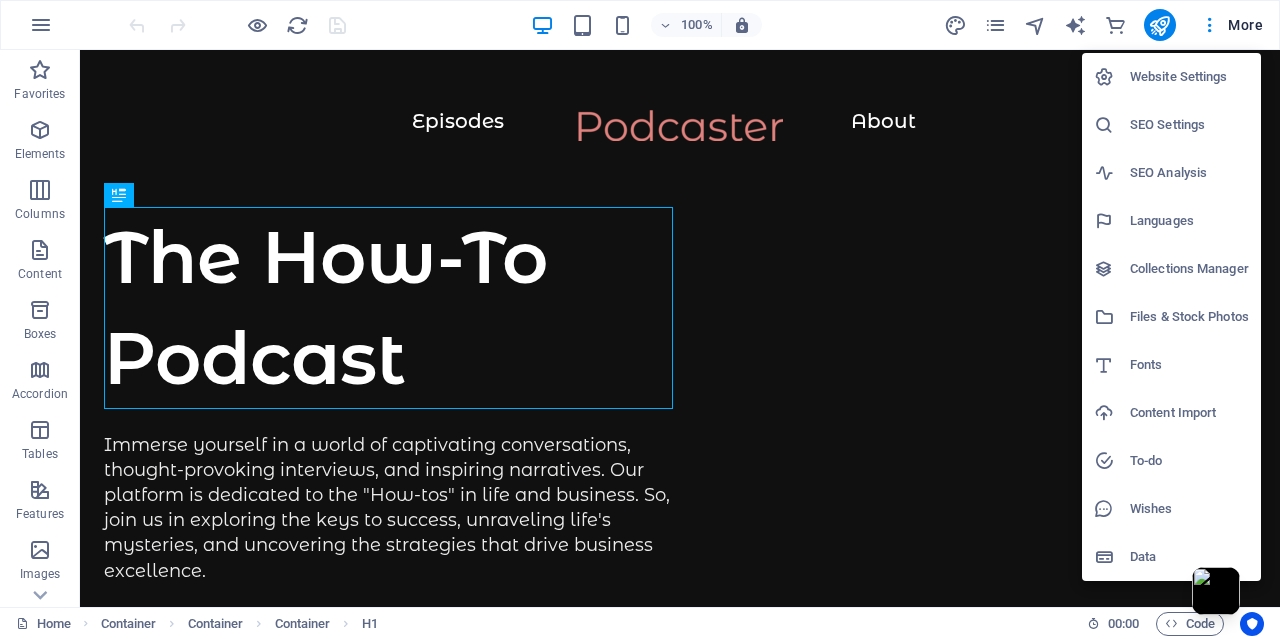 click on "Content Import" at bounding box center [1189, 413] 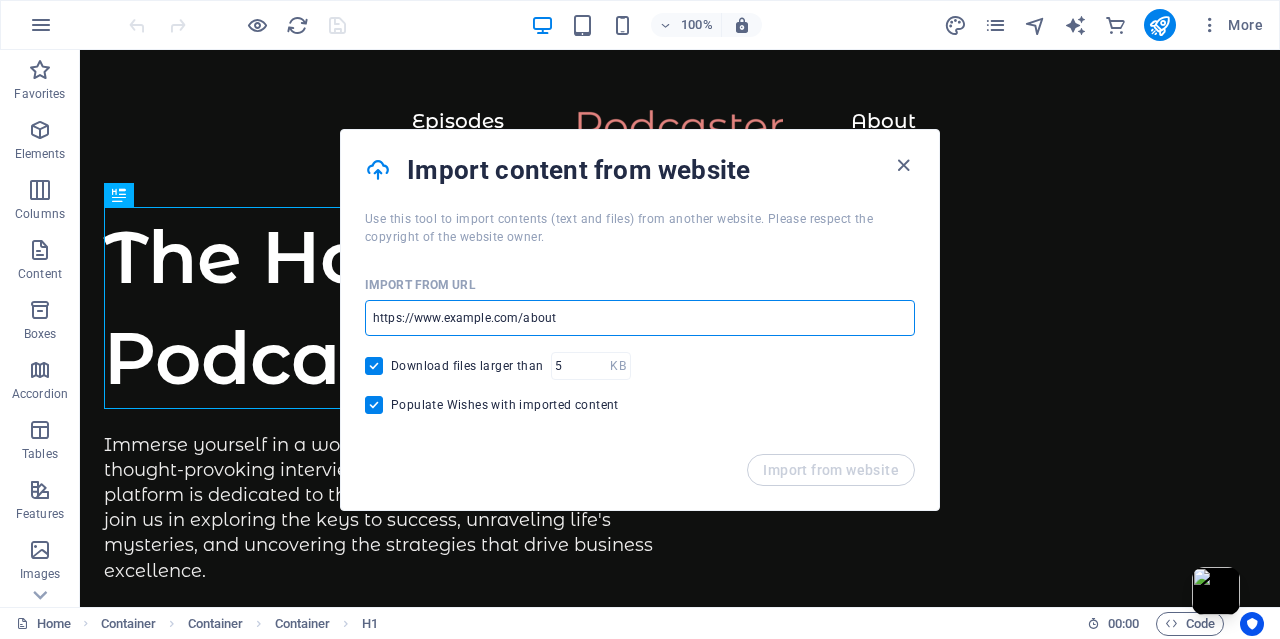 paste on "glamorous-orange-r7v2vhowbs.edgeone.app" 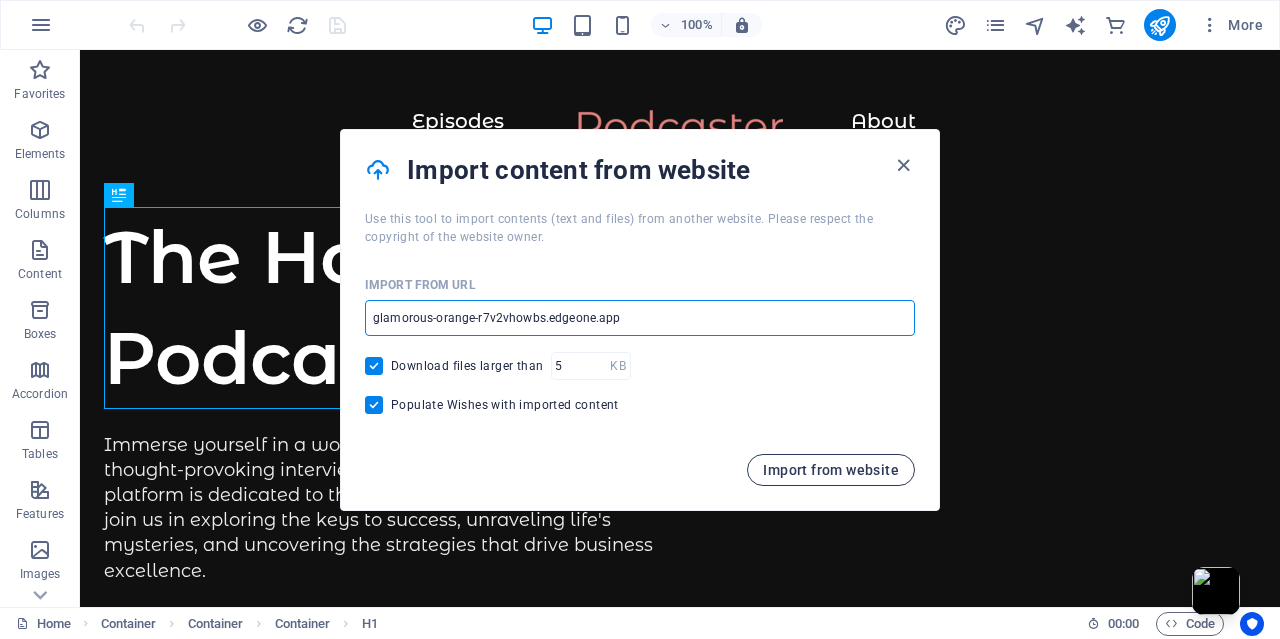 type on "glamorous-orange-r7v2vhowbs.edgeone.app" 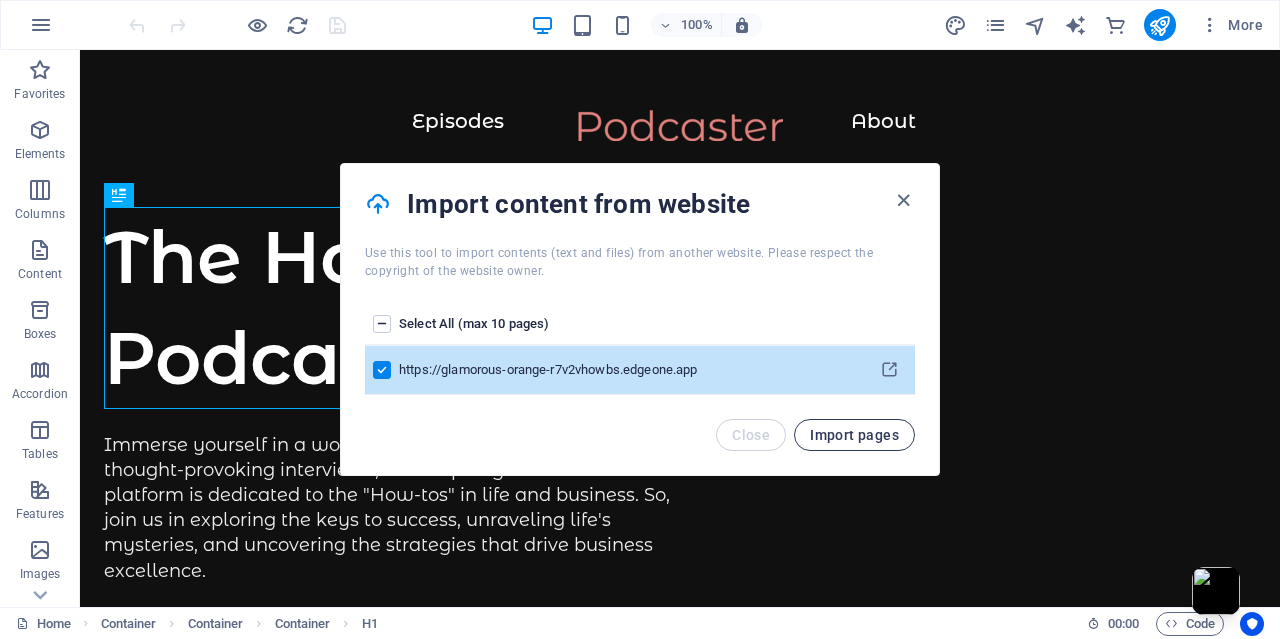 click on "Import pages" at bounding box center (854, 435) 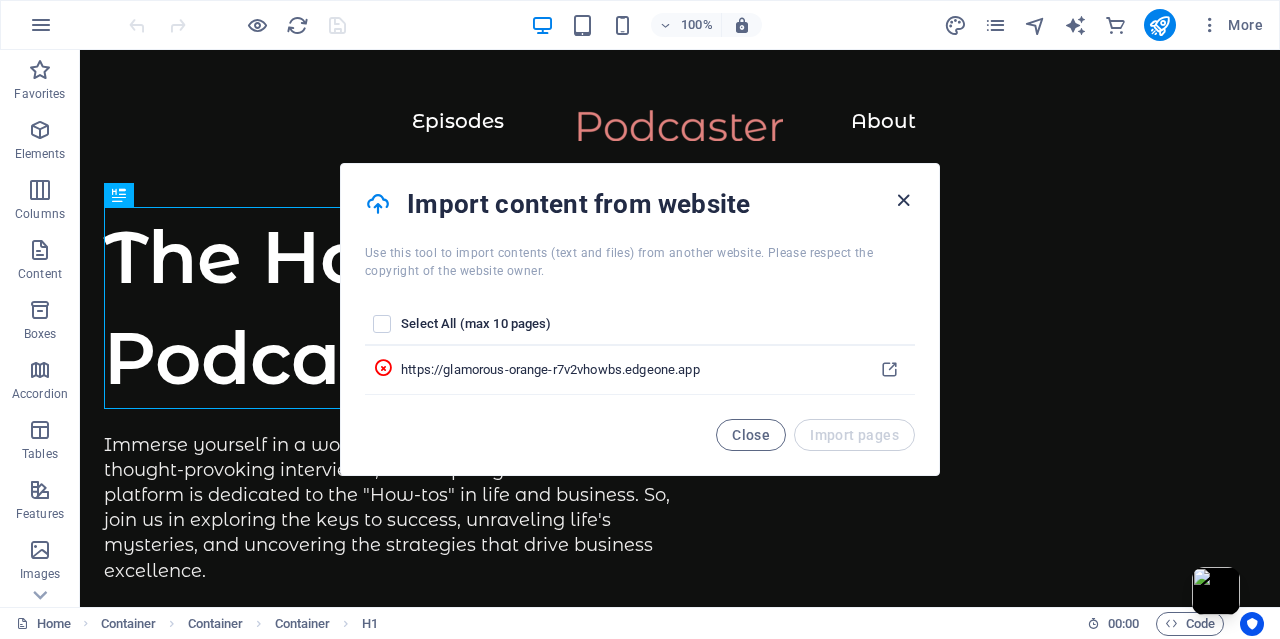 click at bounding box center (903, 200) 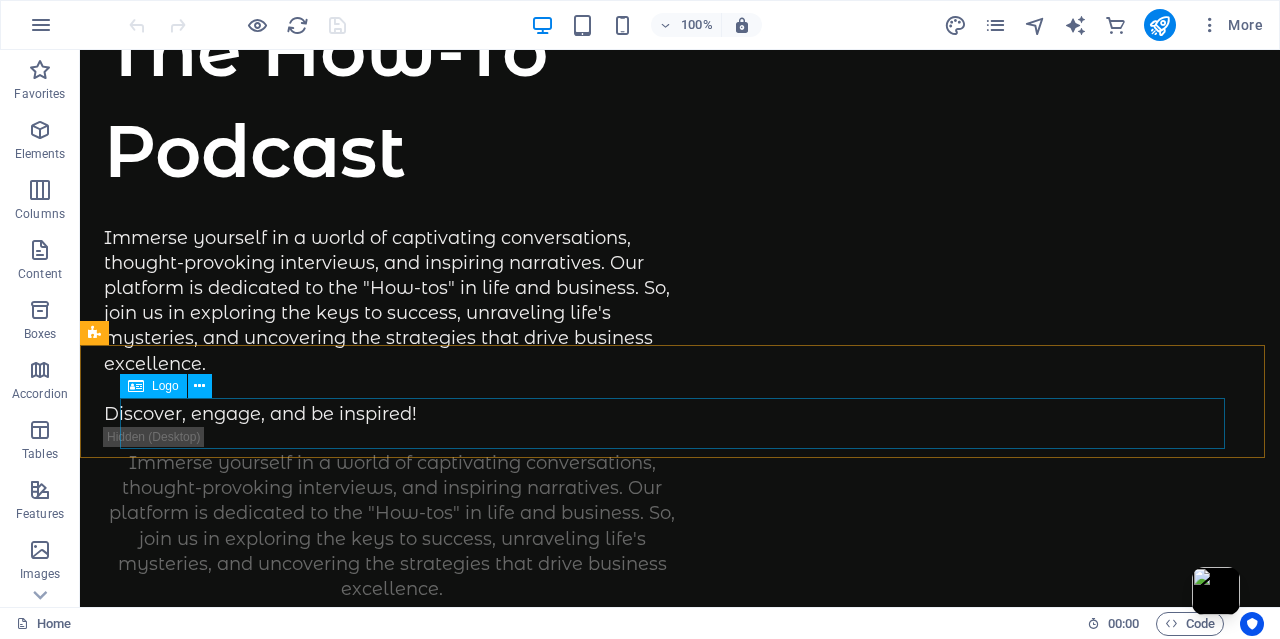 scroll, scrollTop: 0, scrollLeft: 0, axis: both 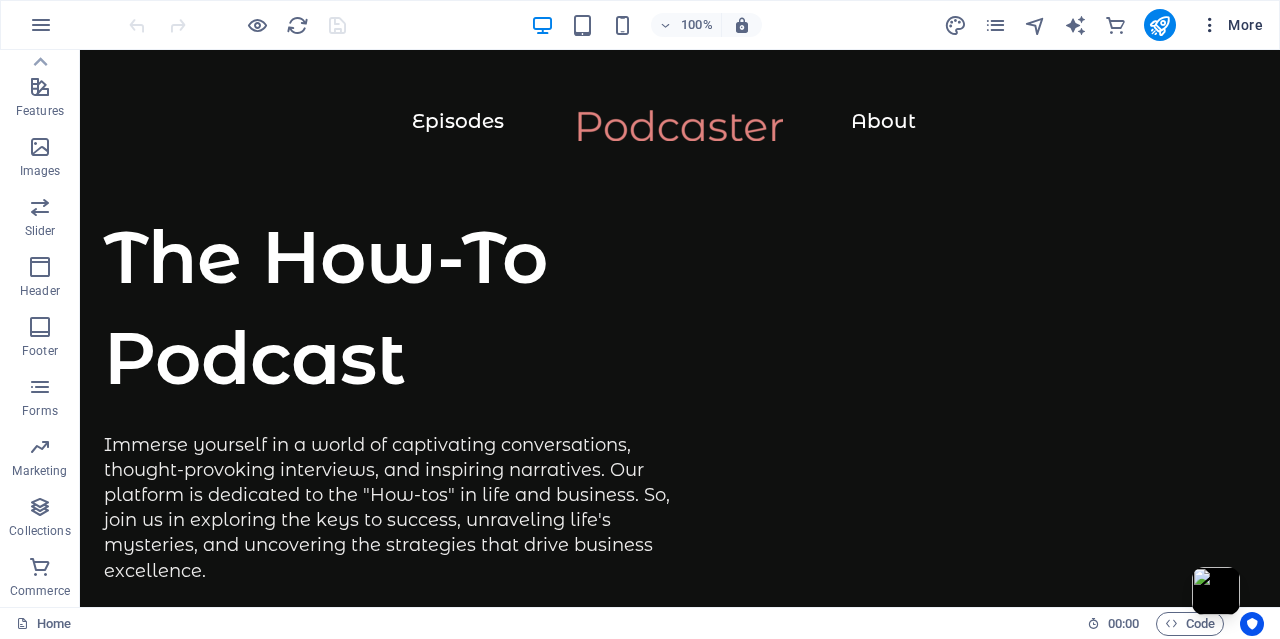 click on "More" at bounding box center [1231, 25] 